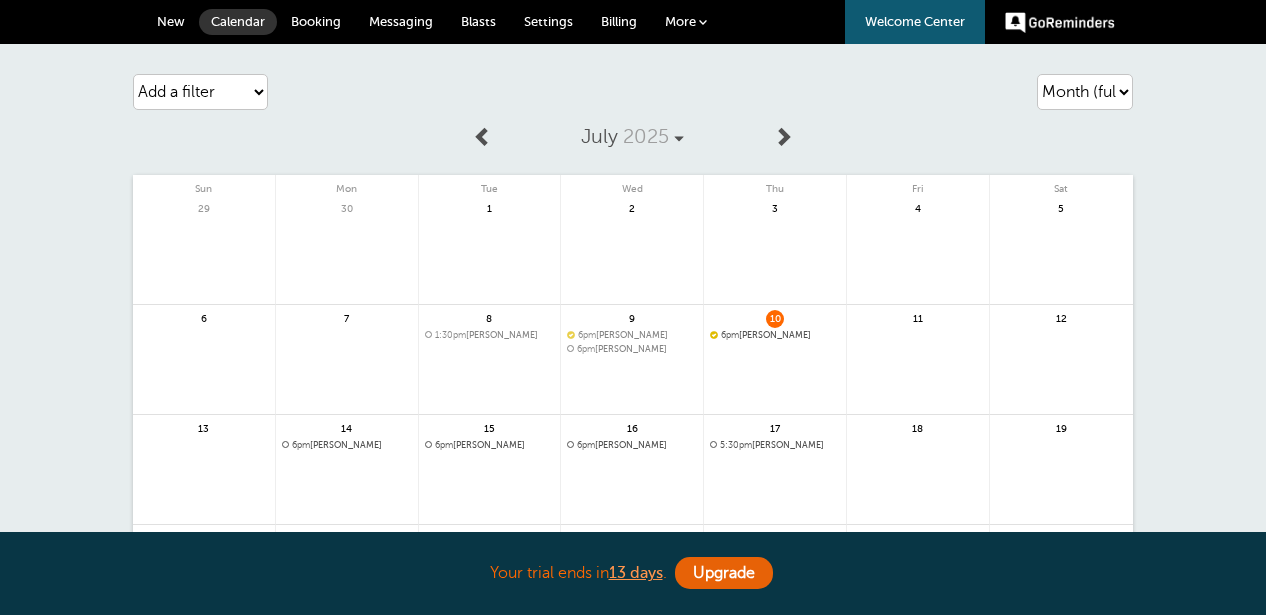 scroll, scrollTop: 0, scrollLeft: 0, axis: both 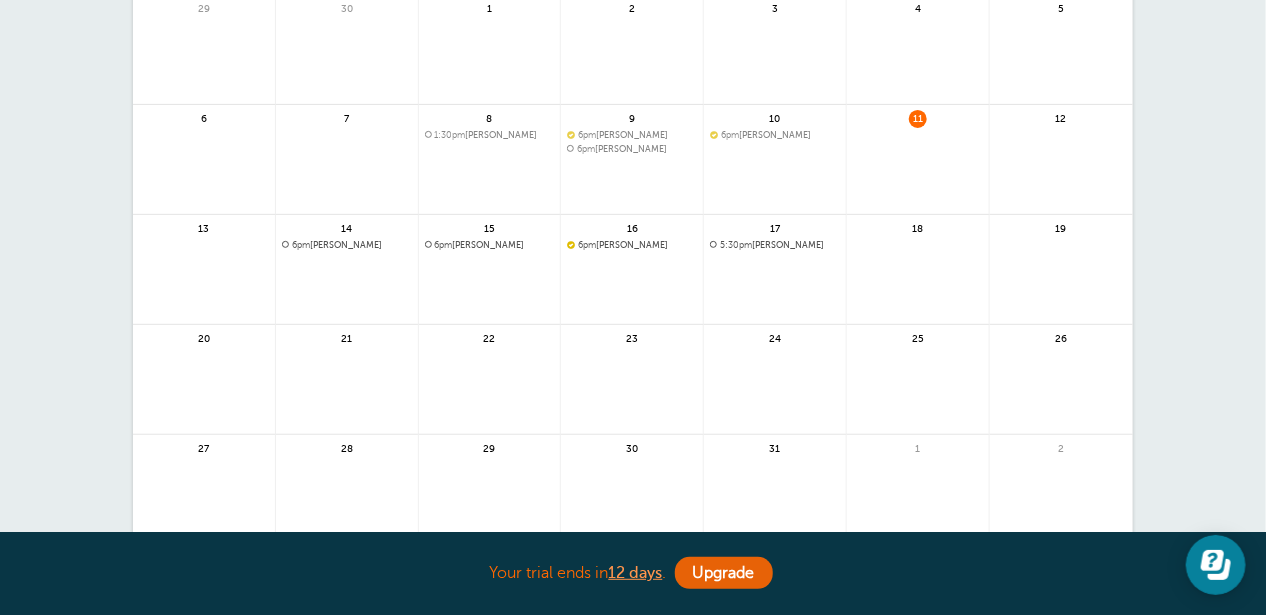 click at bounding box center [347, 391] 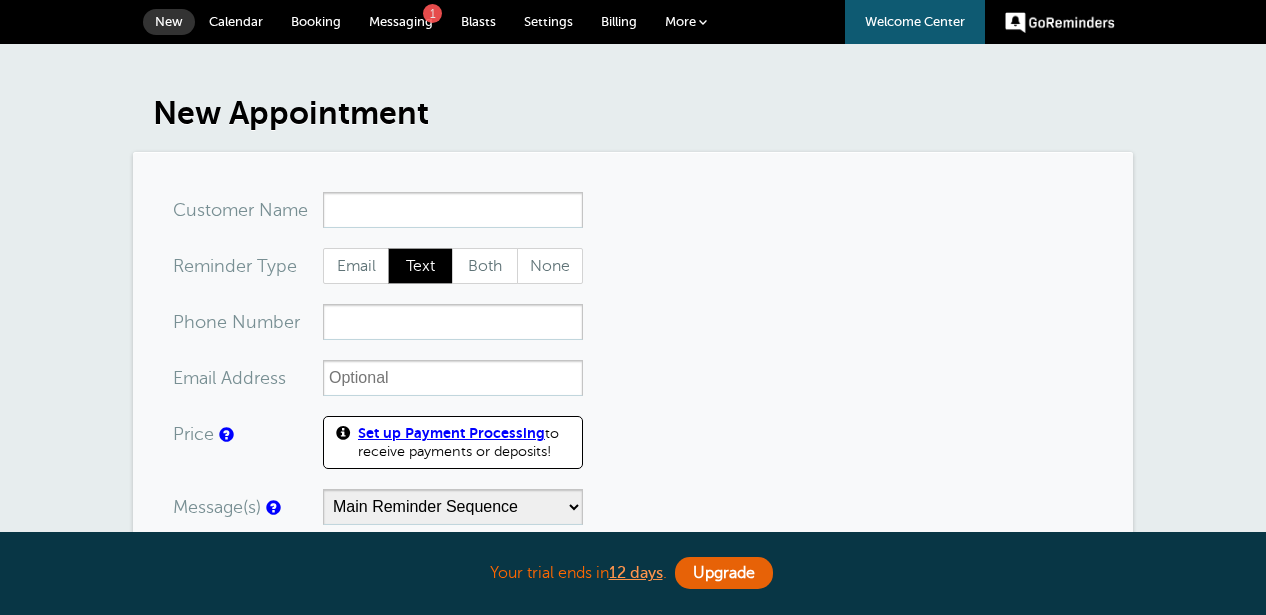 scroll, scrollTop: 0, scrollLeft: 0, axis: both 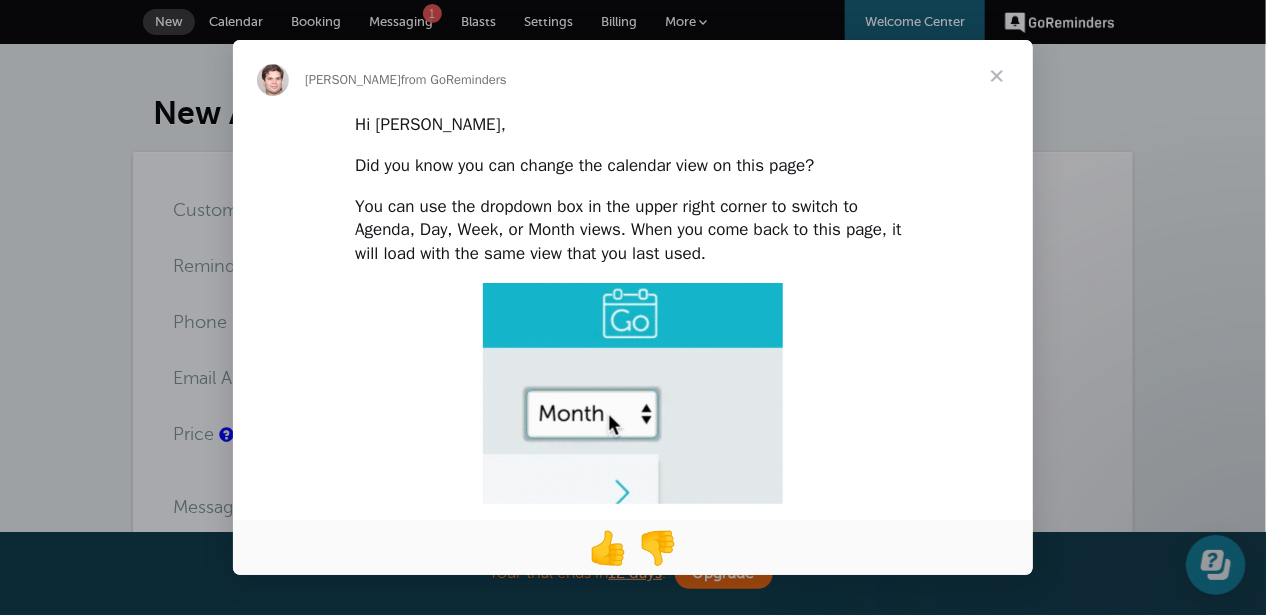 click at bounding box center [997, 76] 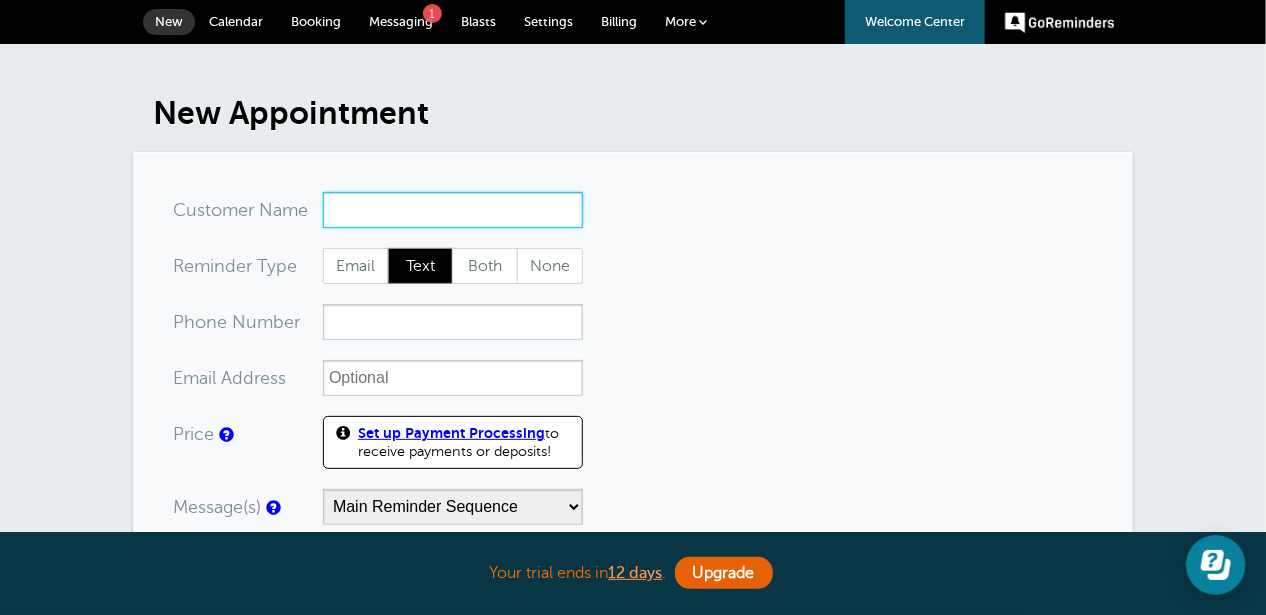 click on "x-no-autofill" at bounding box center [453, 210] 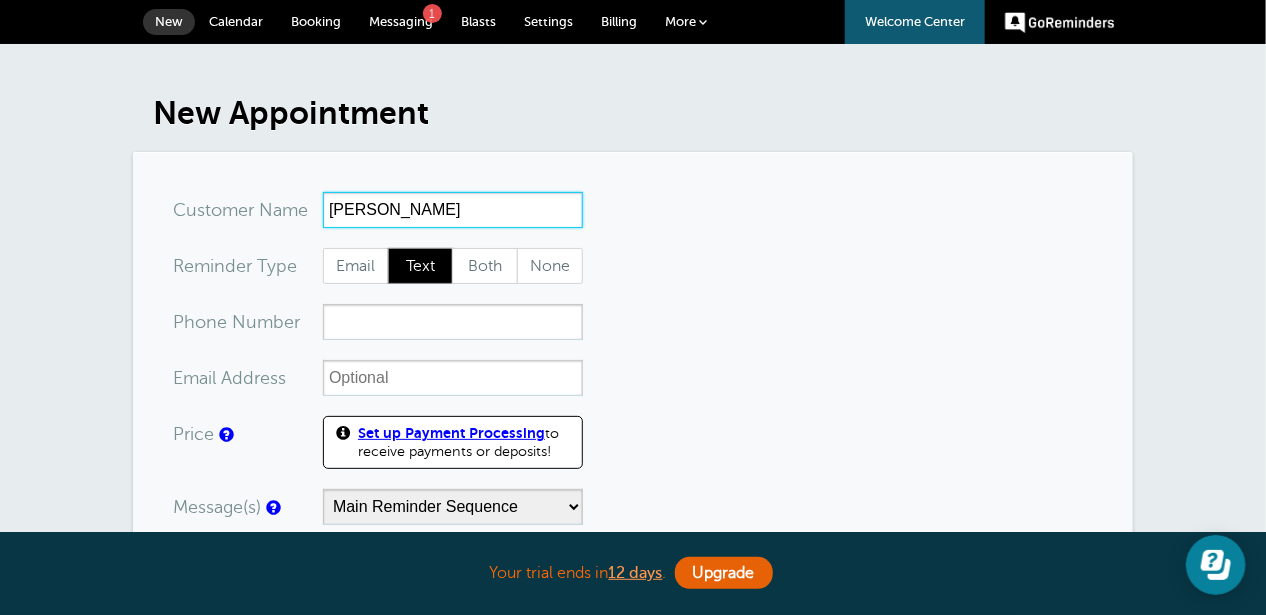 type on "Jacob Gobrogge" 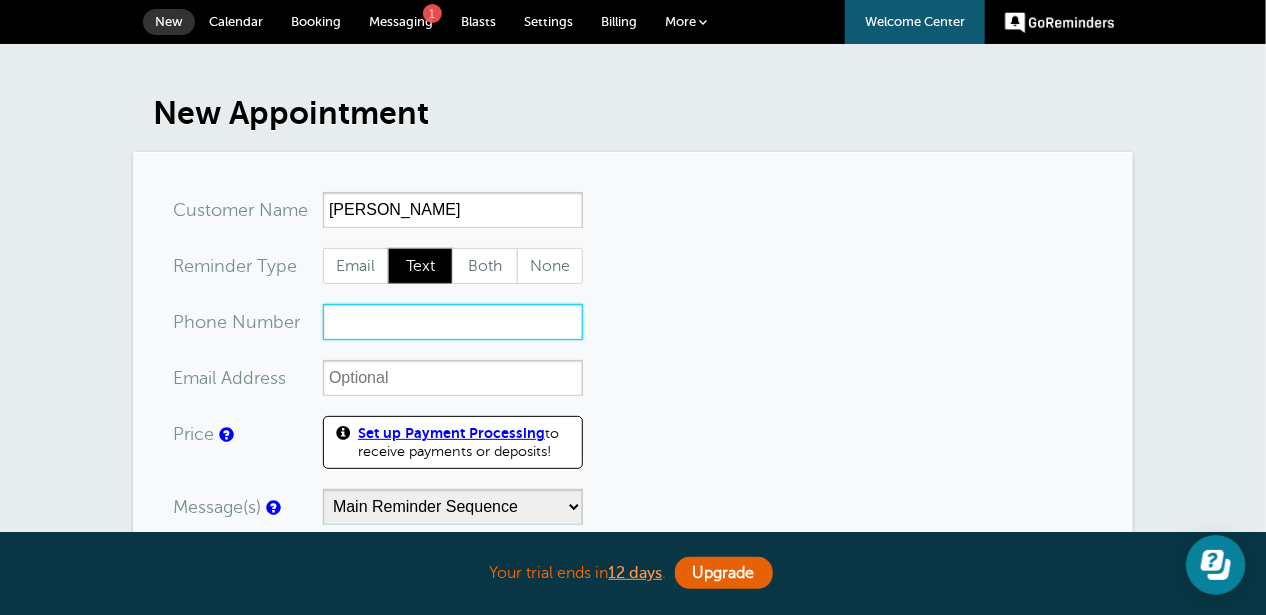 click on "xxx-no-autofill" at bounding box center [453, 322] 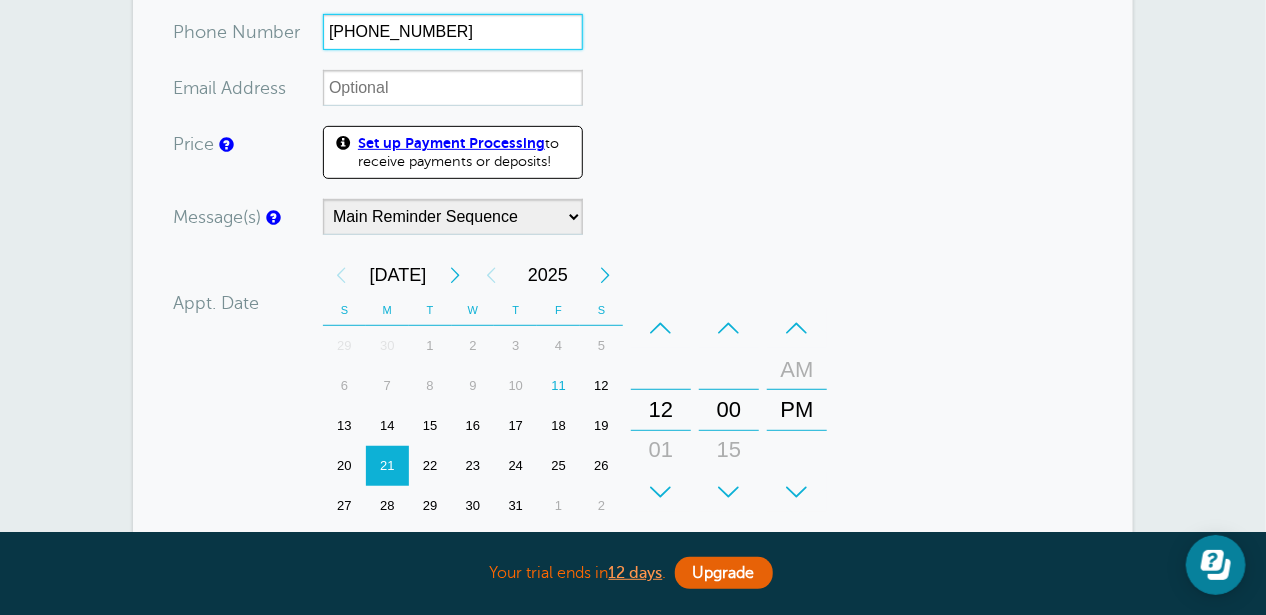 scroll, scrollTop: 300, scrollLeft: 0, axis: vertical 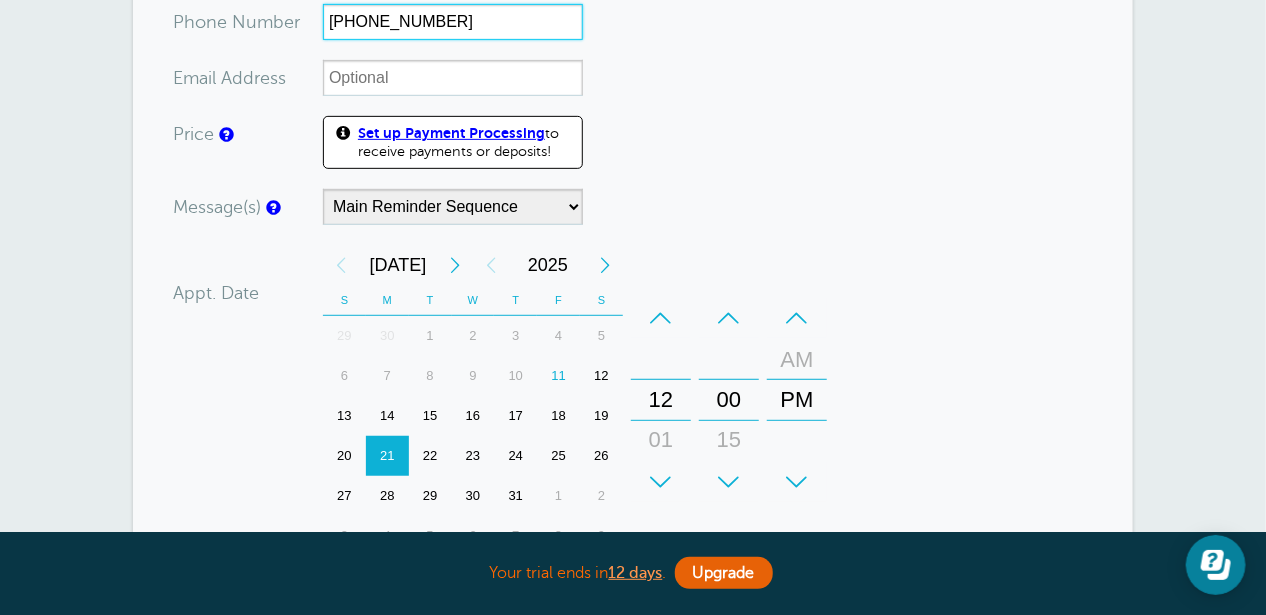type on "419-906-2600" 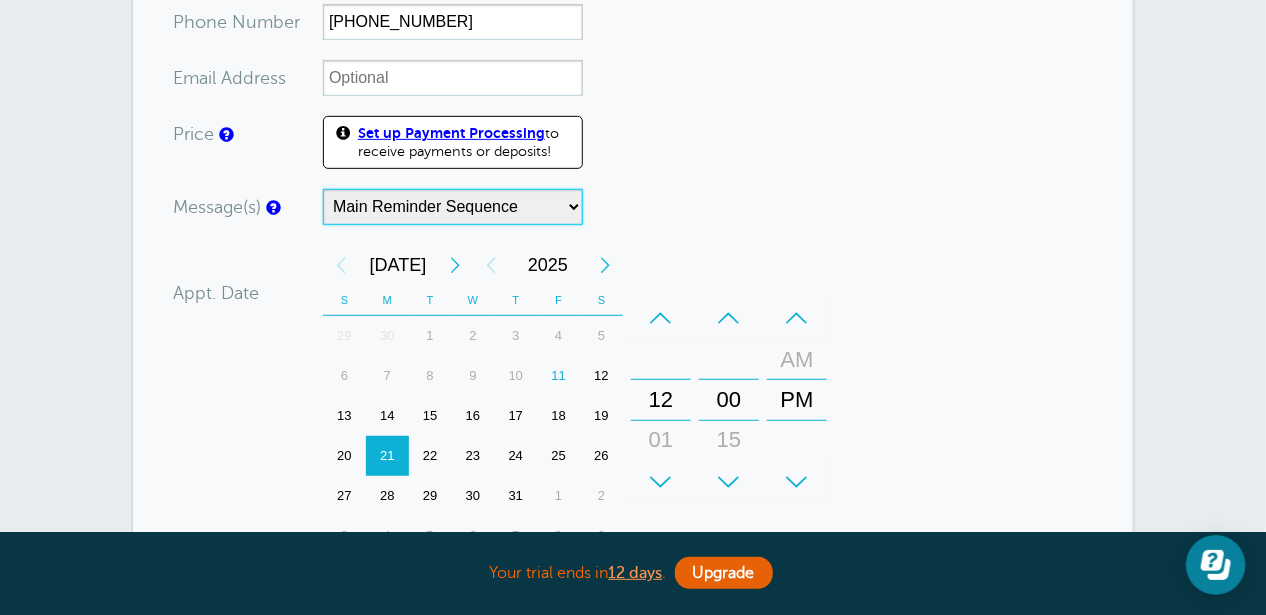 click on "Main Reminder Sequence" at bounding box center (453, 207) 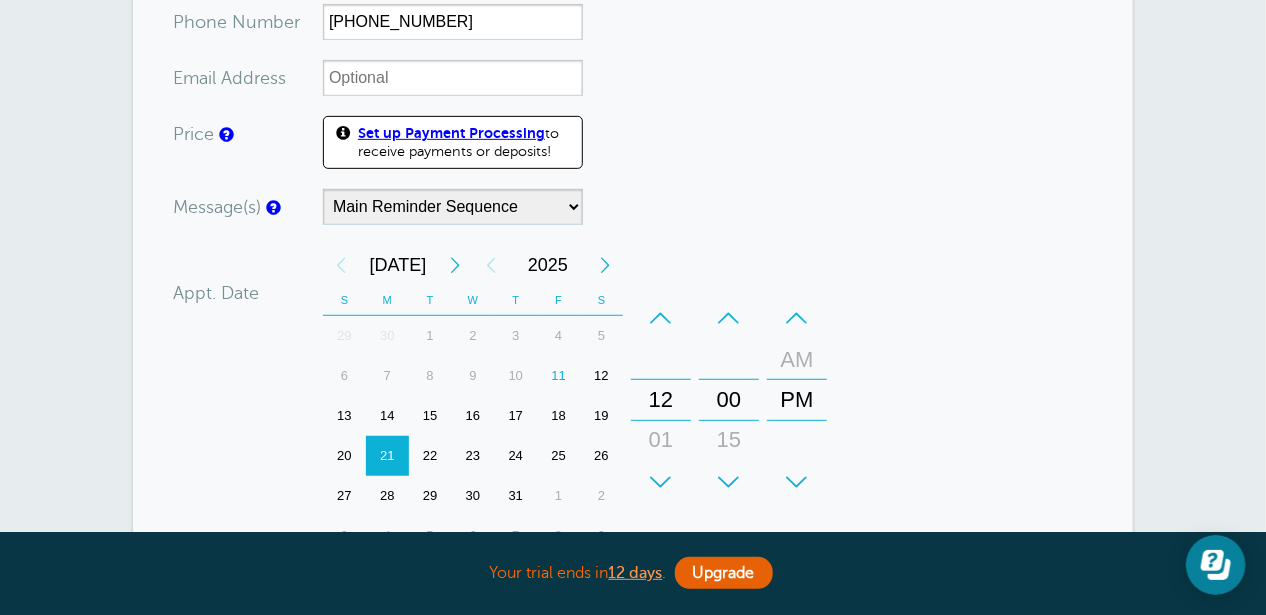 click on "Message(s)
Main Reminder Sequence
Custom Message
Start with
First Reminder
Second Reminder
Third Reminder
Confirmation and Rescheduling instructions will be added to the message." at bounding box center (498, 207) 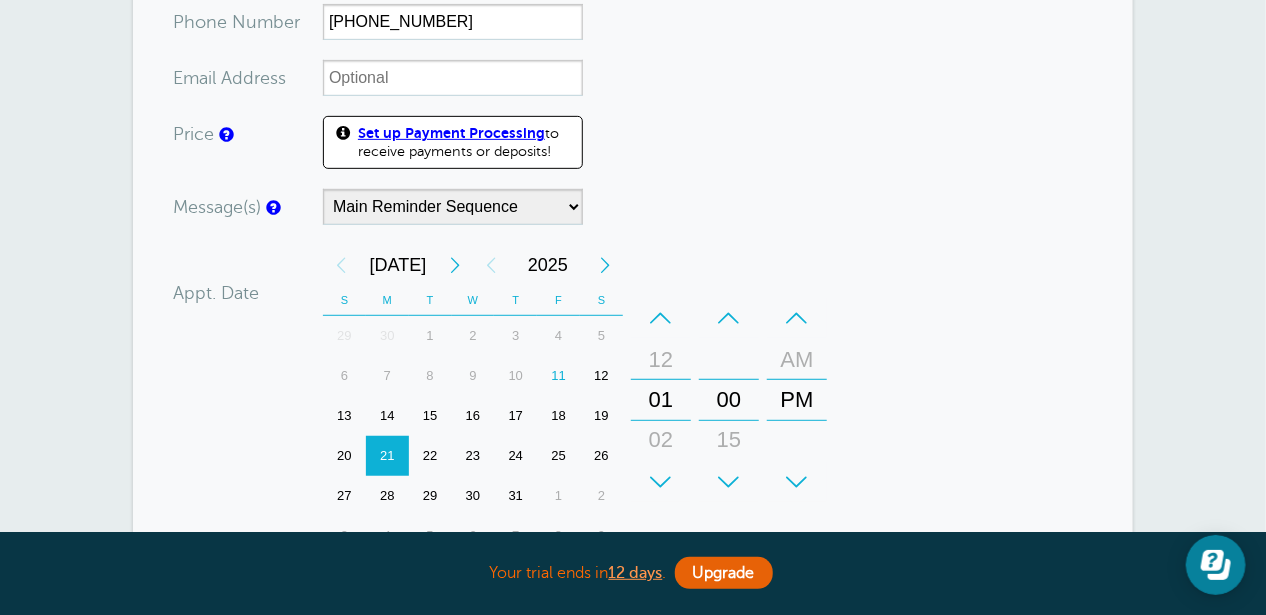 click on "+" at bounding box center (661, 482) 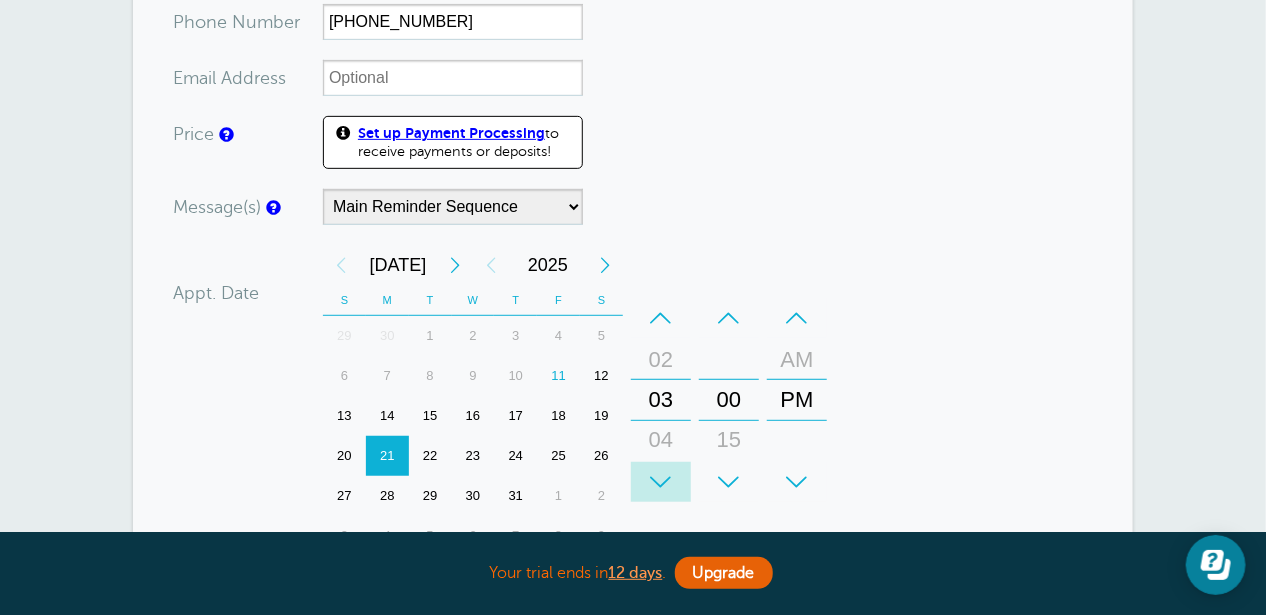 click on "+" at bounding box center [661, 482] 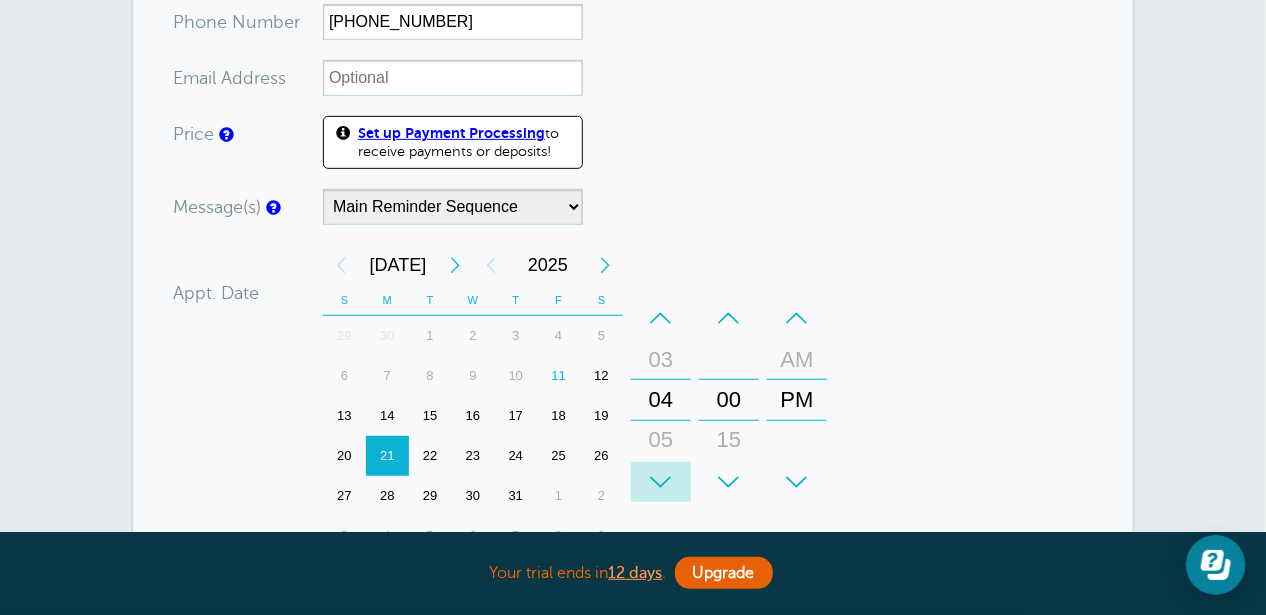 click on "+" at bounding box center [661, 482] 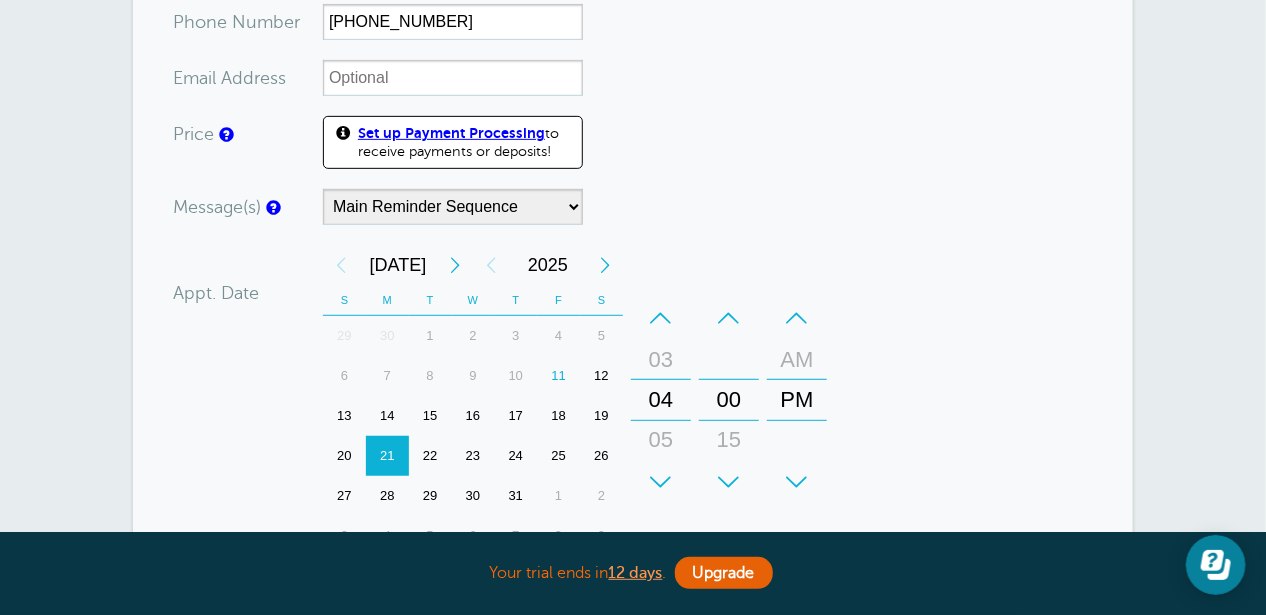 click on "+" at bounding box center [661, 482] 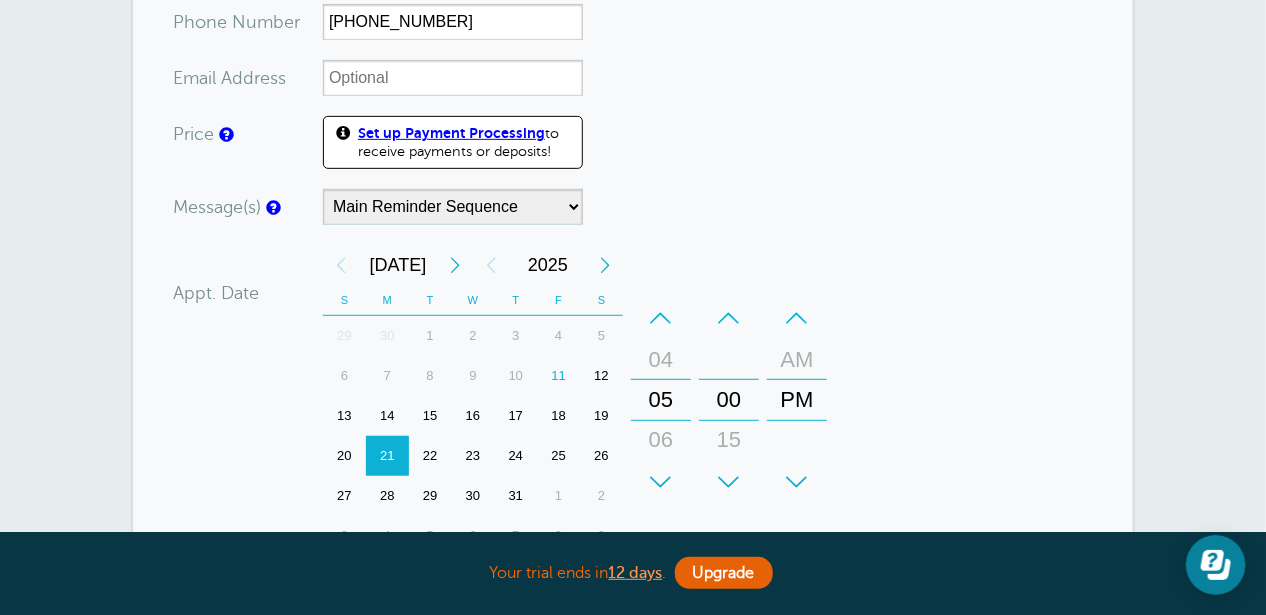 click on "+" at bounding box center (729, 482) 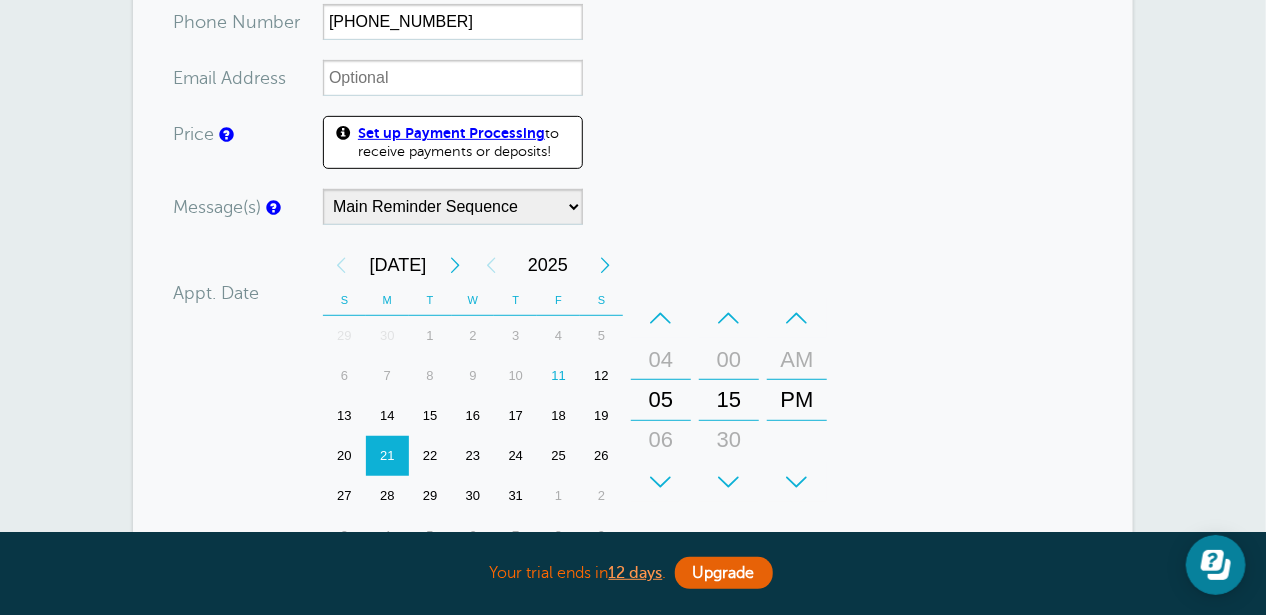 click on "+" at bounding box center (729, 482) 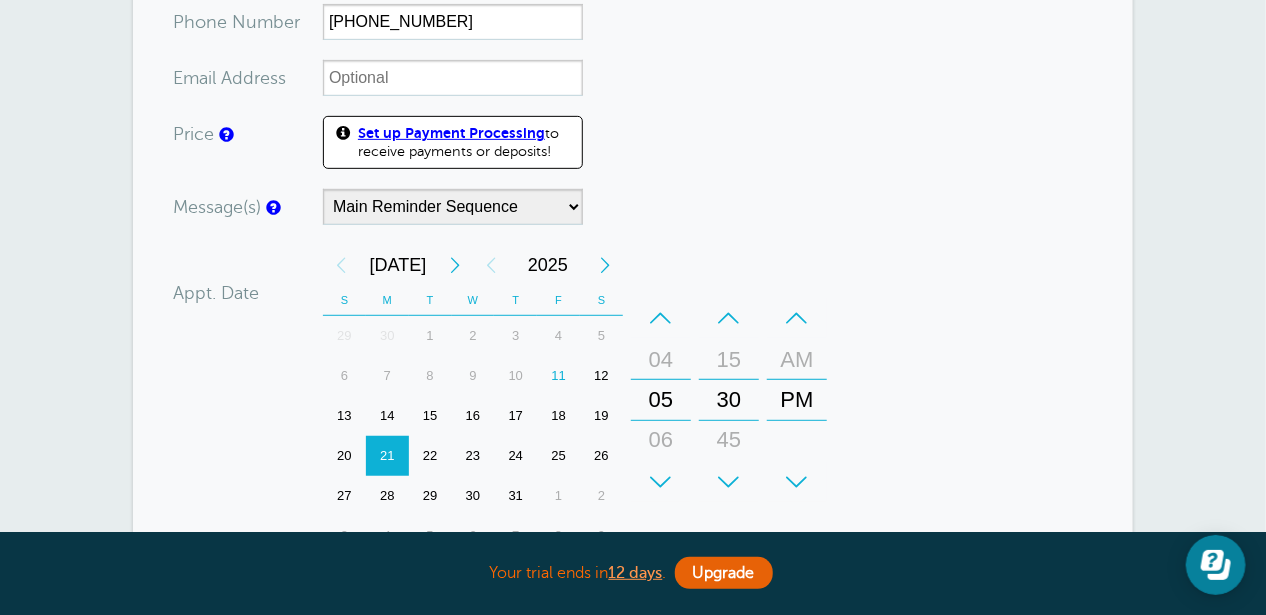 click on "You are creating a new customer. To use an existing customer select one from the autocomplete dropdown.
x-no-autofill
Cus tomer N ame
Jacob Gobrogge No search results.
Edit
Remove
Customer TZ
--
Time zone
am/pm
24h" at bounding box center (633, 386) 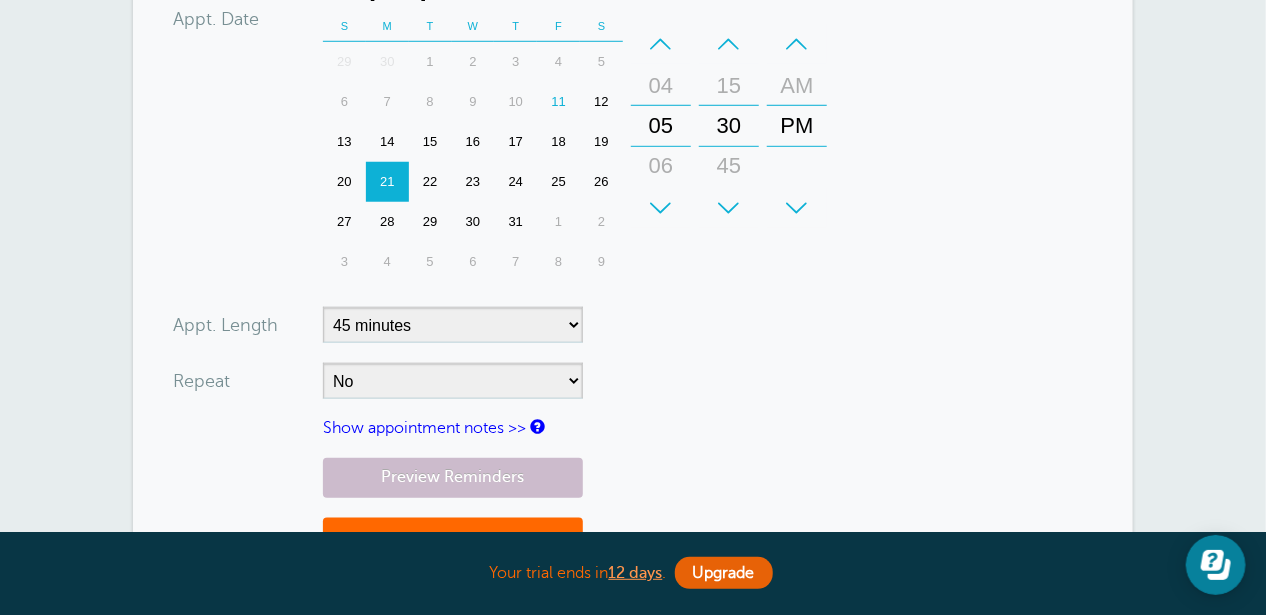 scroll, scrollTop: 700, scrollLeft: 0, axis: vertical 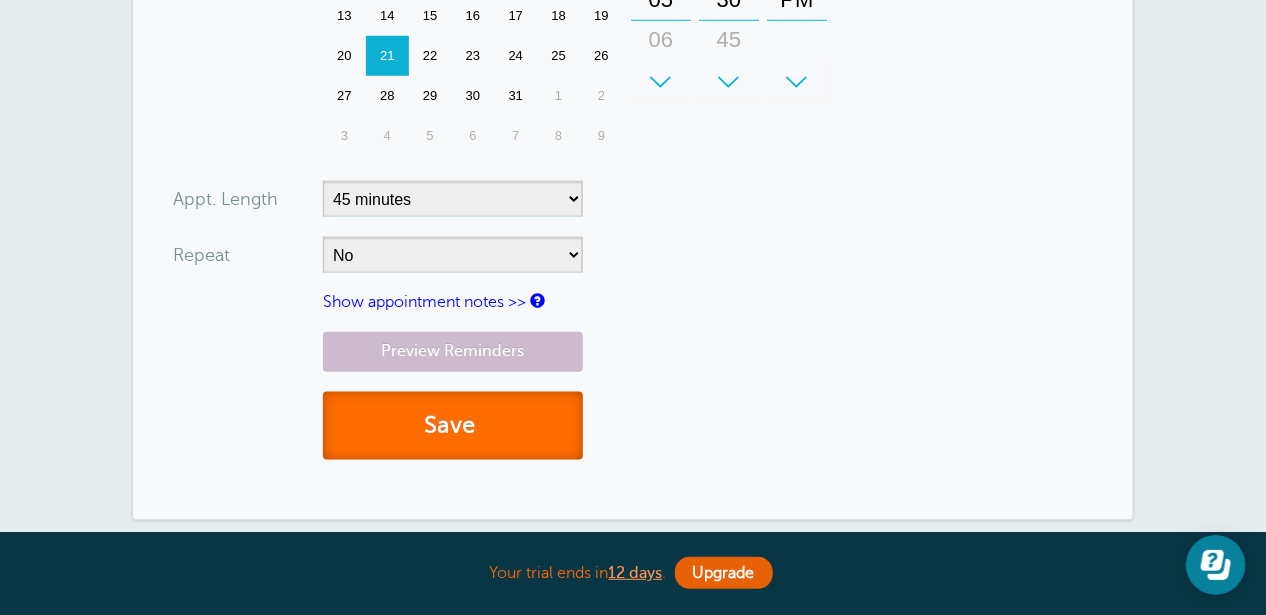 click on "Save" at bounding box center [453, 426] 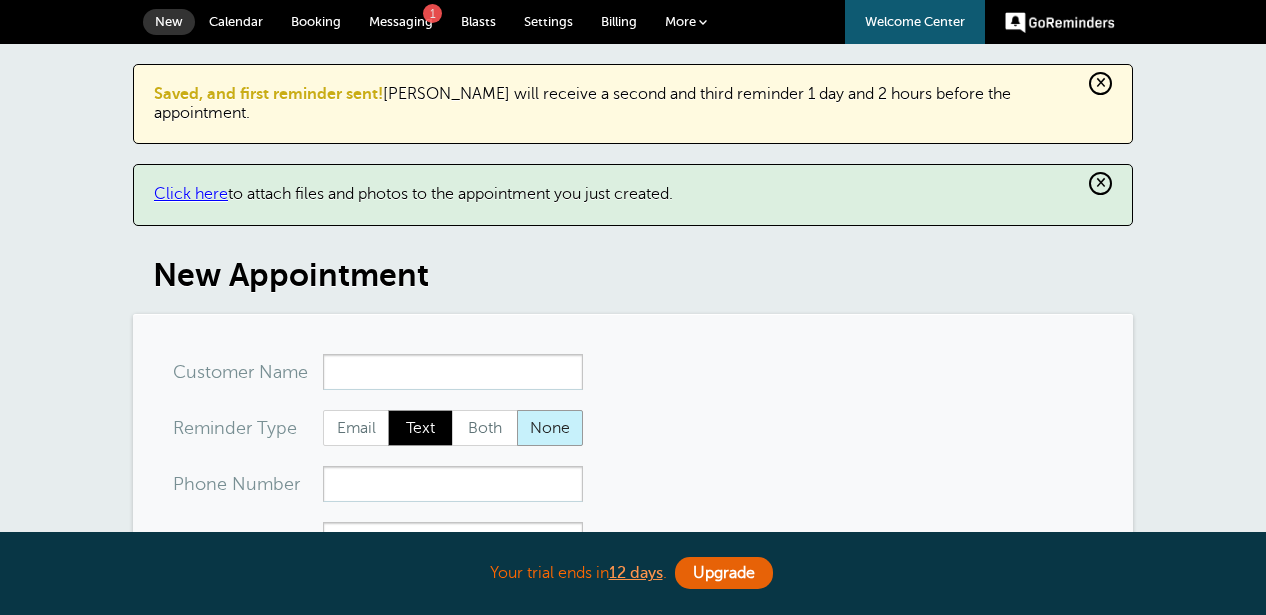 scroll, scrollTop: 0, scrollLeft: 0, axis: both 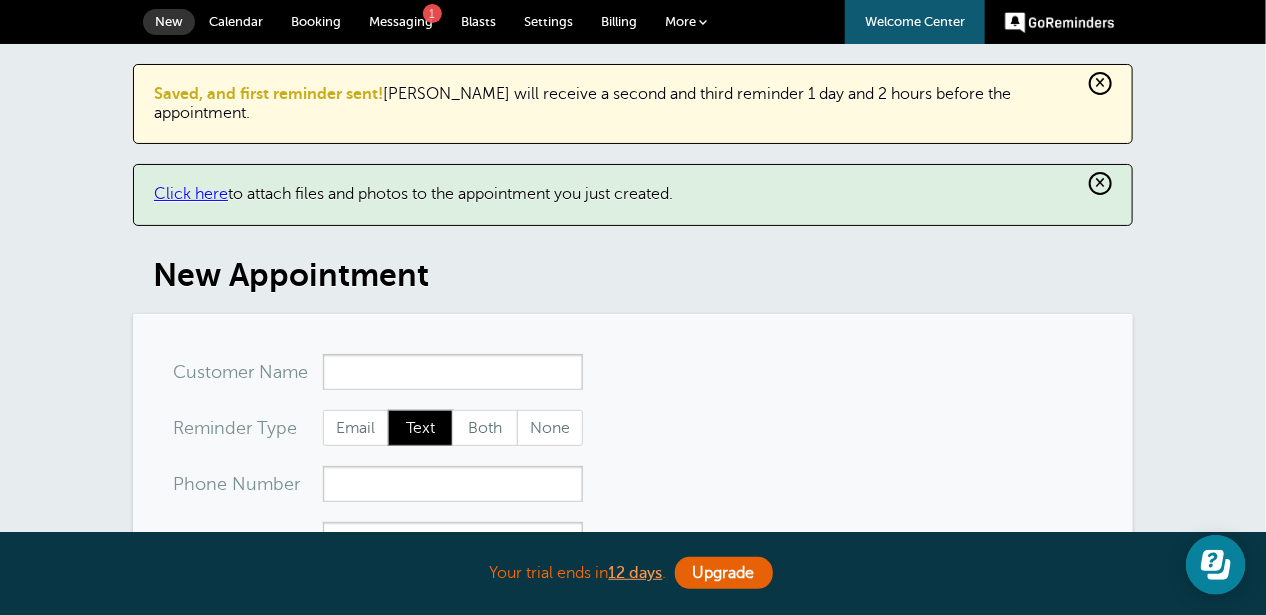click on "Messaging" at bounding box center [401, 21] 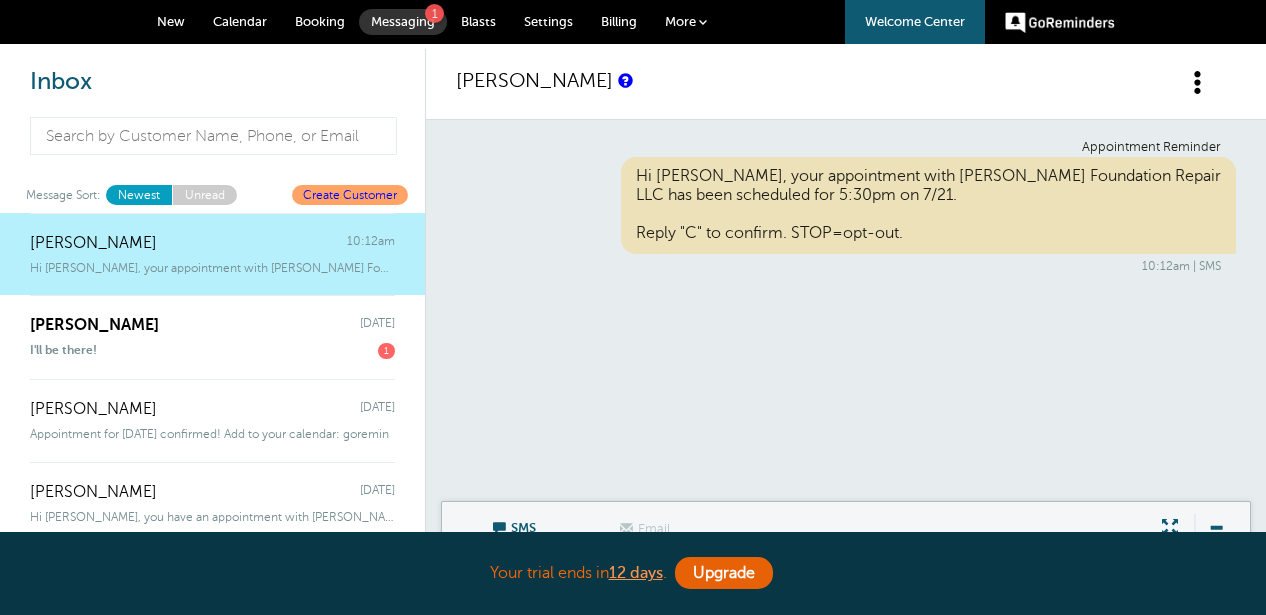 scroll, scrollTop: 0, scrollLeft: 0, axis: both 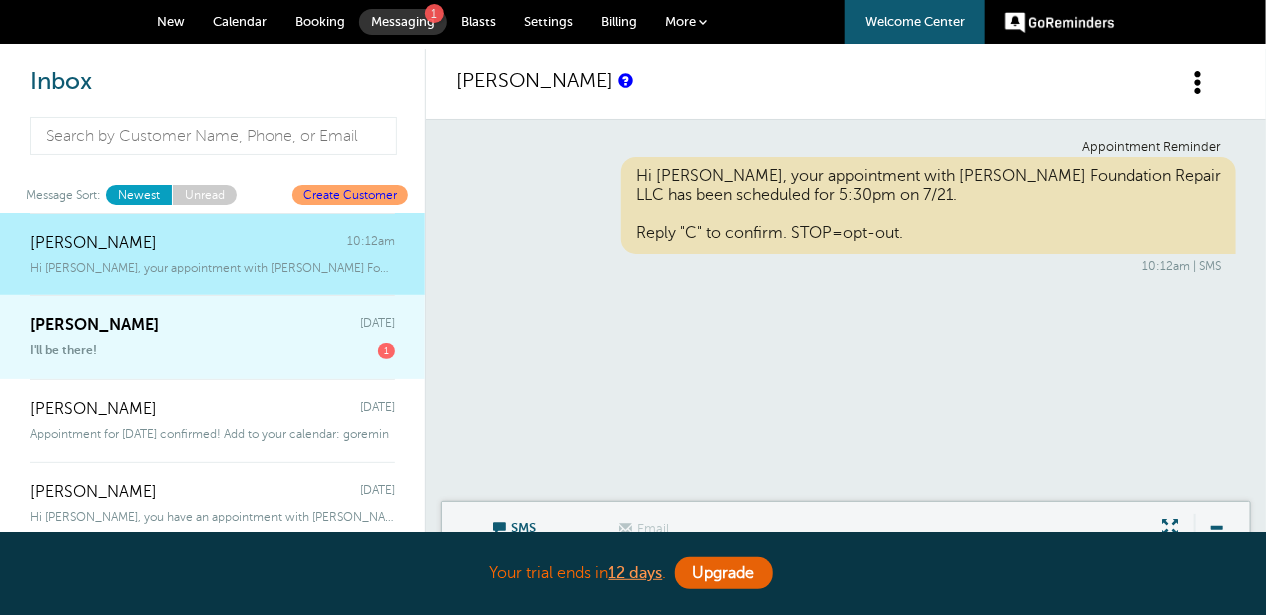 click on "[PERSON_NAME]
[DATE]" at bounding box center (212, 315) 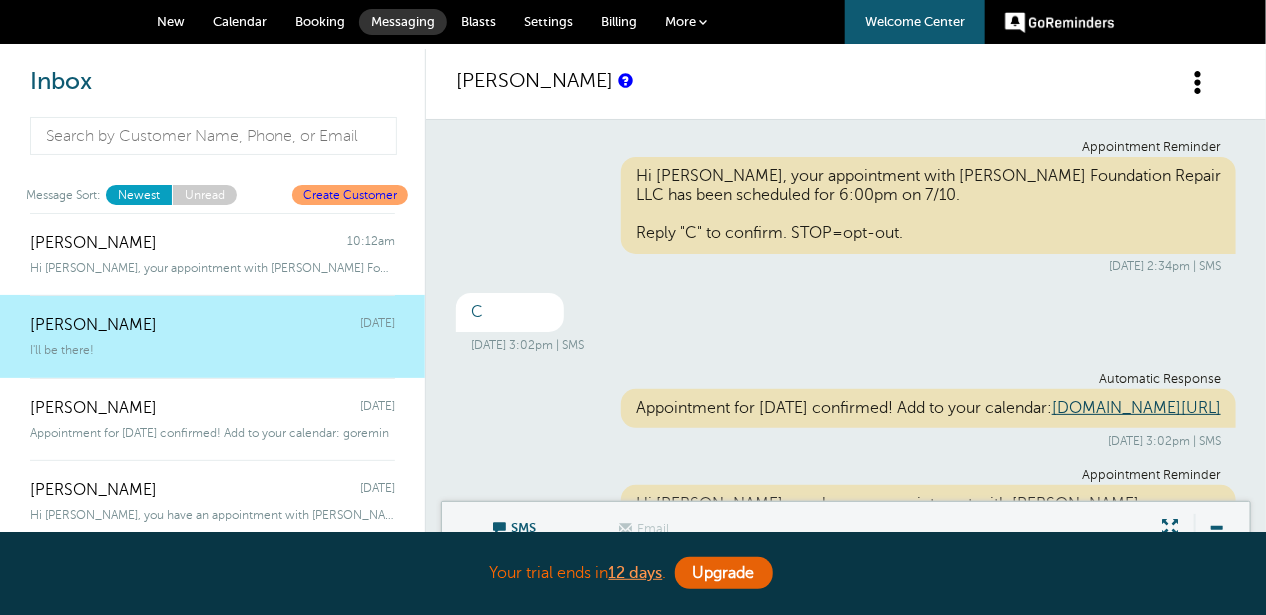 scroll, scrollTop: 367, scrollLeft: 0, axis: vertical 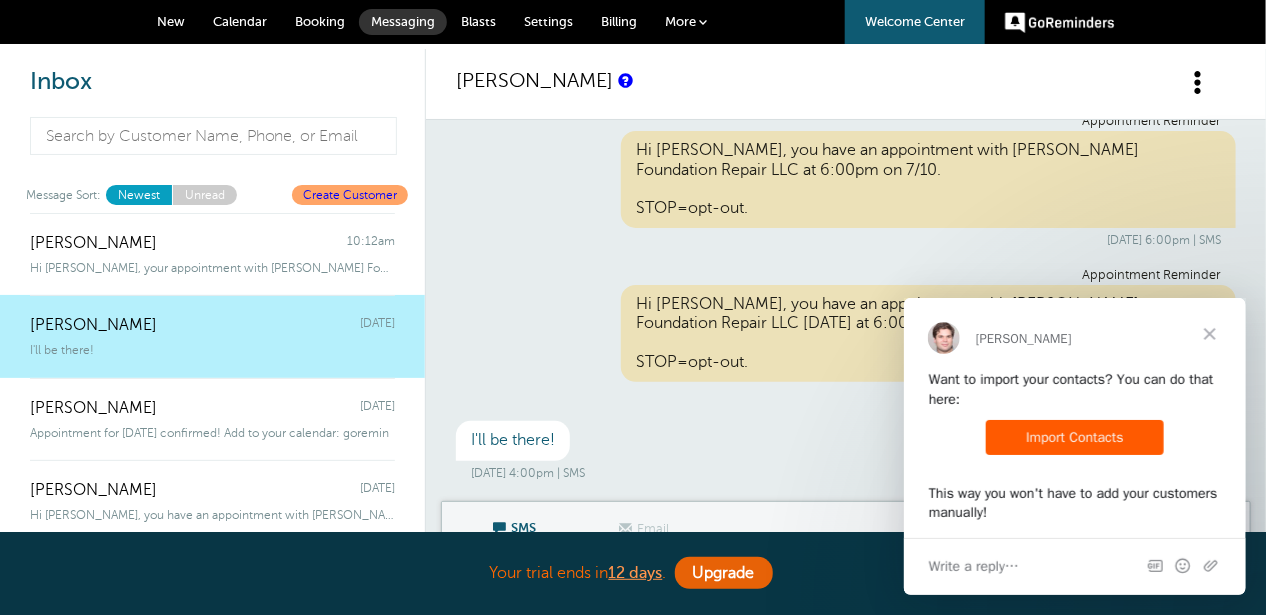 click at bounding box center (1209, 334) 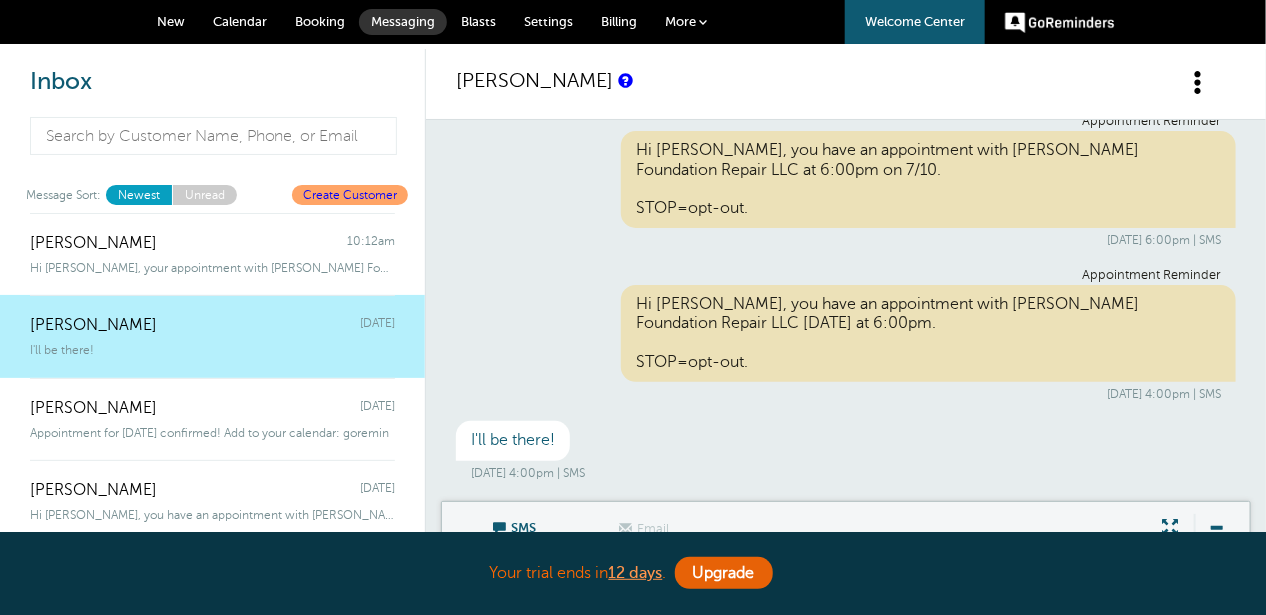 click on "Settings" at bounding box center (548, 22) 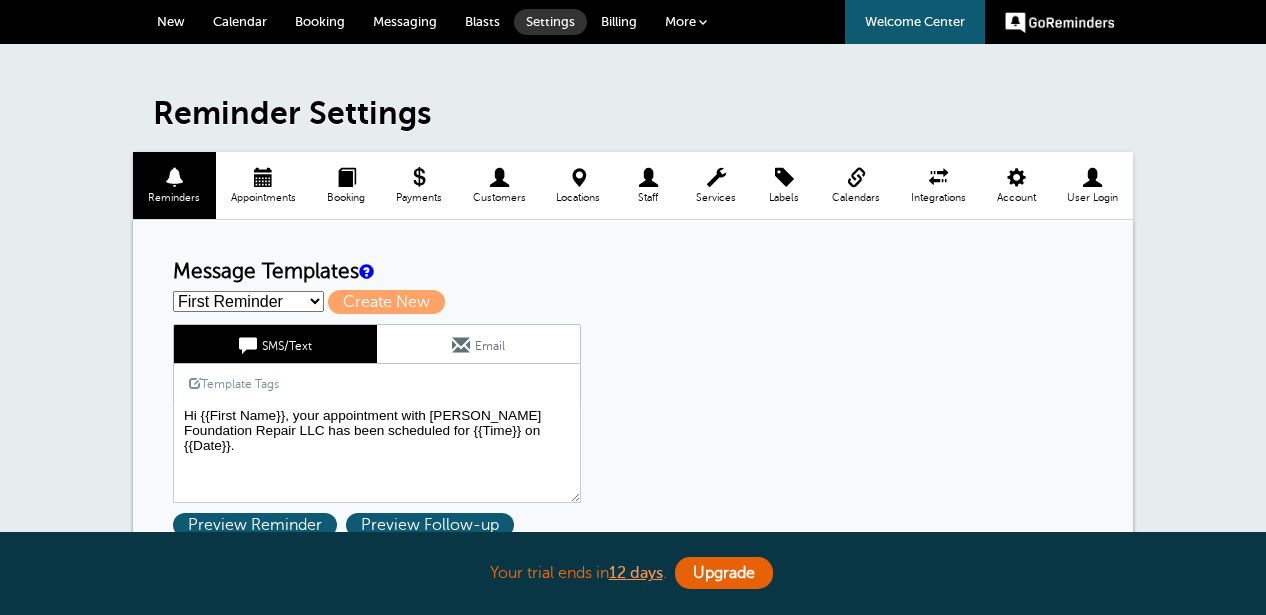 scroll, scrollTop: 0, scrollLeft: 0, axis: both 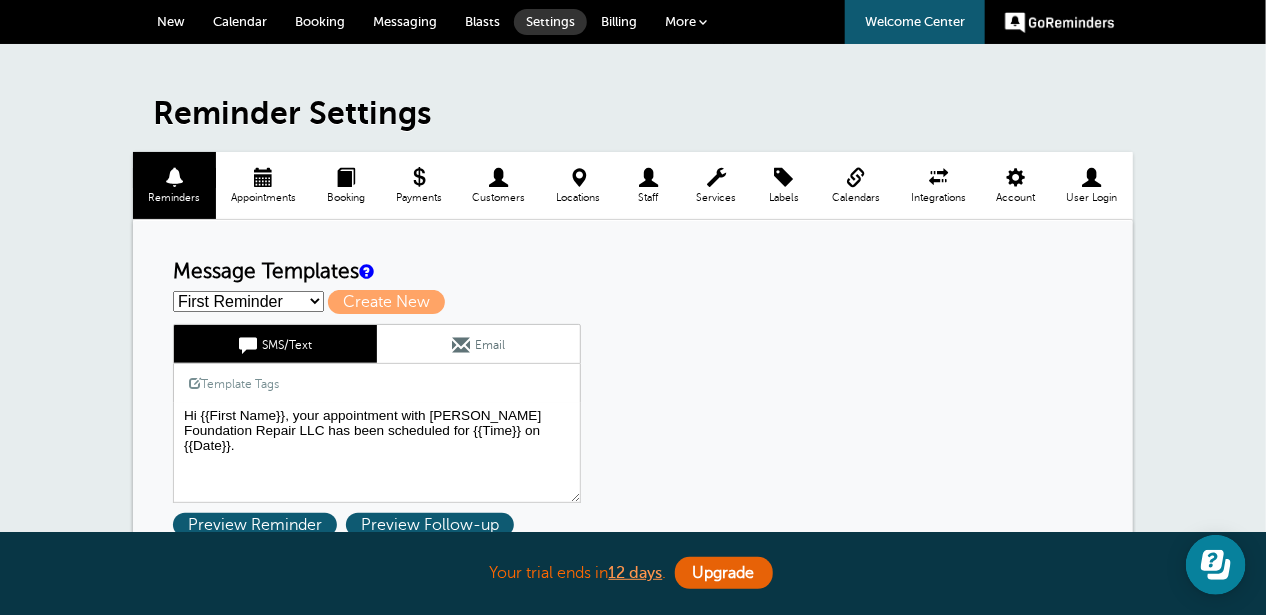 click on "First Reminder
Second Reminder
Third Reminder
Create new..." at bounding box center [248, 301] 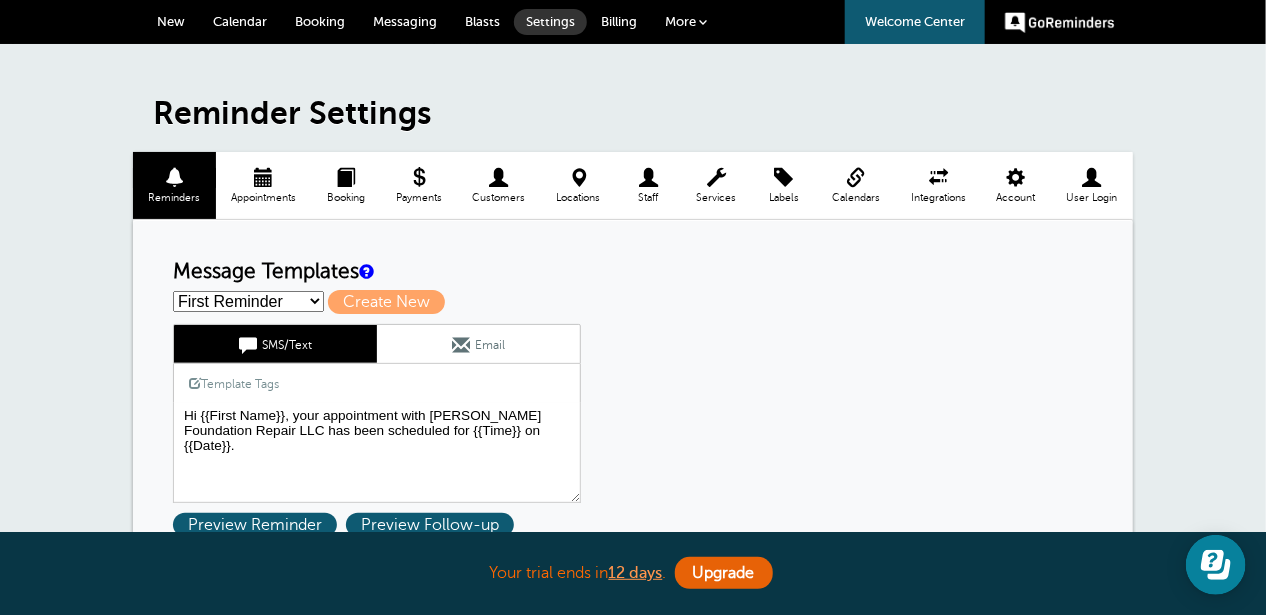 select on "156729" 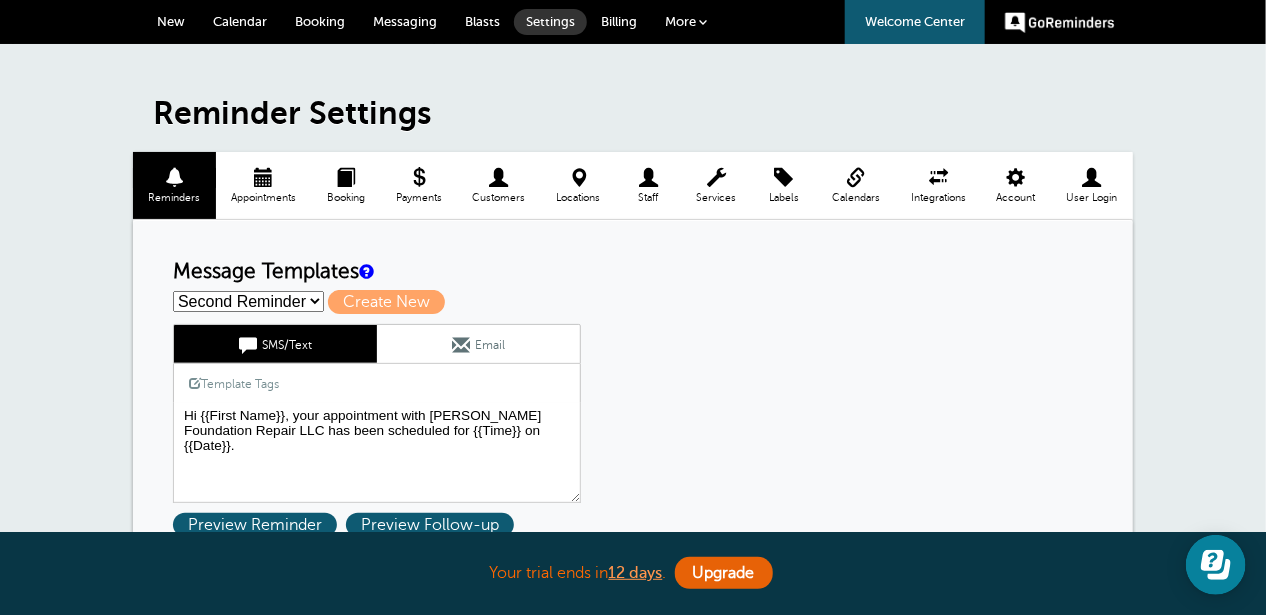 click on "First Reminder
Second Reminder
Third Reminder
Create new..." at bounding box center (248, 301) 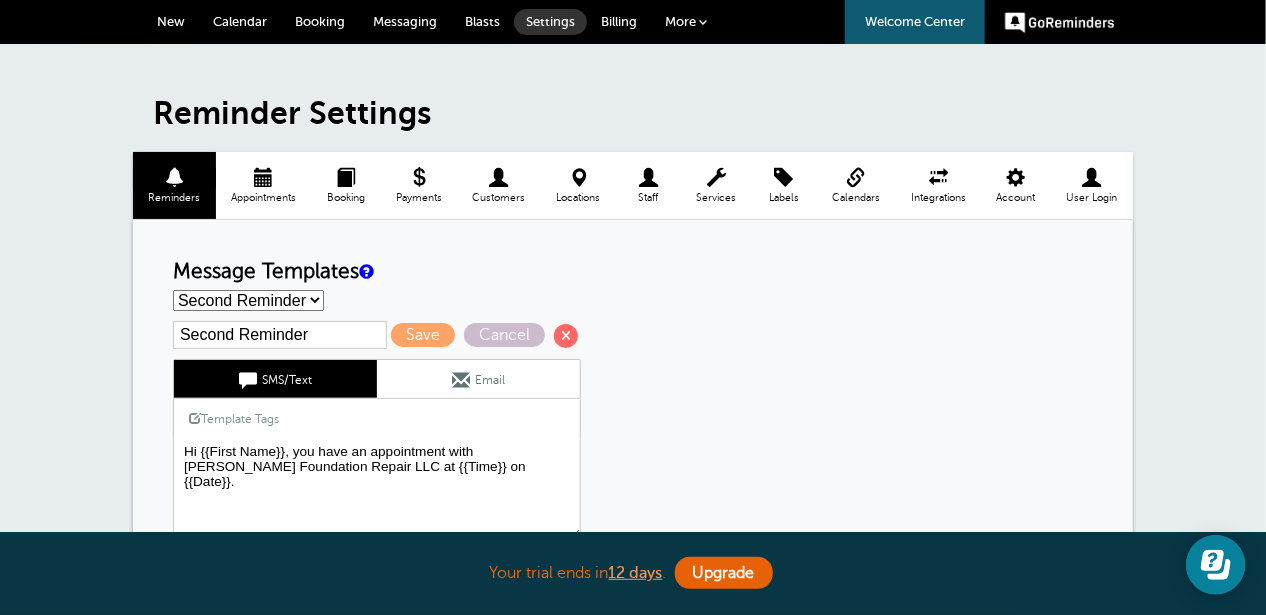 click on "First Reminder
Second Reminder
Third Reminder
Create new..." at bounding box center (248, 300) 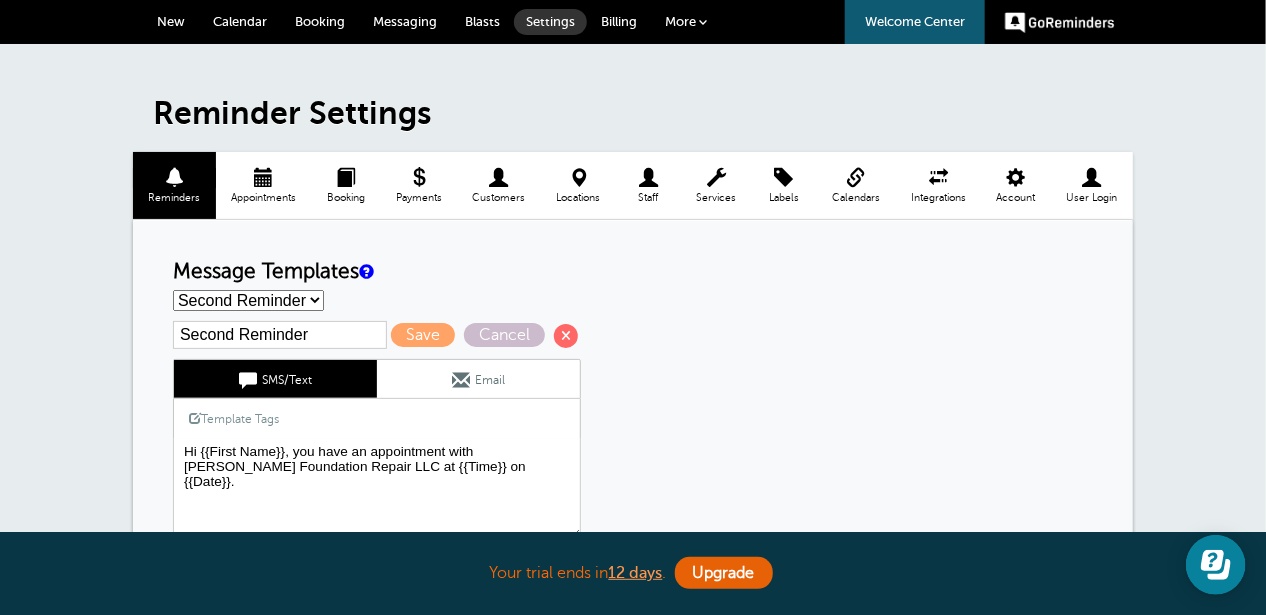 select 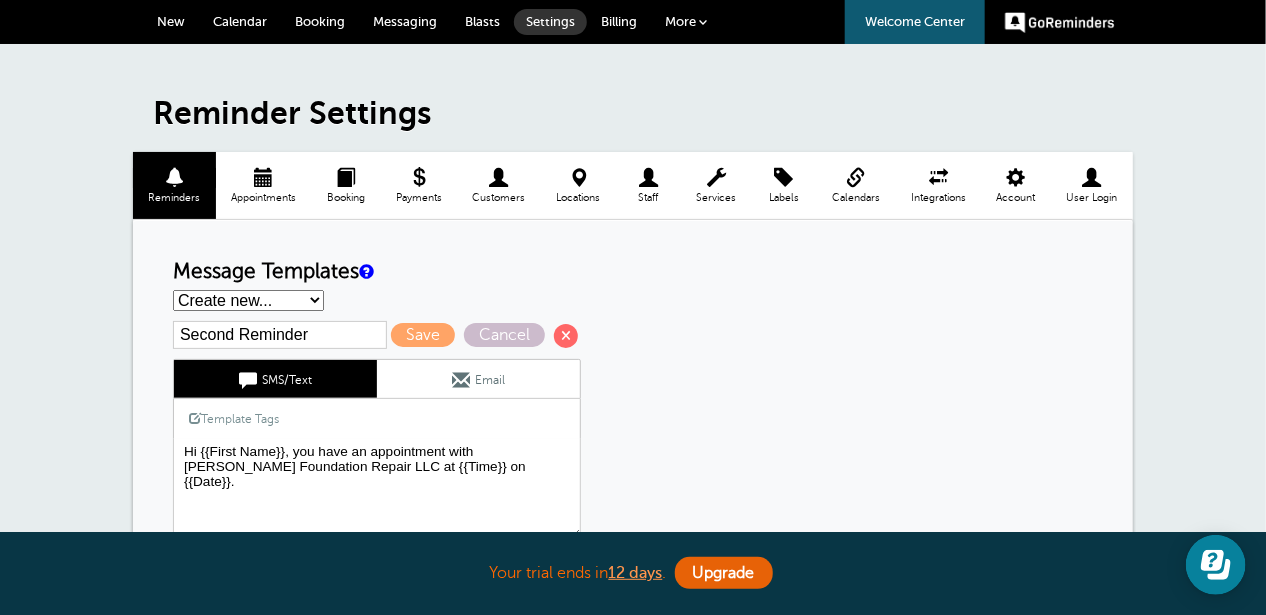 click on "First Reminder
Second Reminder
Third Reminder
Create new..." at bounding box center [248, 300] 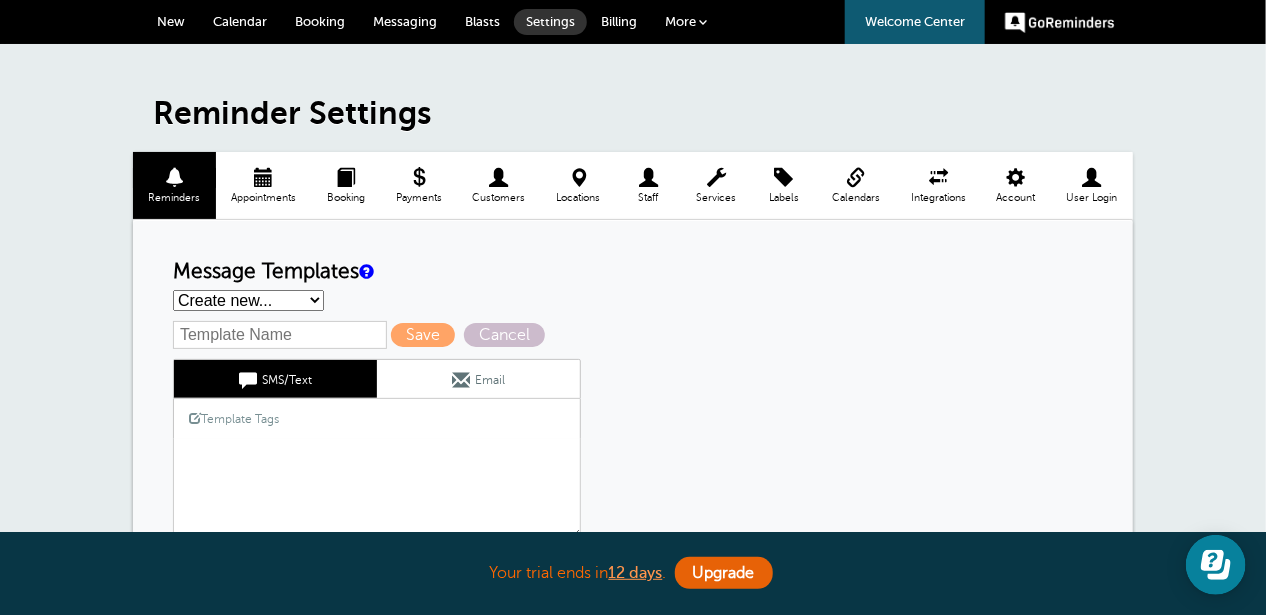 click at bounding box center [280, 335] 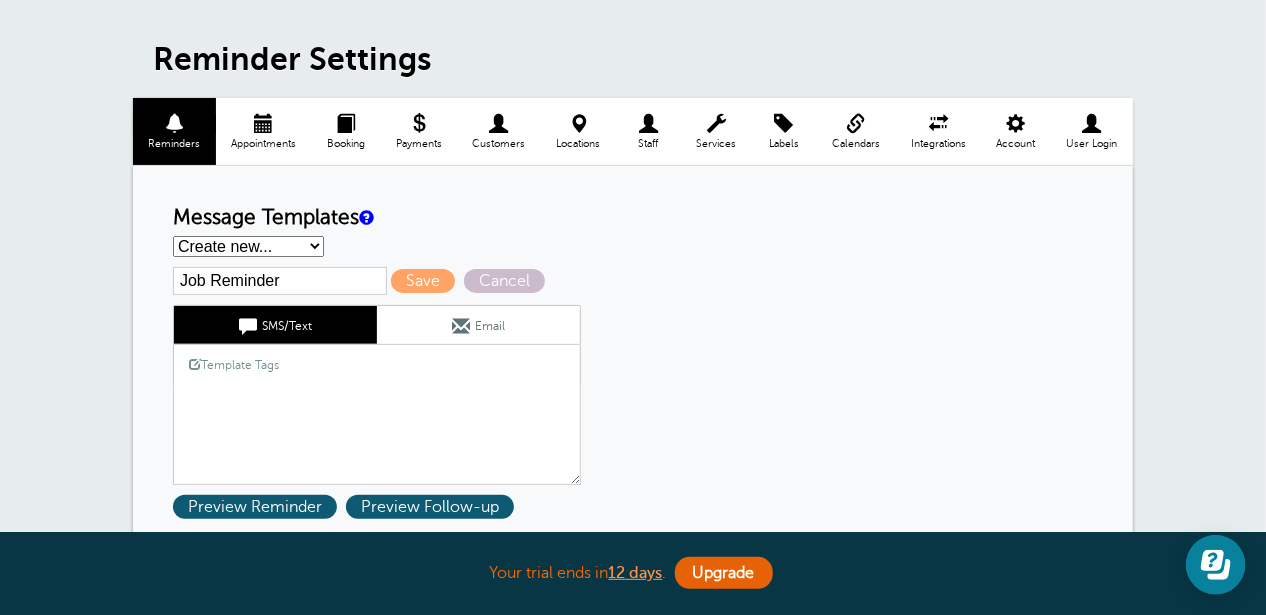 scroll, scrollTop: 100, scrollLeft: 0, axis: vertical 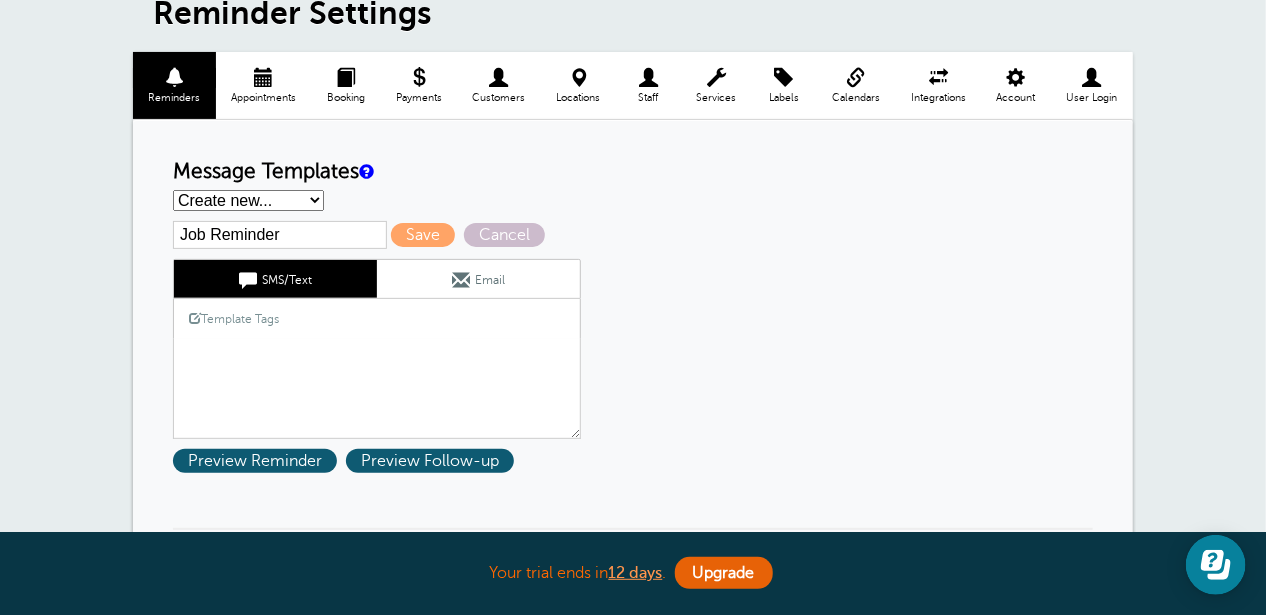 type on "Job Reminder" 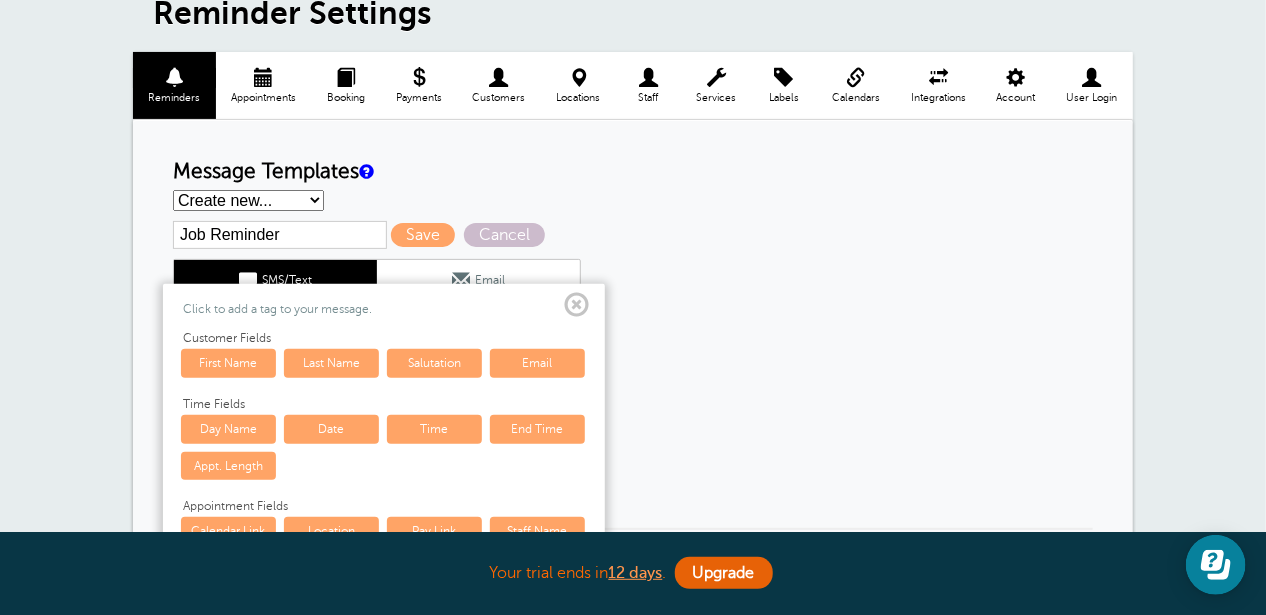 click on "First Name" at bounding box center [228, 363] 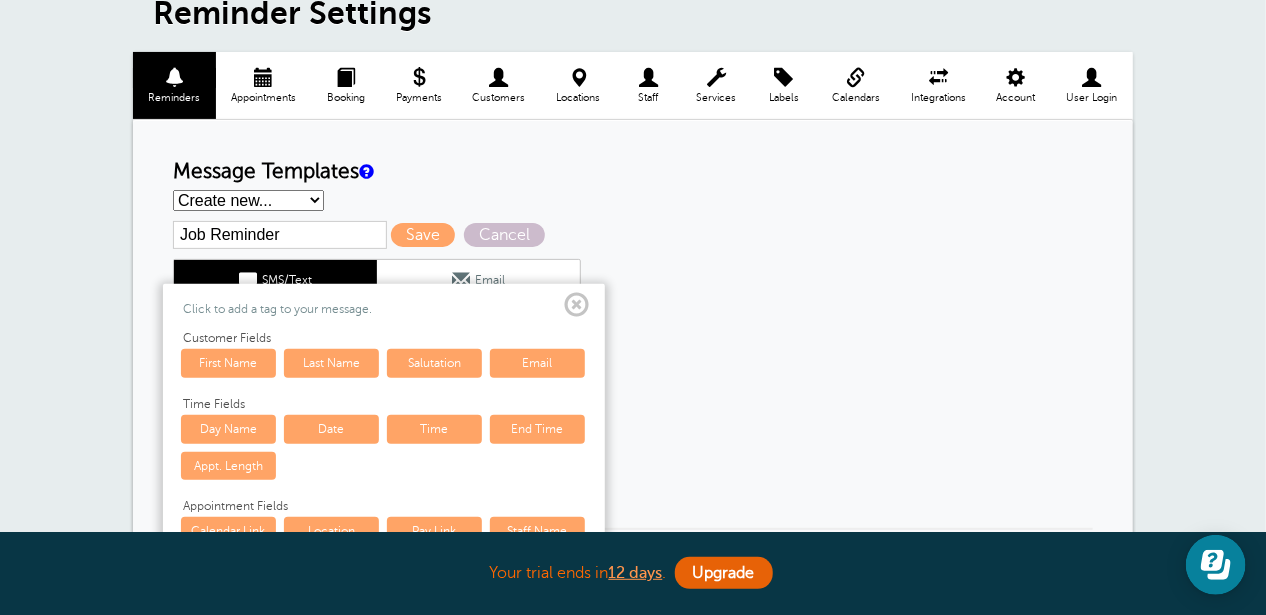 type on "{{First Name}}" 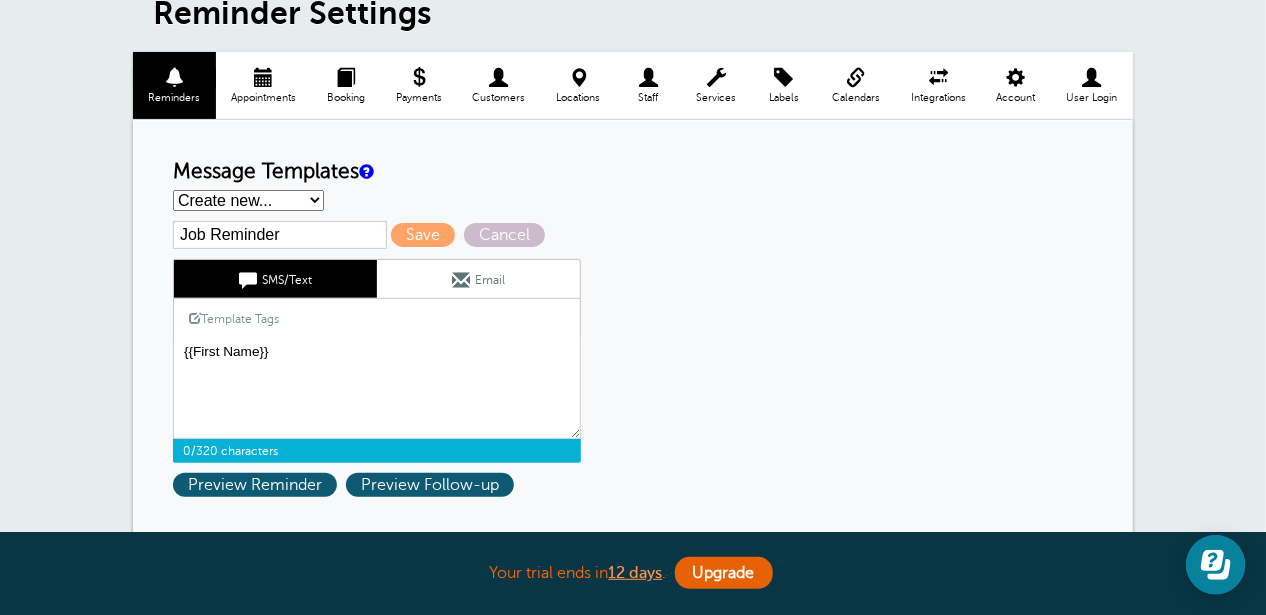 click on "First Reminder
Second Reminder
Third Reminder
Create new..." at bounding box center (248, 200) 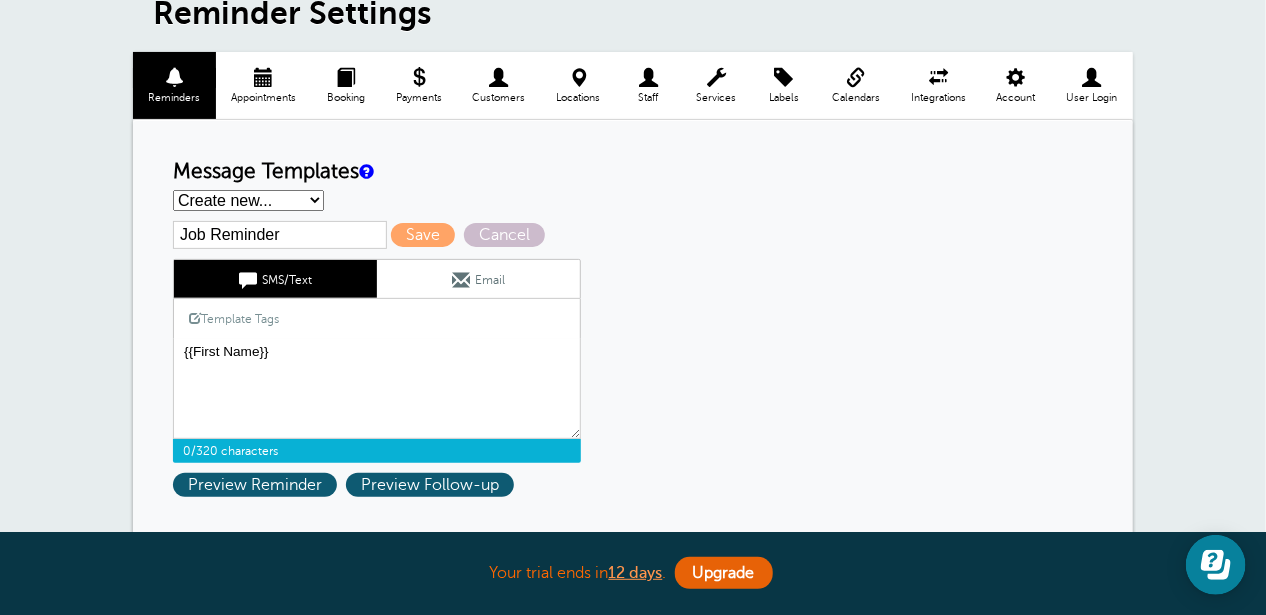 select on "156727" 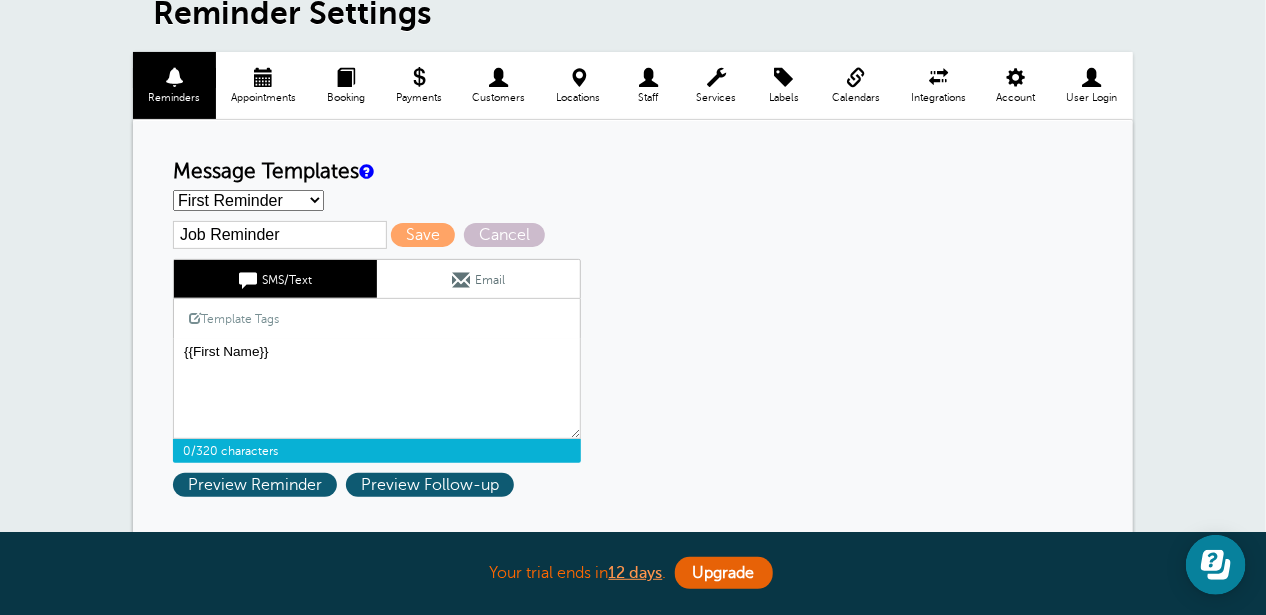 click on "First Reminder
Second Reminder
Third Reminder
Create new..." at bounding box center [248, 200] 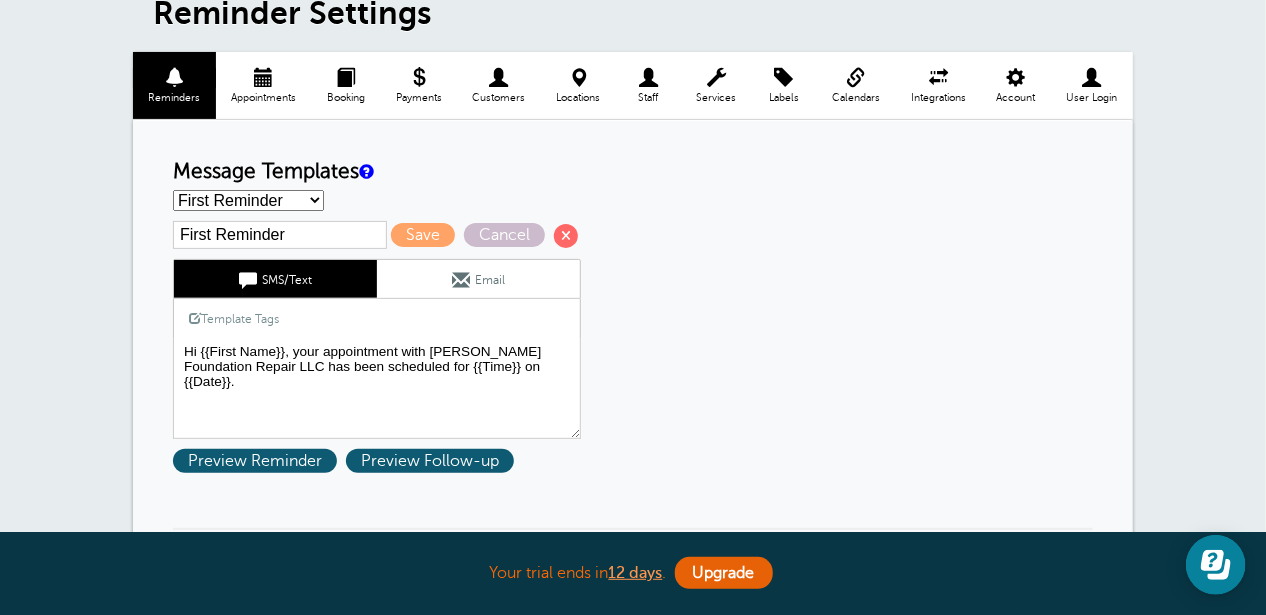 click on "First Reminder
Second Reminder
Third Reminder
Create new..." at bounding box center [248, 200] 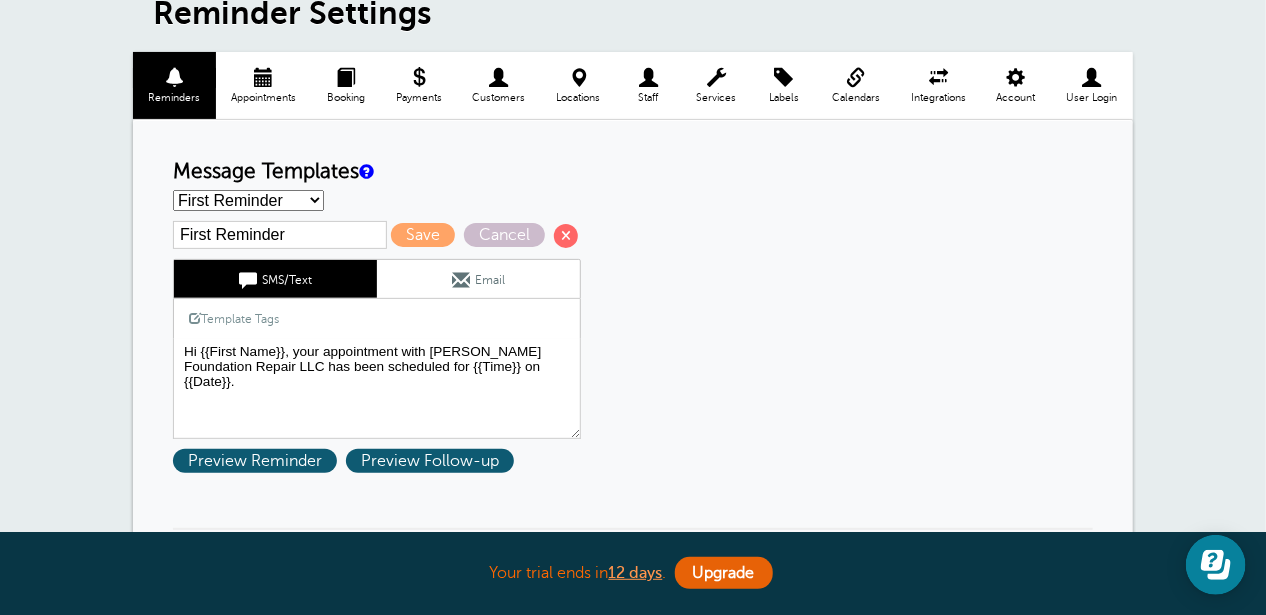 select 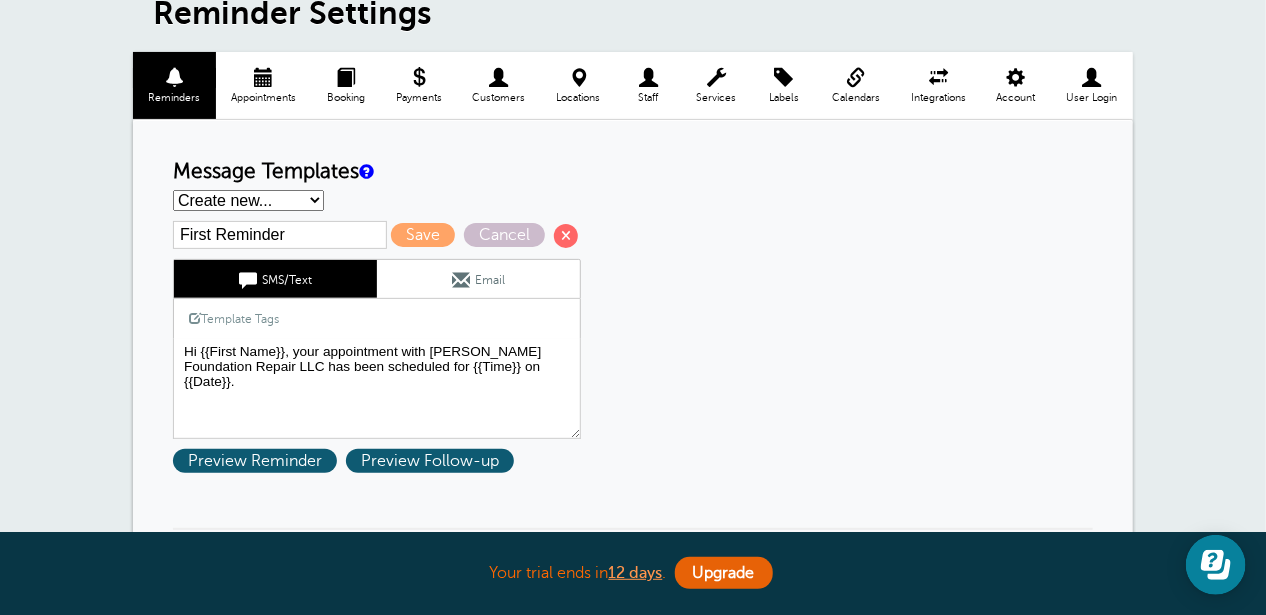 click on "First Reminder
Second Reminder
Third Reminder
Create new..." at bounding box center (248, 200) 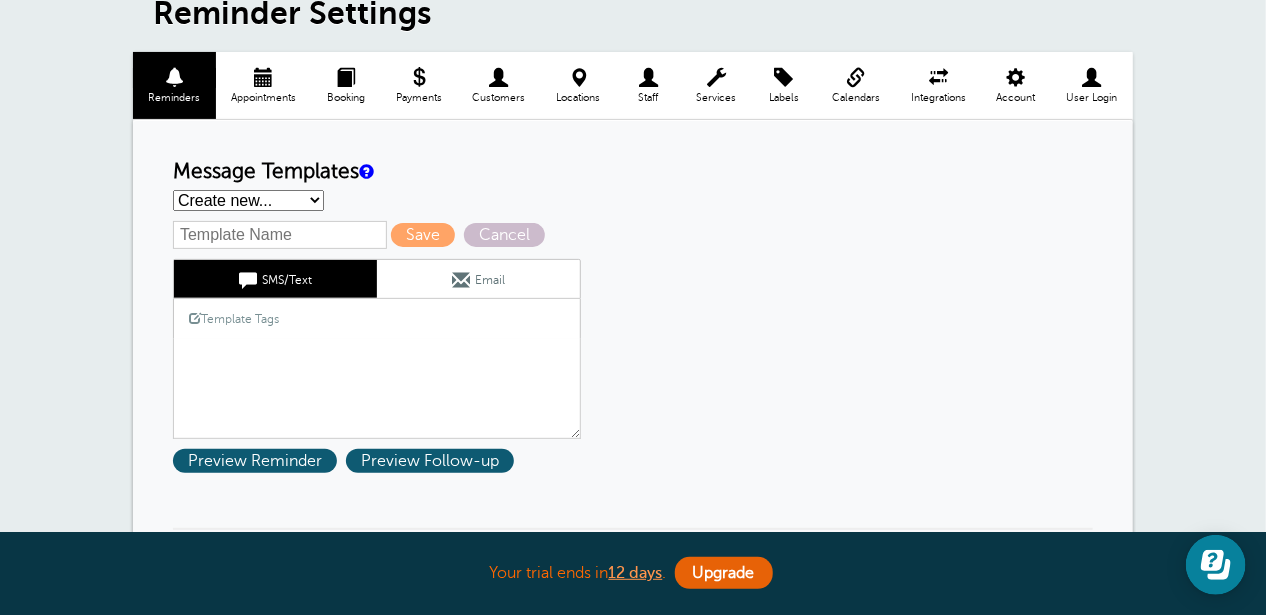 click on "Template Tags" at bounding box center [234, 318] 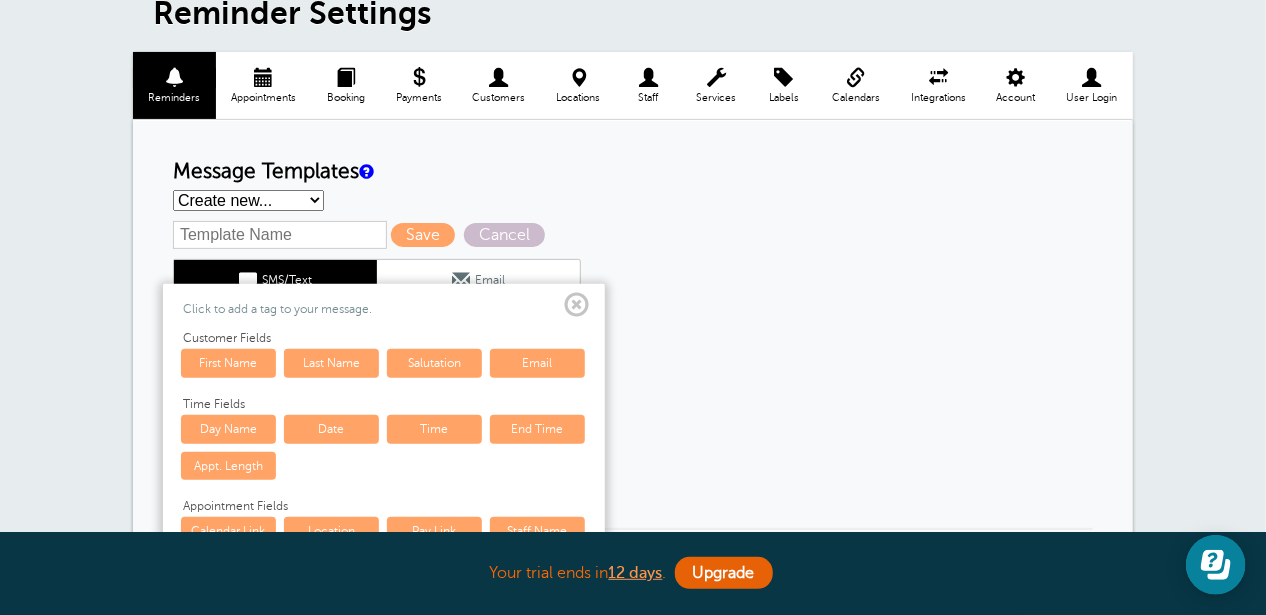 click on "Message Templates" at bounding box center (633, 172) 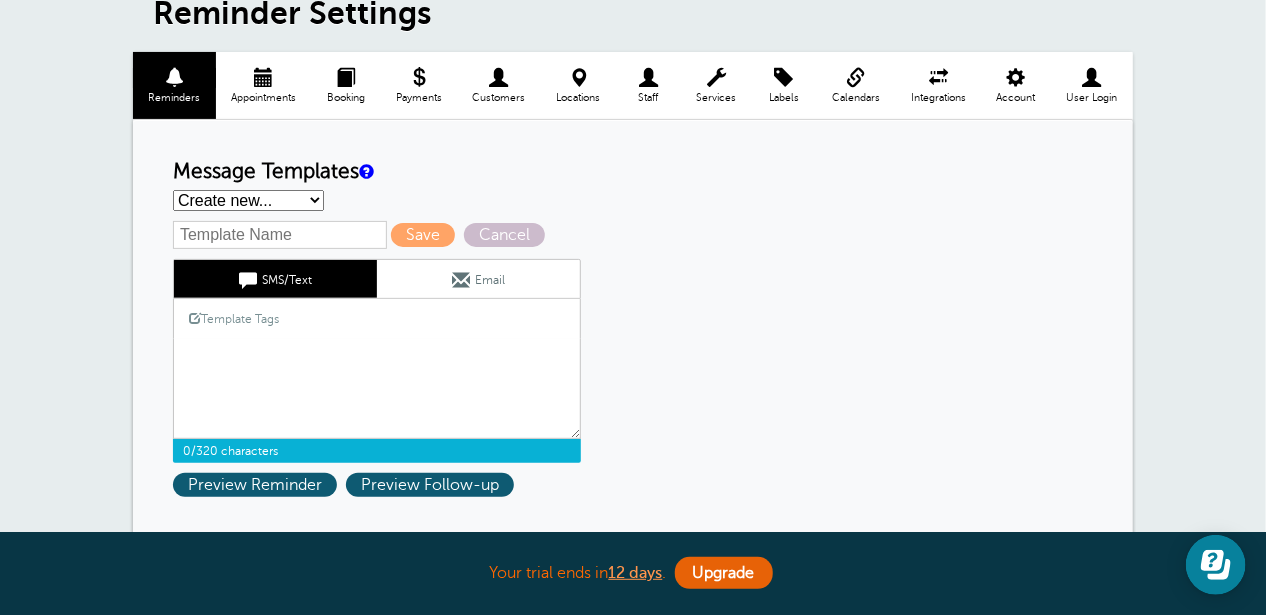 click on "Hi {{First Name}}, your appointment with [PERSON_NAME] Foundation Repair LLC has been scheduled for {{Time}} on {{Date}}." at bounding box center (377, 389) 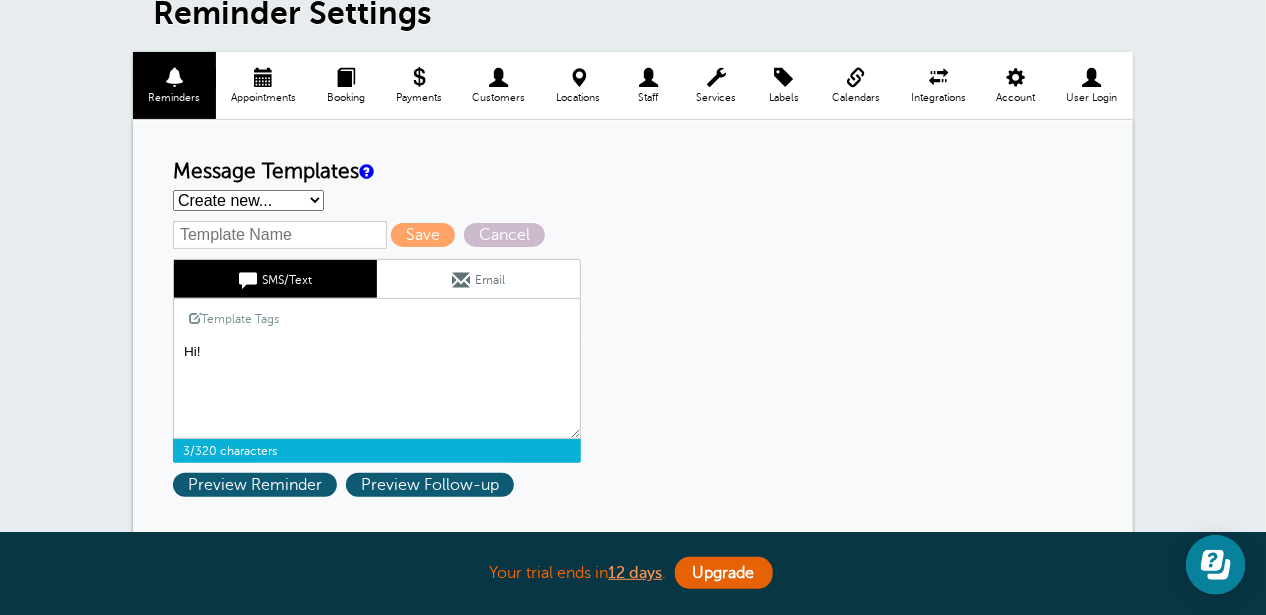 type on "Hi!" 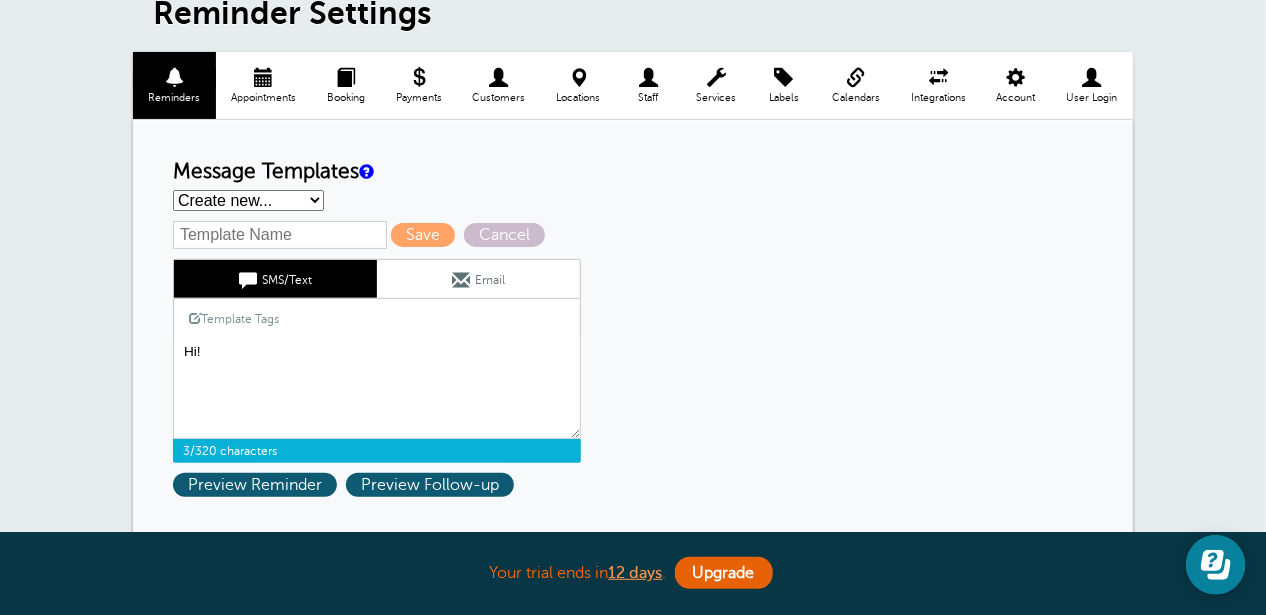 click on "Message Templates" at bounding box center (633, 172) 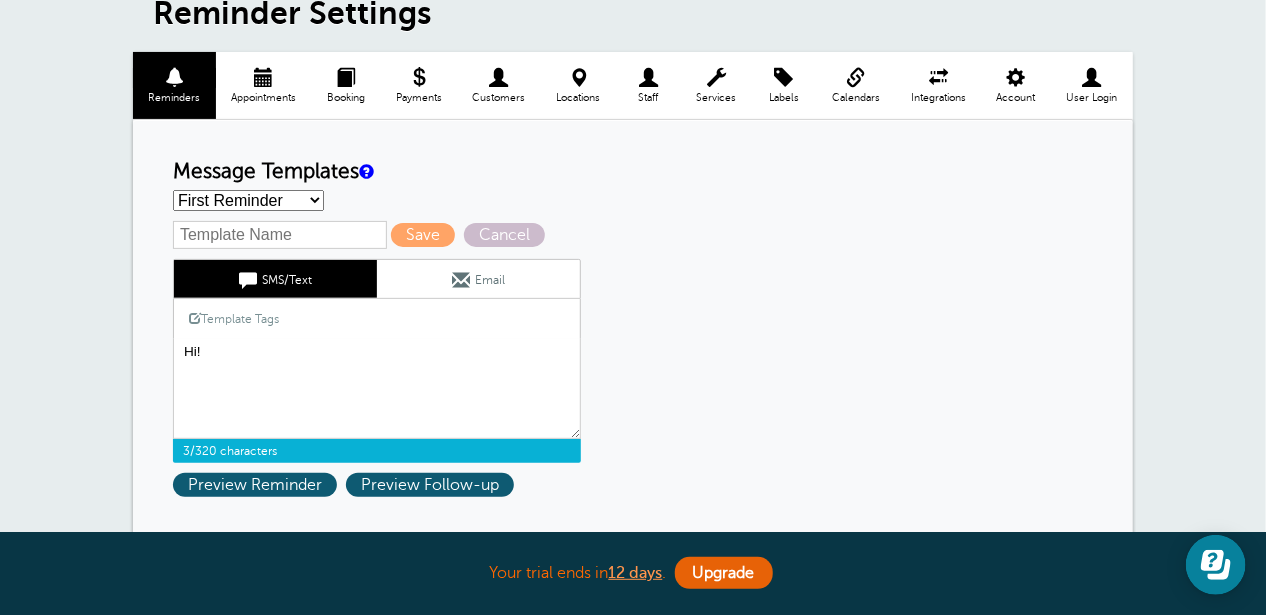 click on "First Reminder
Second Reminder
Third Reminder
Create new..." at bounding box center [248, 200] 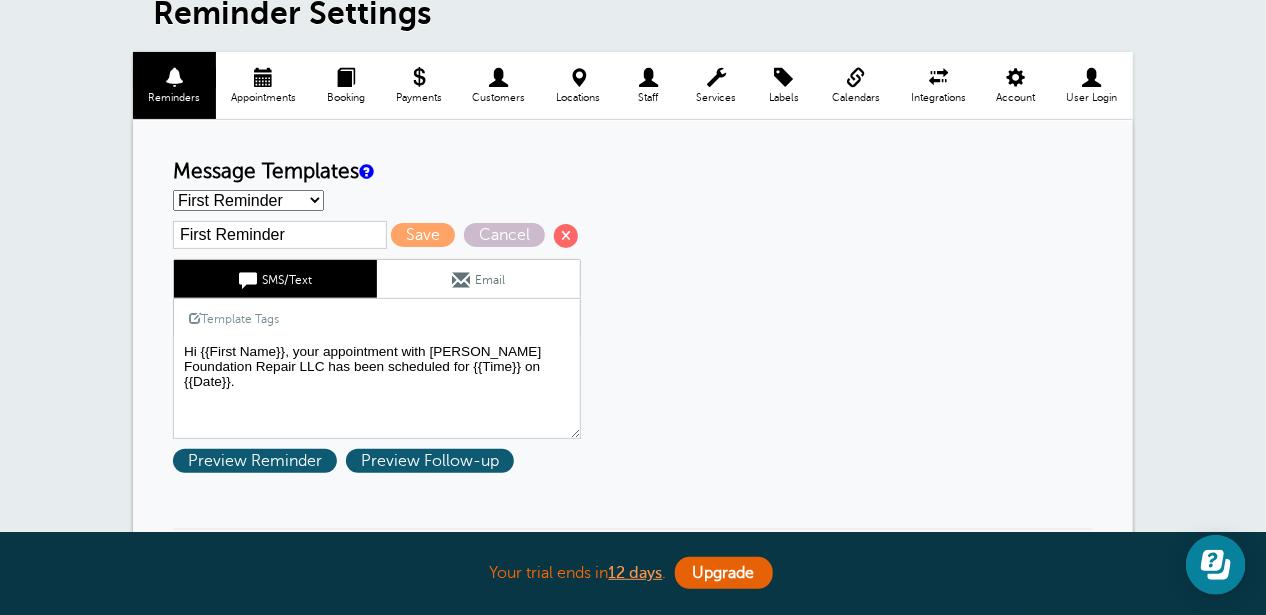 click on "First Reminder
Second Reminder
Third Reminder
Create new..." at bounding box center [248, 200] 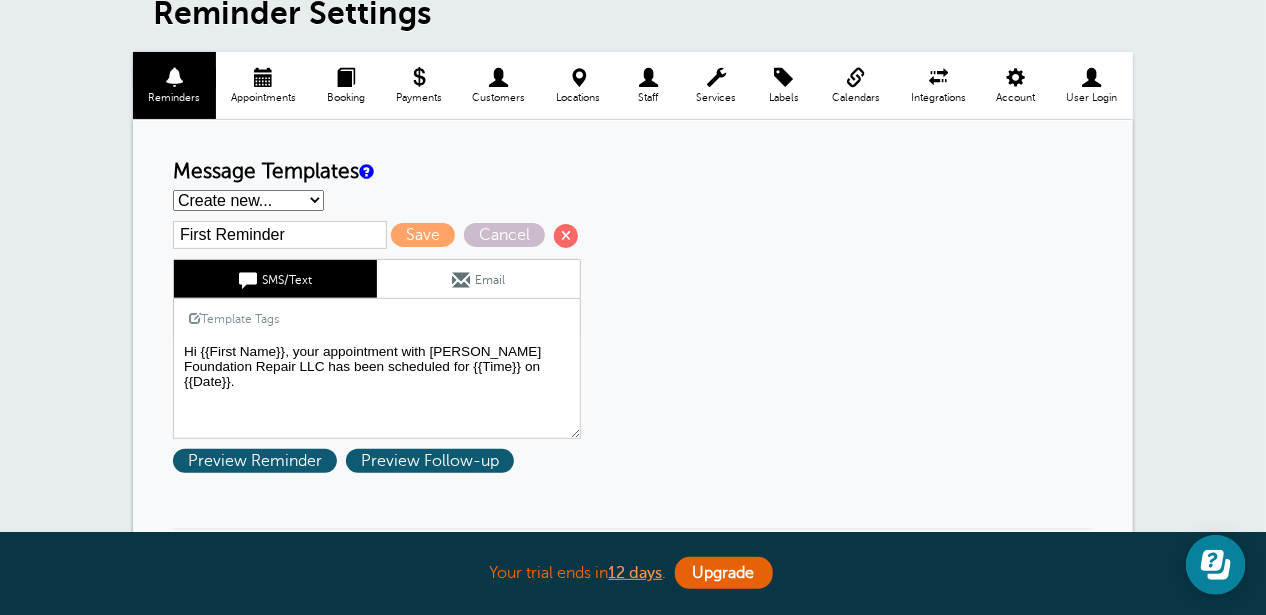 click on "First Reminder
Second Reminder
Third Reminder
Create new..." at bounding box center (248, 200) 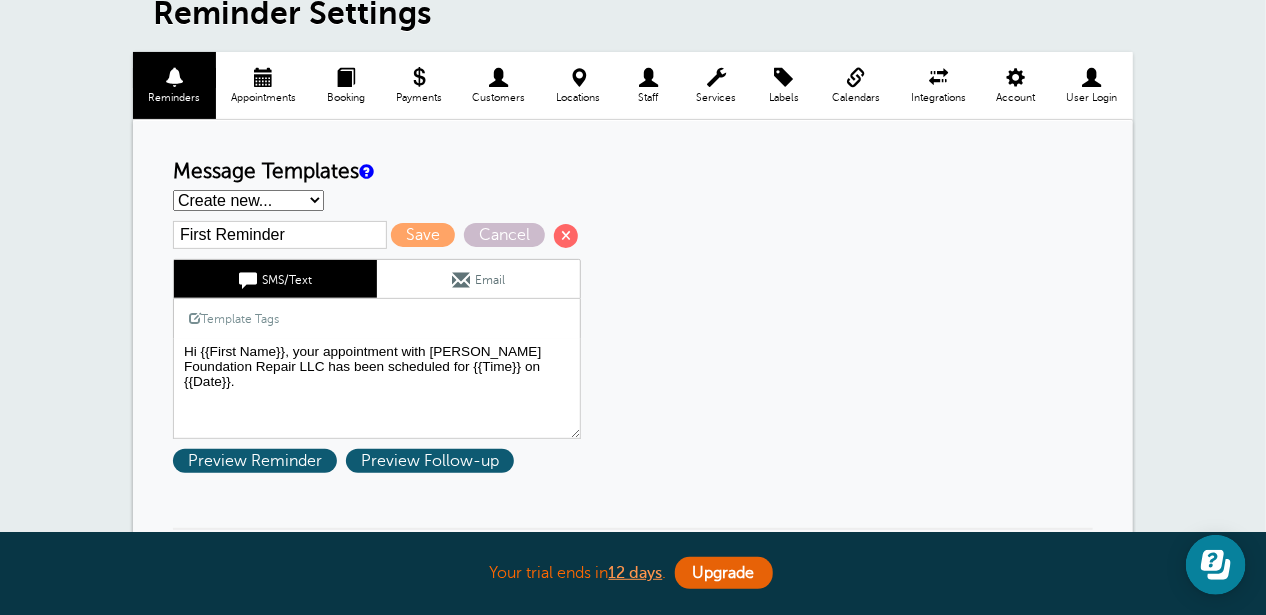 type 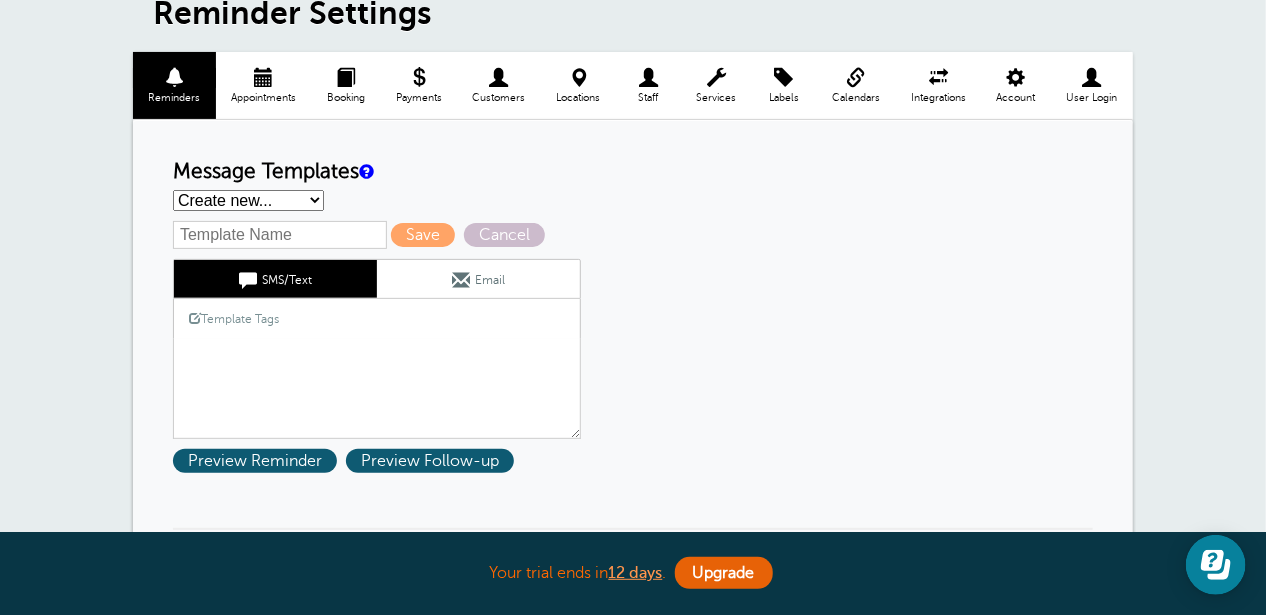 click on "First Reminder
Second Reminder
Third Reminder
Create new..." at bounding box center [248, 200] 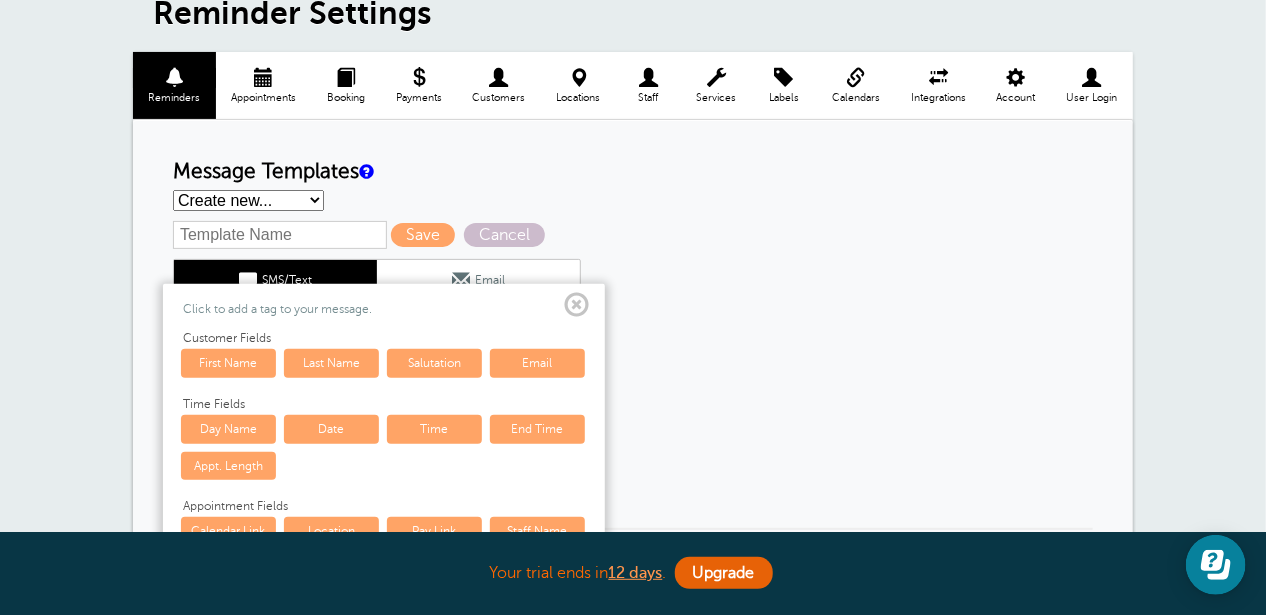 click on "Reminder Schedule
1st reminder:
Immediately 1 2 3 4 5 6 7 8 9 10 11 12 13 14 15 16 17 18 19 20 21 22 23 24 25 26 27 28 29 30
hour(s) day(s)
after creating  the appointment.
before  the appointment.
2nd reminder:
None 1 2 3 4 5 6 7 8 9 10 11 12 13 14 15 16 17 18 19 20 21 22 23 24 25 26 27 28 29 30
hour(s) day(s)
before  the appointment.
3rd reminder:						 None 1 2 3 4 5 6 7 8 9 10 11 12 13 14 15 16 17 18 19 20 21 22 23 24 25 26 27 28 29 30
hour(s) day(s)
before  the appointment.
Message Templates
First Reminder
Second Reminder" at bounding box center (633, 1059) 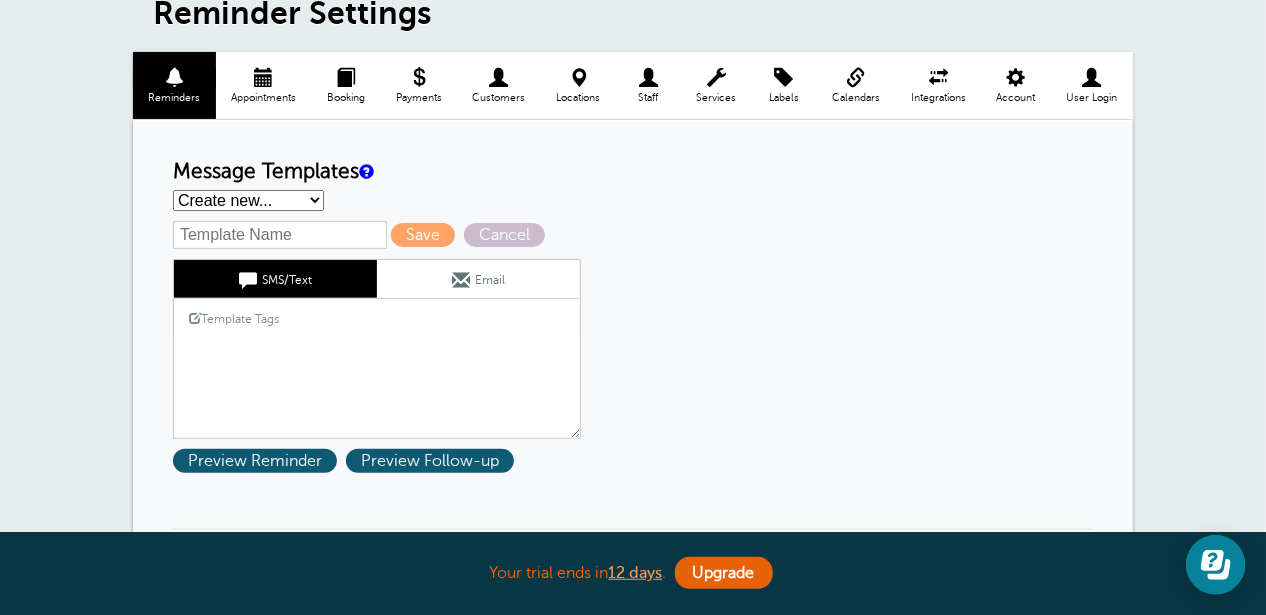 click on "Template Tags
Copy SMS" at bounding box center (377, 318) 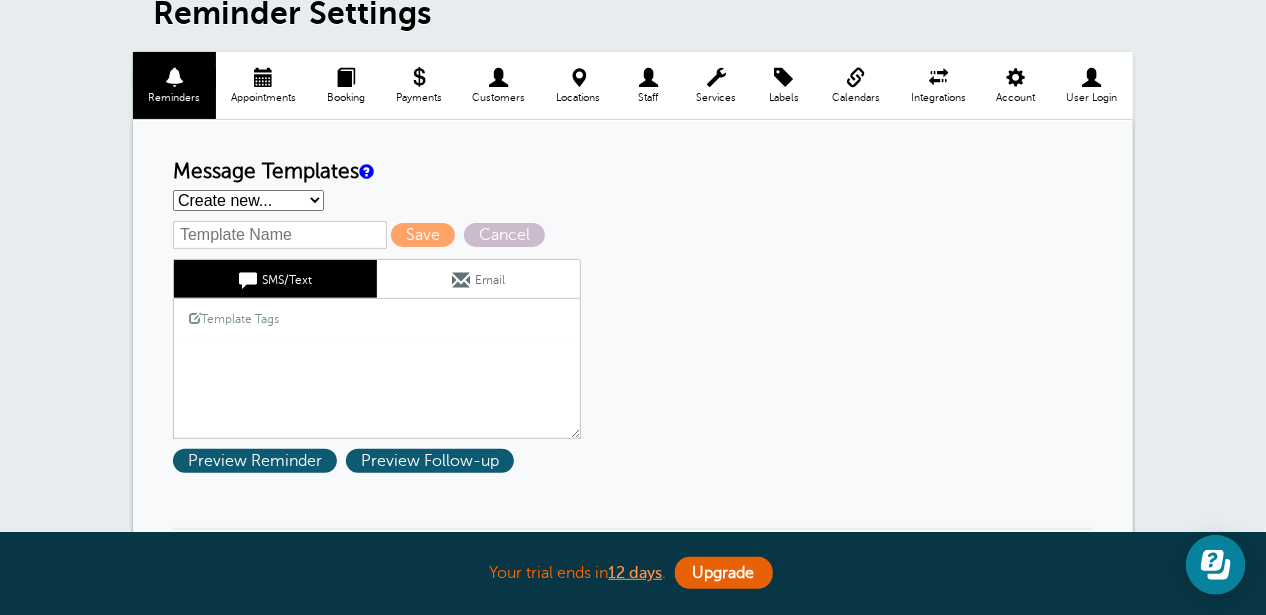 click on "Hi {{First Name}}, your appointment with Sun-Ray Foundation Repair LLC has been scheduled for {{Time}} on {{Date}}." at bounding box center (377, 389) 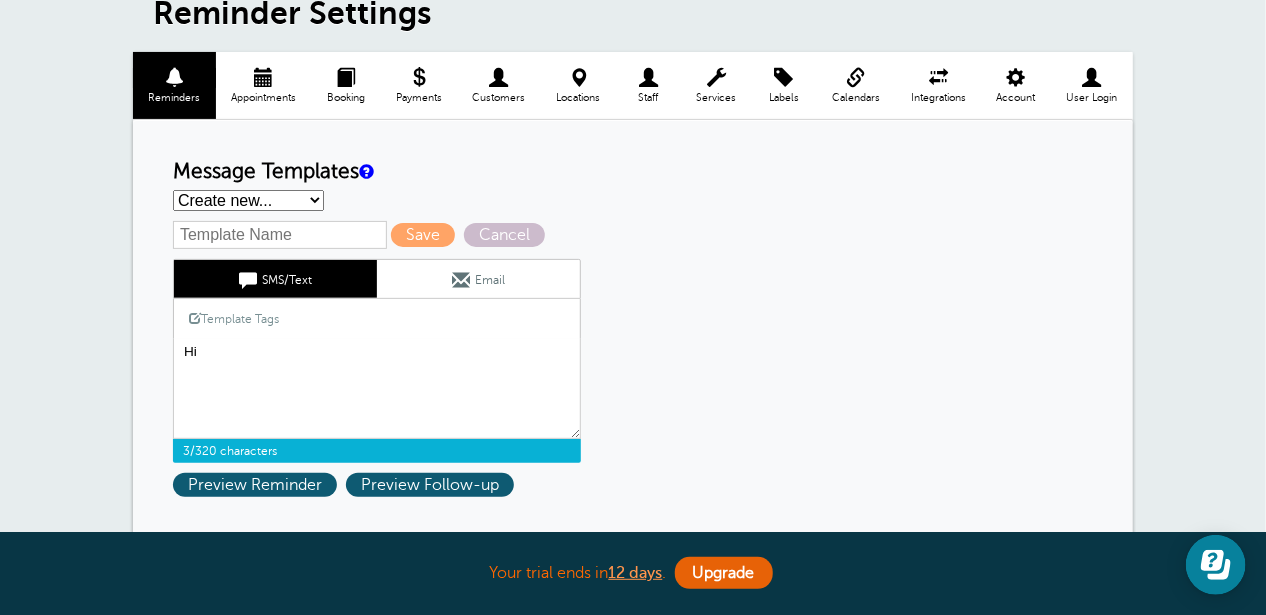 click on "Template Tags" at bounding box center [234, 318] 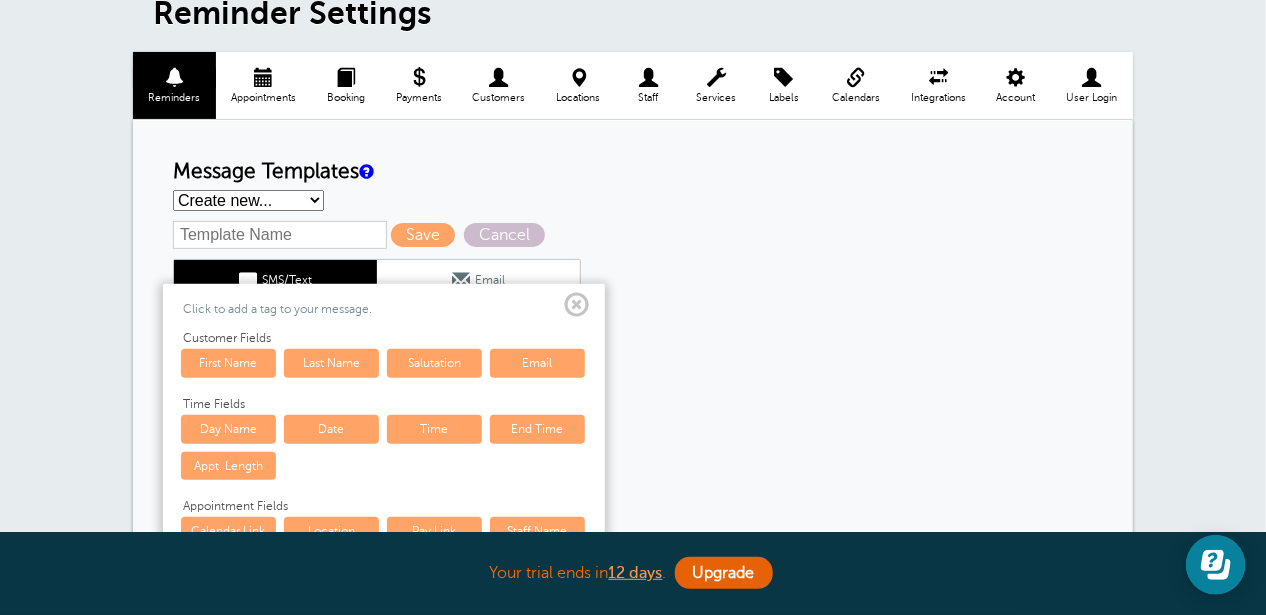 click on "First Name" at bounding box center [228, 363] 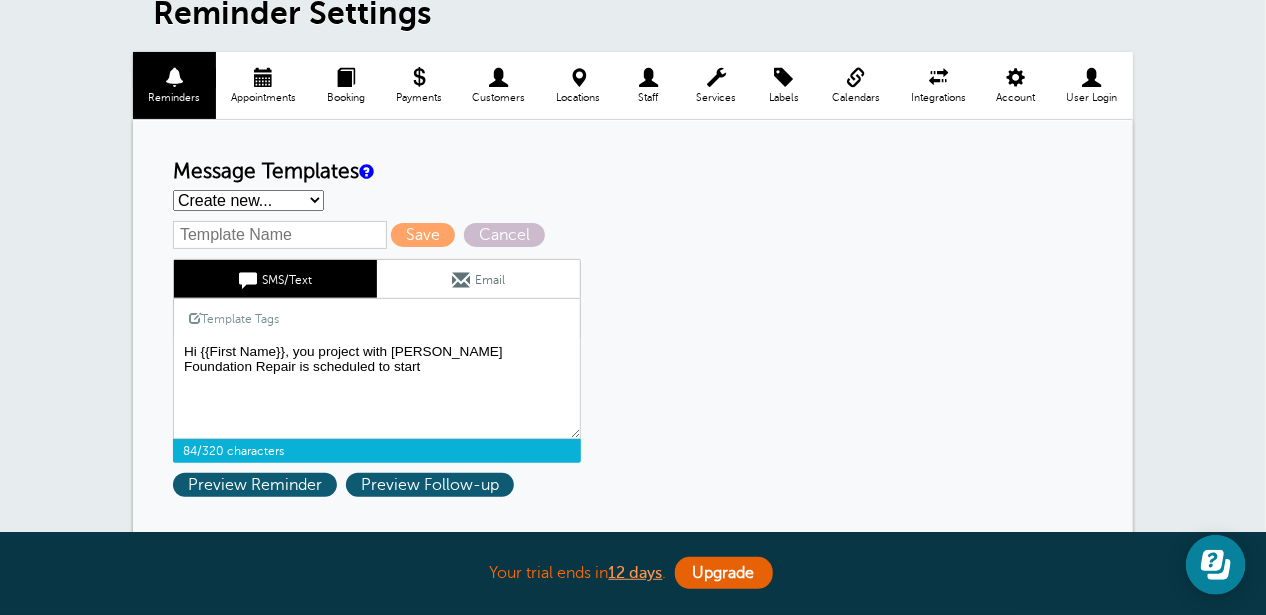 click on "Template Tags" at bounding box center (234, 318) 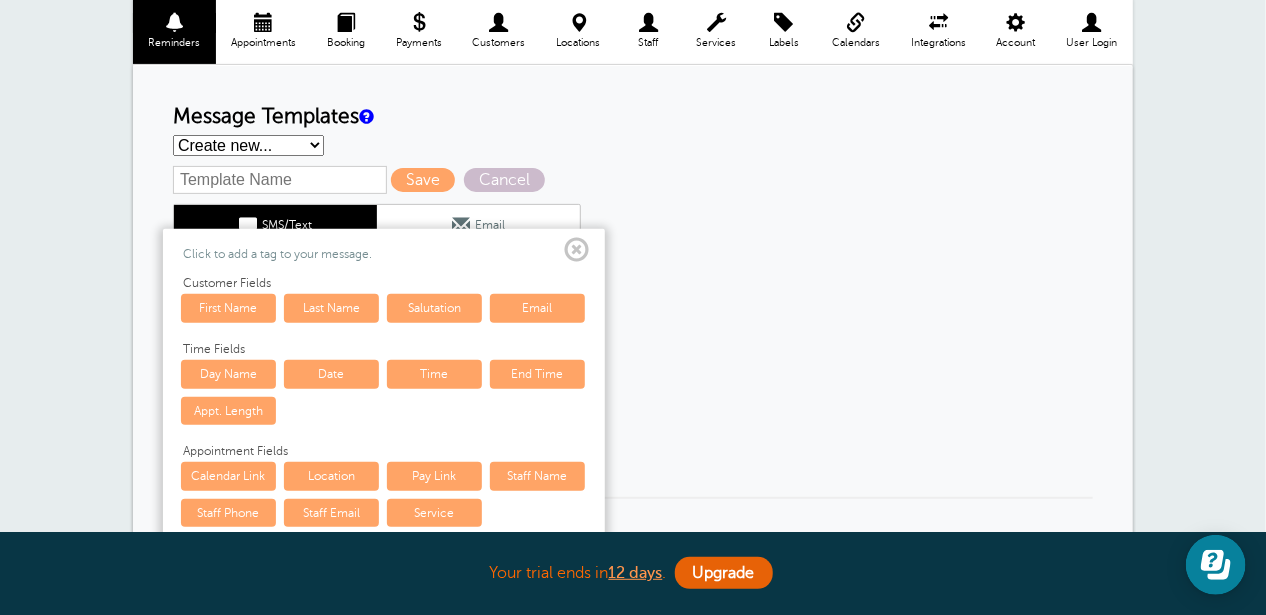 scroll, scrollTop: 200, scrollLeft: 0, axis: vertical 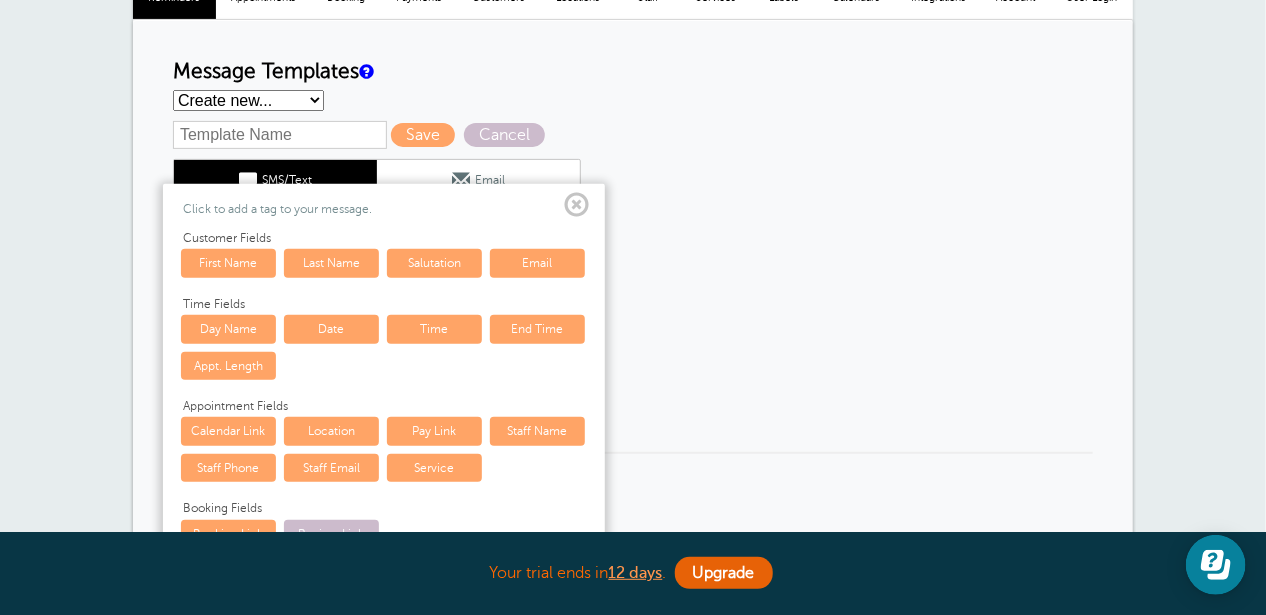 click on "Date" at bounding box center (331, 329) 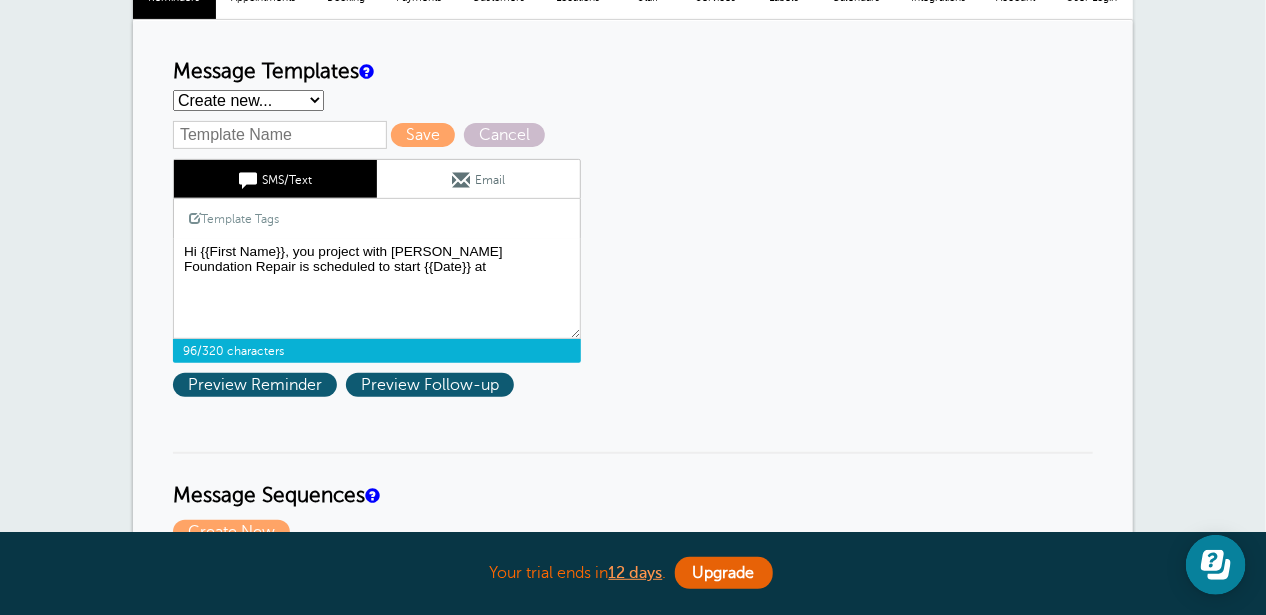 click on "SMS/Text" at bounding box center (275, 179) 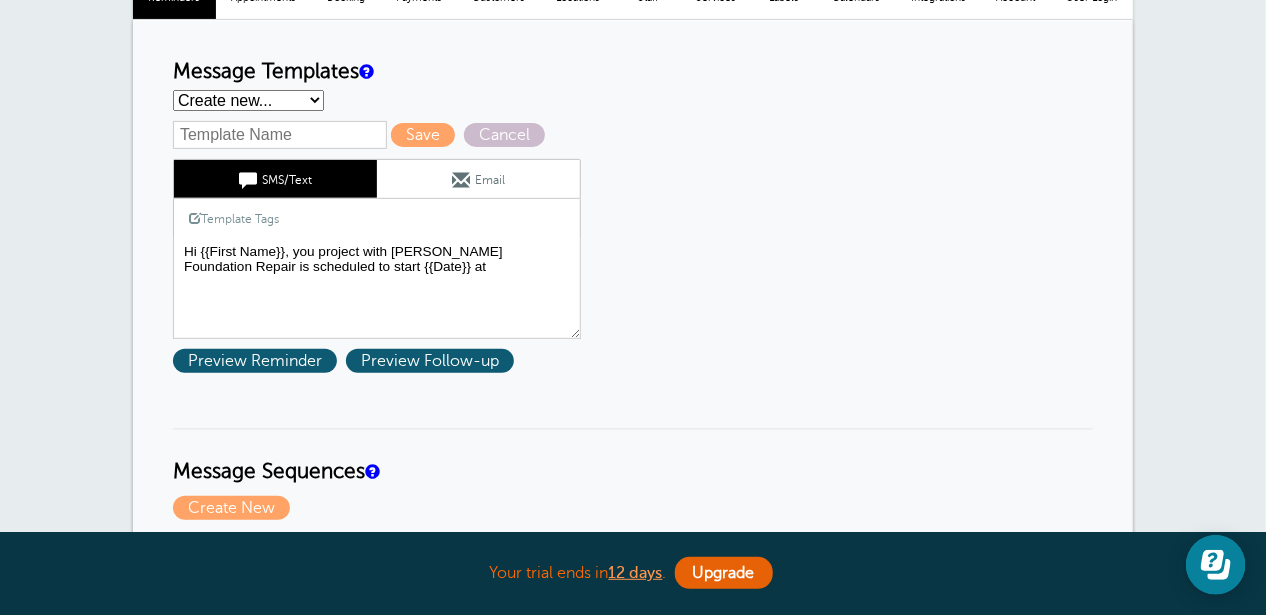 click on "SMS/Text" at bounding box center [275, 179] 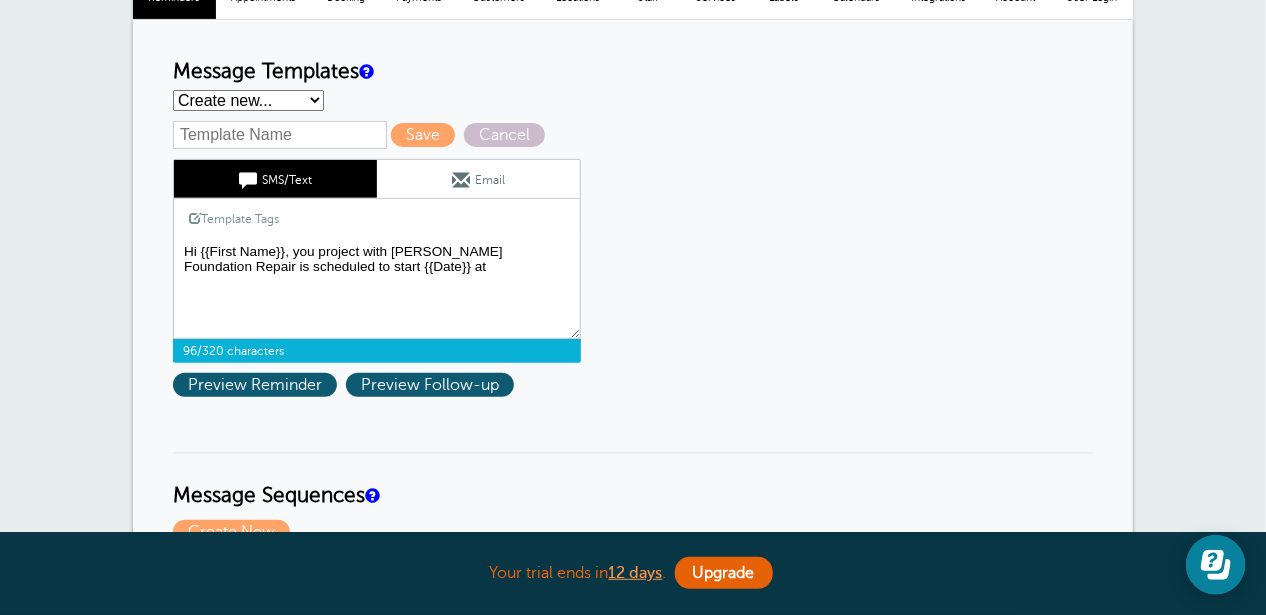 click on "Hi {{First Name}}, your appointment with Sun-Ray Foundation Repair LLC has been scheduled for {{Time}} on {{Date}}." at bounding box center [377, 289] 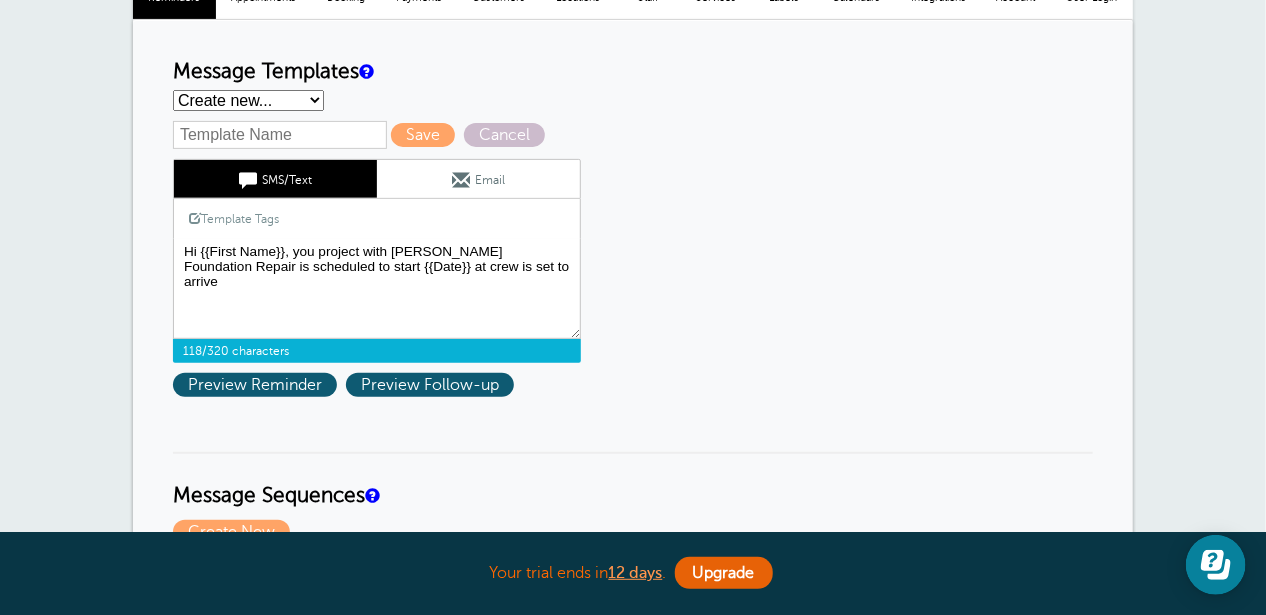 click on "Hi {{First Name}}, your appointment with Sun-Ray Foundation Repair LLC has been scheduled for {{Time}} on {{Date}}." at bounding box center [377, 289] 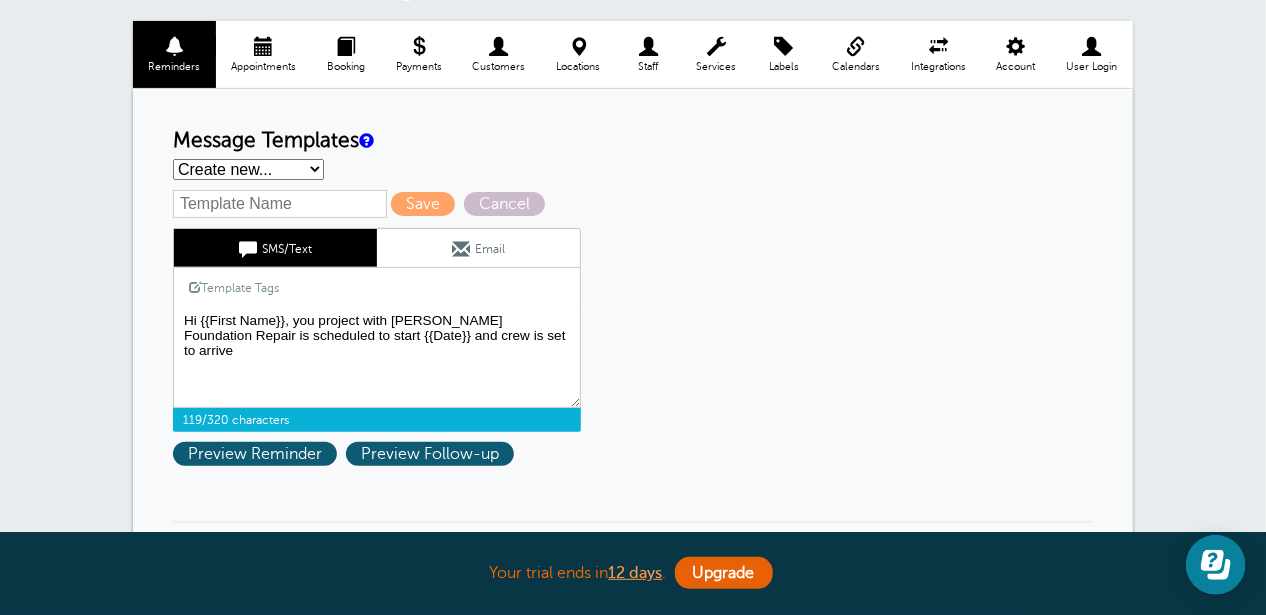 scroll, scrollTop: 100, scrollLeft: 0, axis: vertical 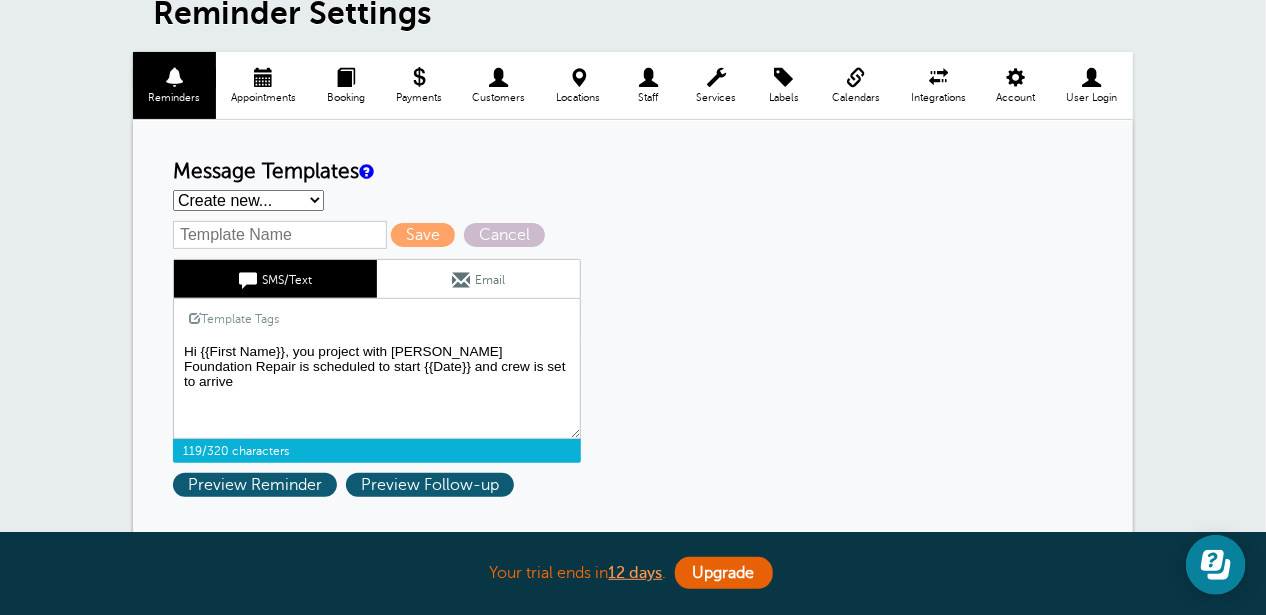 click on "Hi {{First Name}}, your appointment with Sun-Ray Foundation Repair LLC has been scheduled for {{Time}} on {{Date}}." at bounding box center [377, 389] 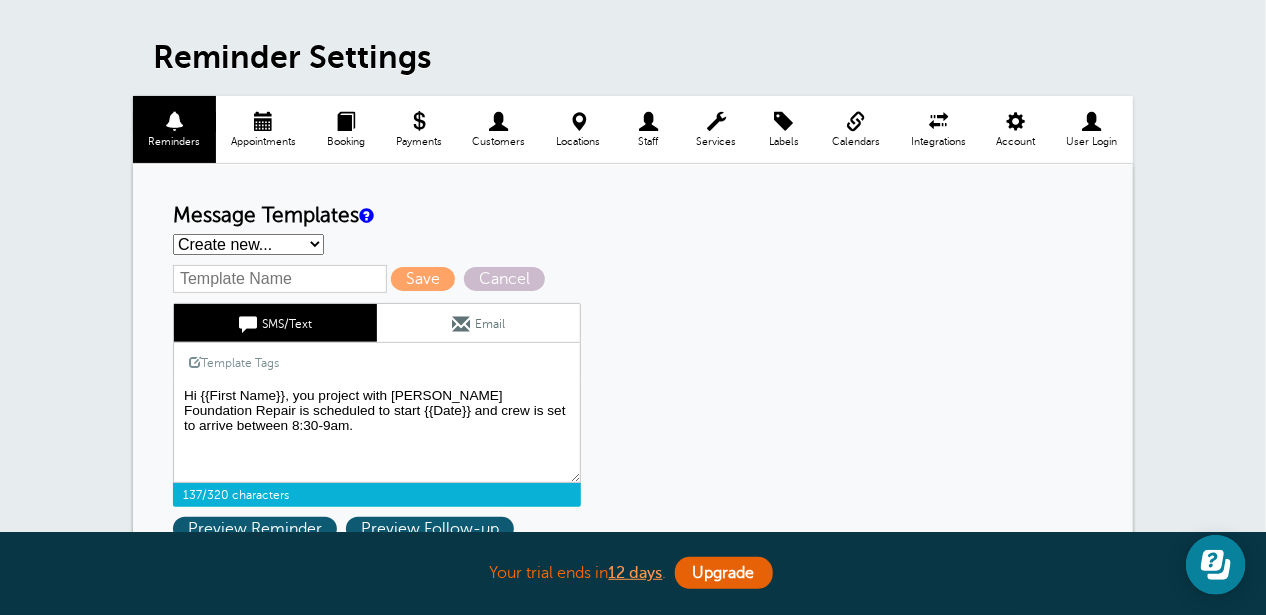 scroll, scrollTop: 100, scrollLeft: 0, axis: vertical 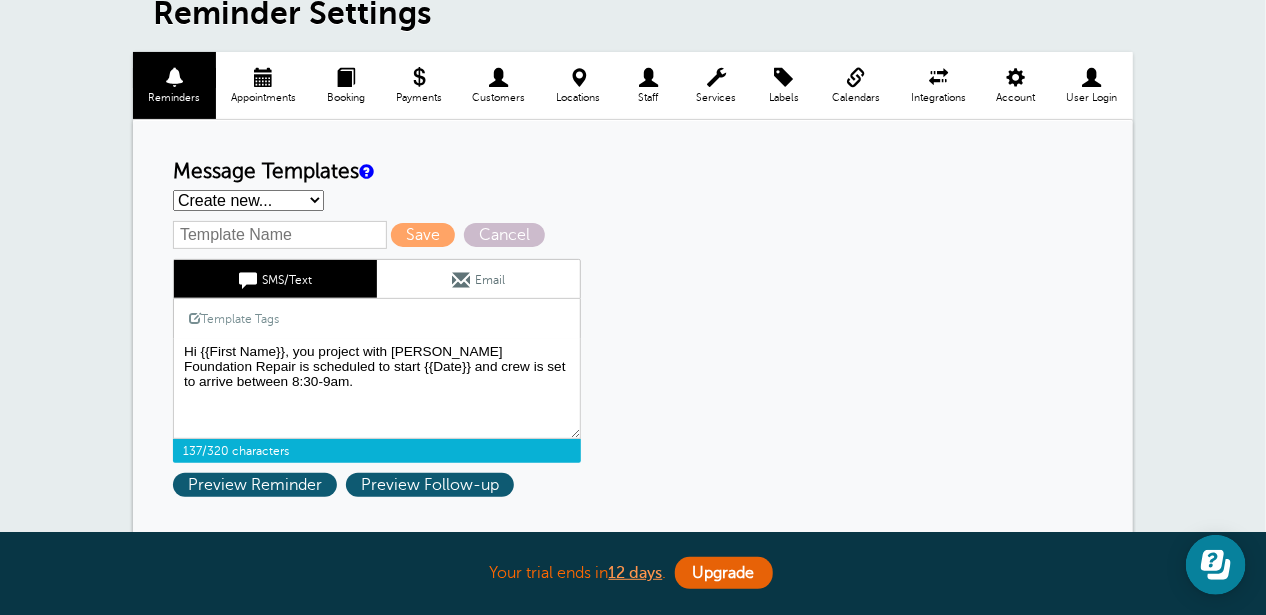 click on "Template Tags" at bounding box center (234, 318) 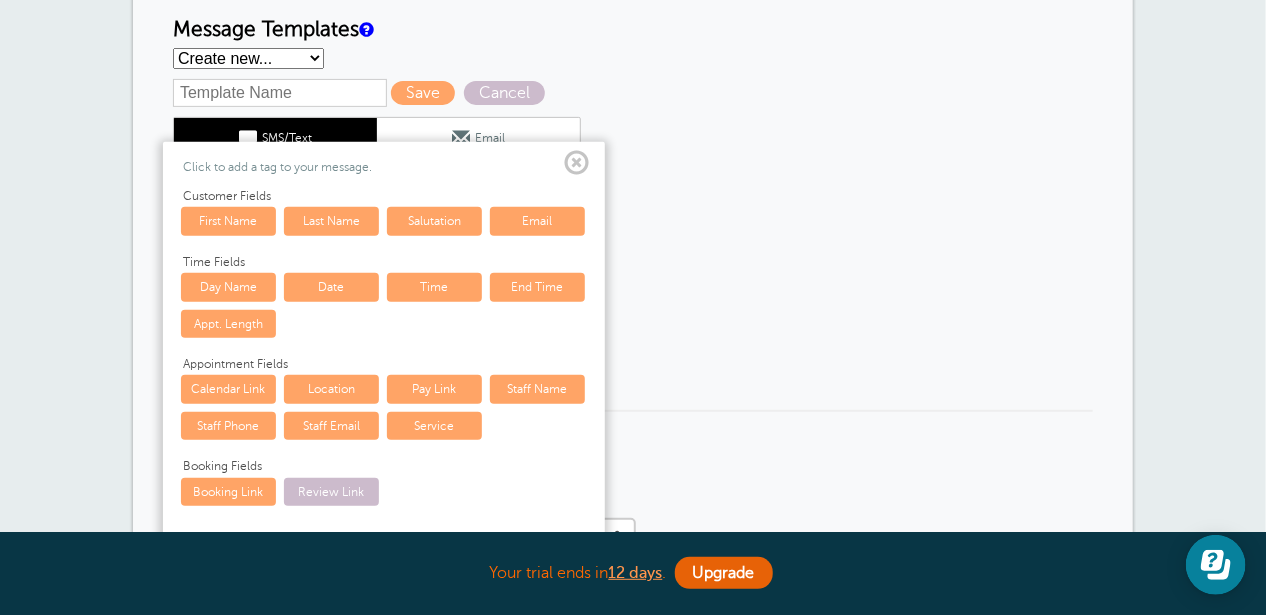scroll, scrollTop: 300, scrollLeft: 0, axis: vertical 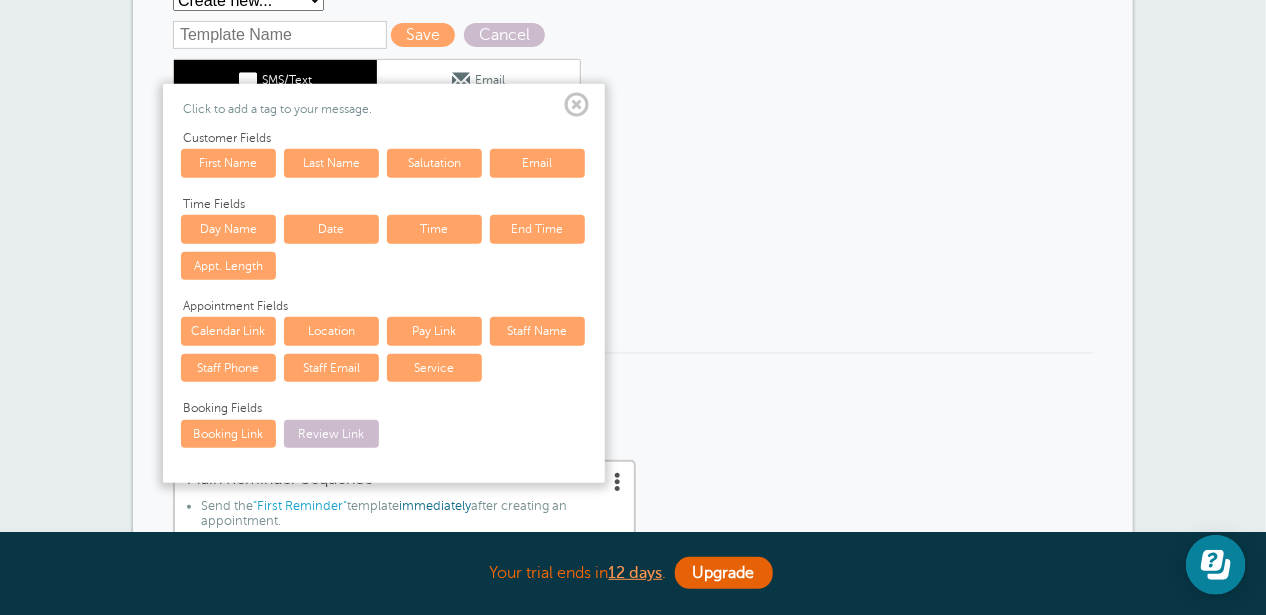 click at bounding box center [576, 105] 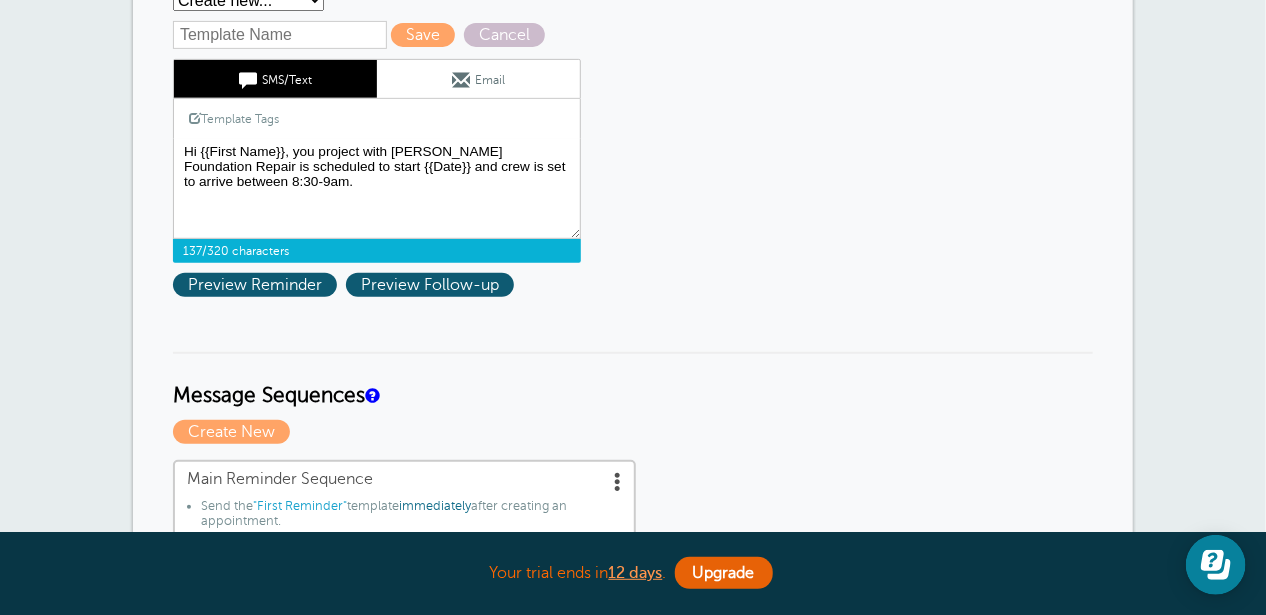 click on "Hi {{First Name}}, your appointment with Sun-Ray Foundation Repair LLC has been scheduled for {{Time}} on {{Date}}." at bounding box center [377, 189] 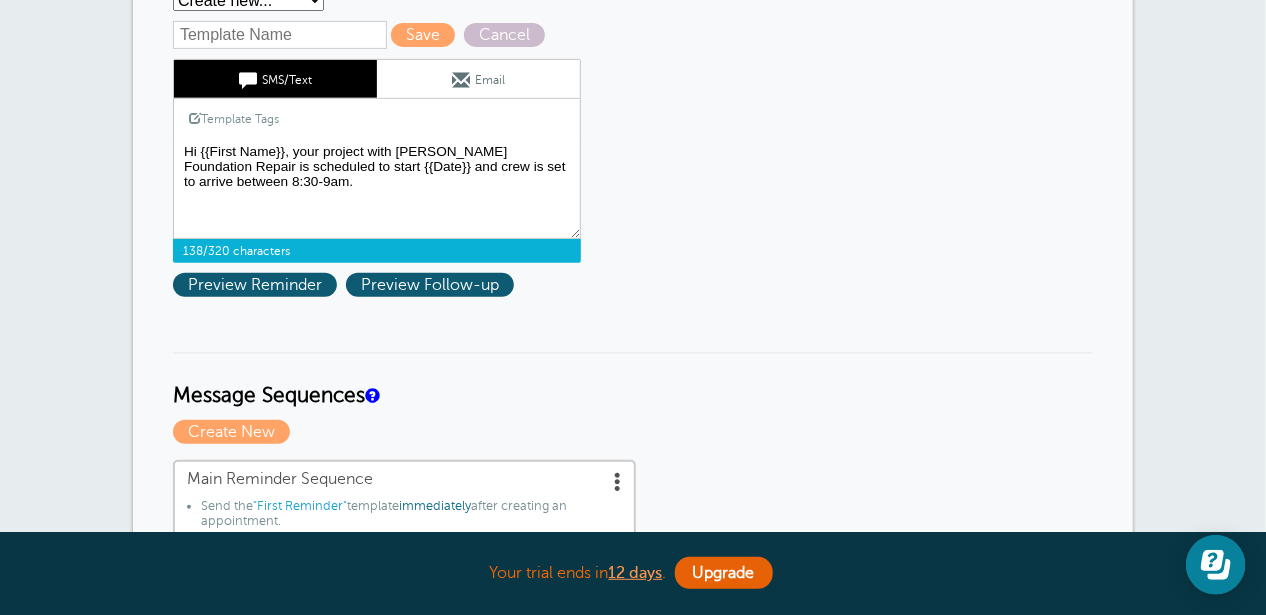 click on "Hi {{First Name}}, your appointment with Sun-Ray Foundation Repair LLC has been scheduled for {{Time}} on {{Date}}." at bounding box center (377, 189) 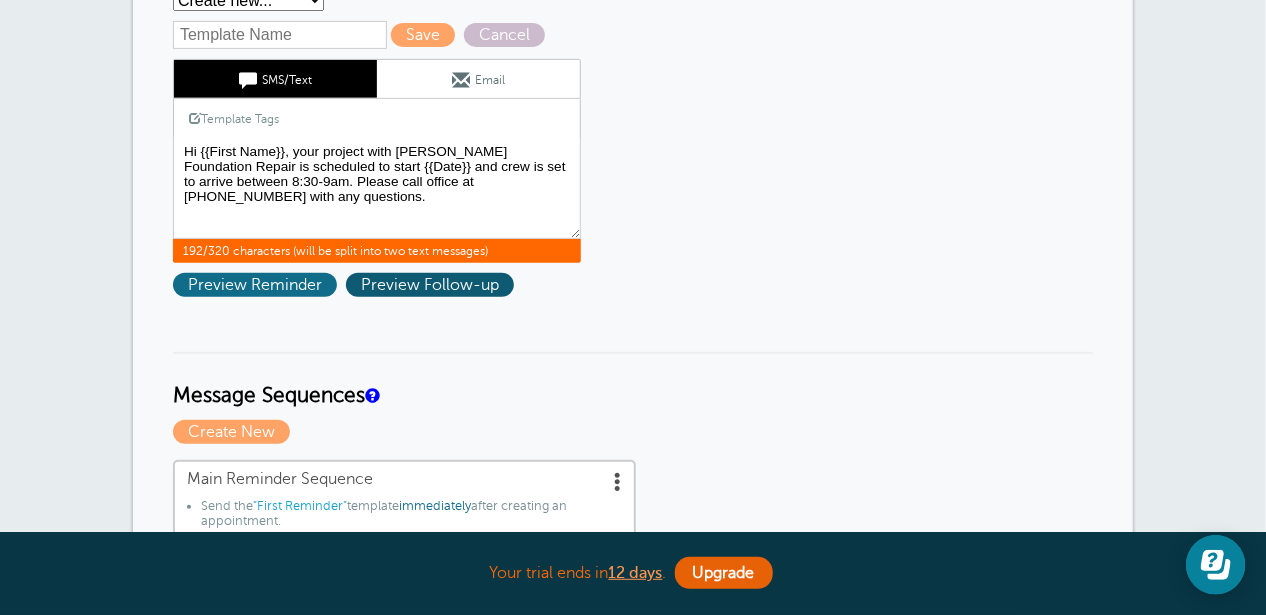 click on "Preview Reminder" at bounding box center (255, 285) 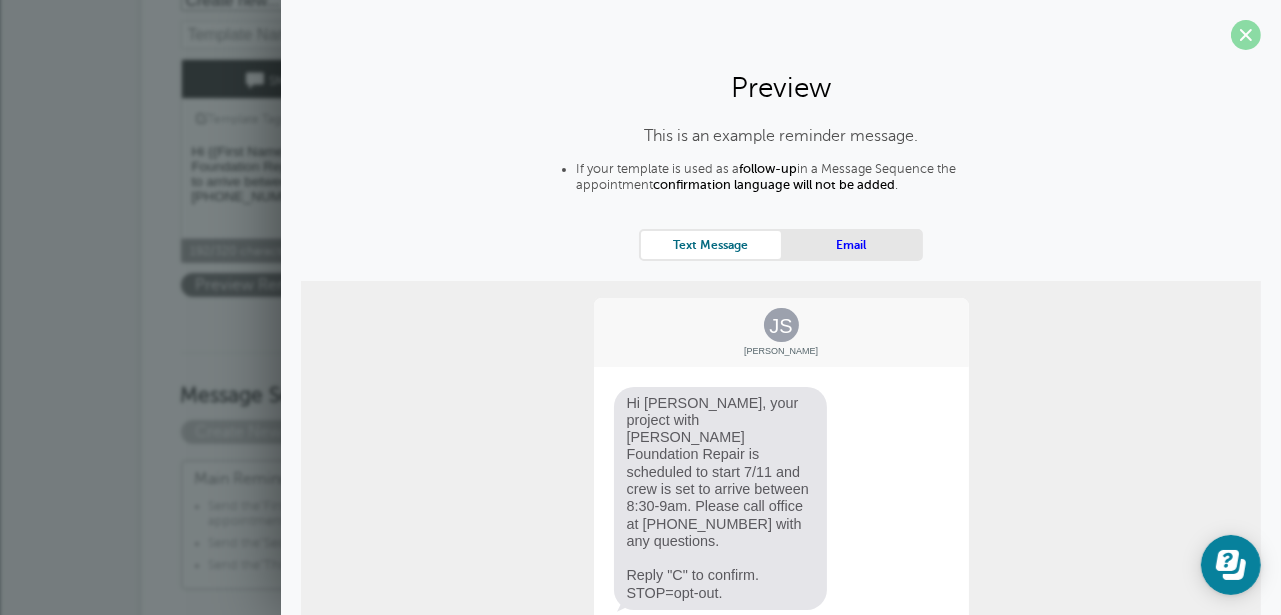 click at bounding box center (1246, 35) 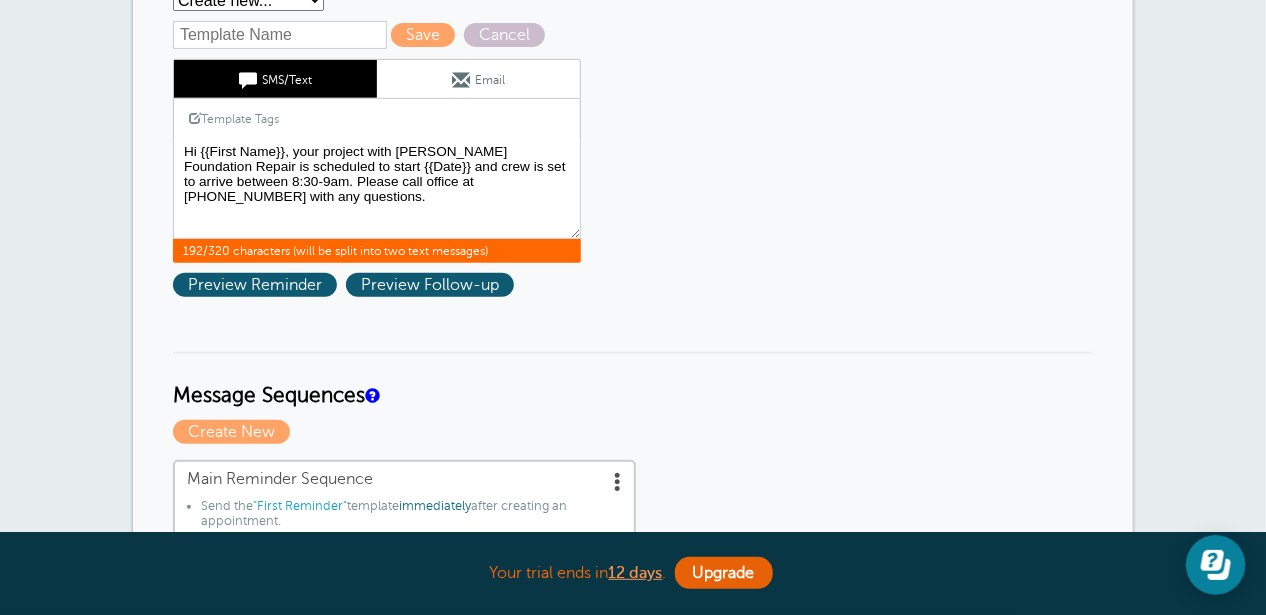 click on "Template Tags" at bounding box center [234, 118] 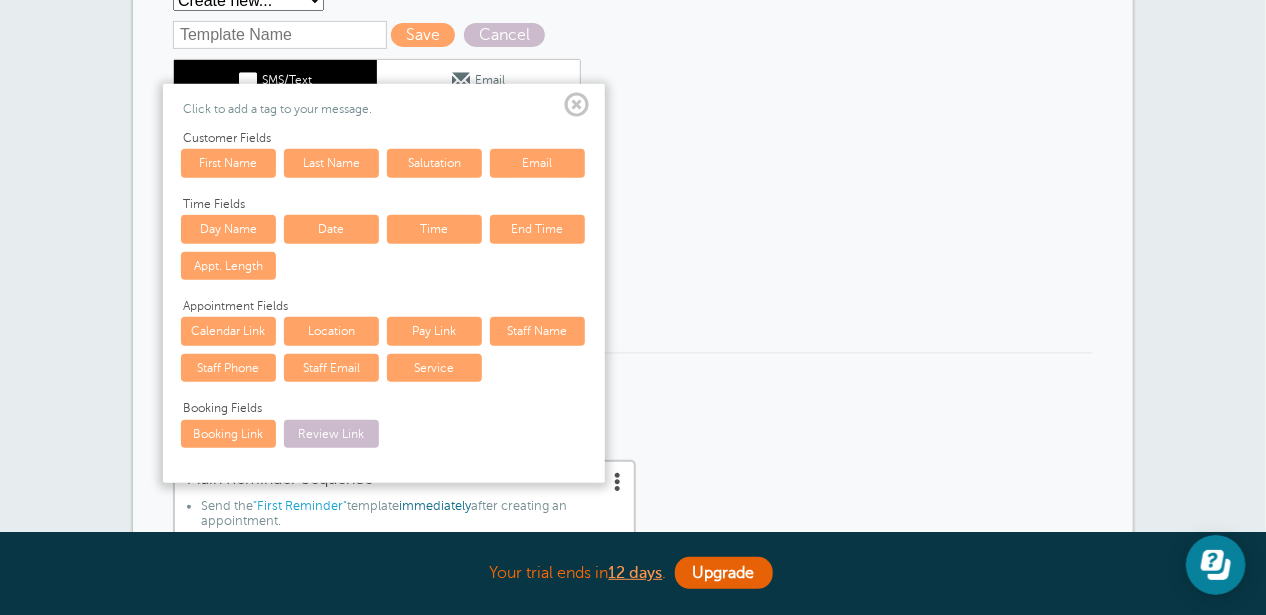 click on "Day Name" at bounding box center [228, 229] 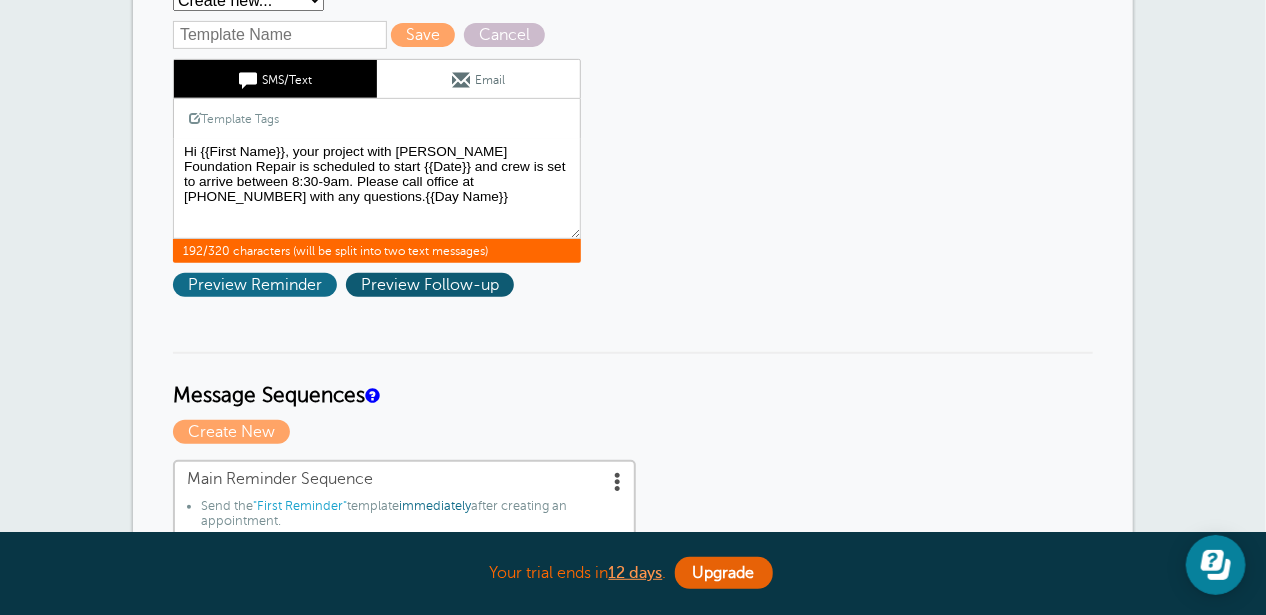 click on "Preview Reminder" at bounding box center [255, 285] 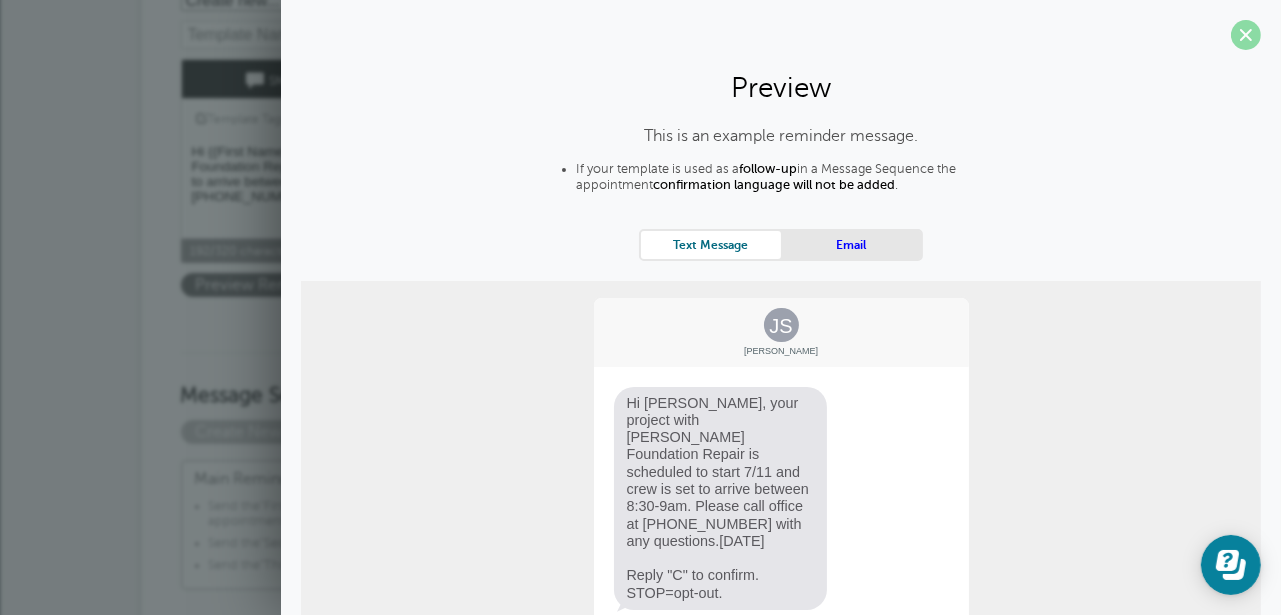 click at bounding box center [1246, 35] 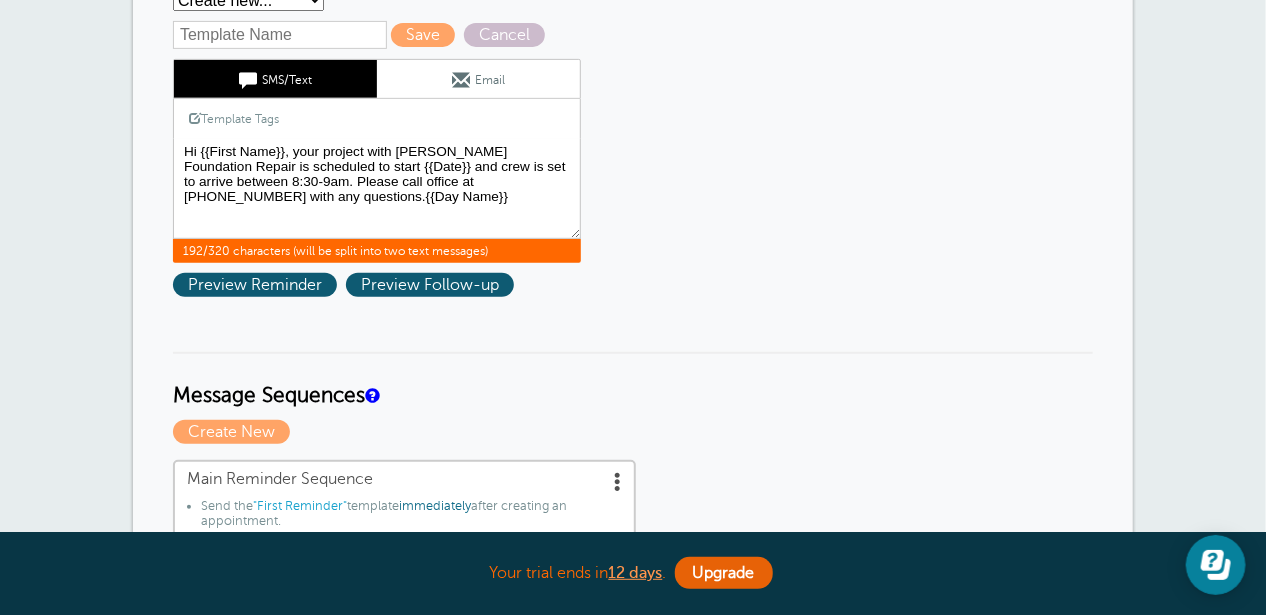 click on "Hi {{First Name}}, your appointment with Sun-Ray Foundation Repair LLC has been scheduled for {{Time}} on {{Date}}." at bounding box center (377, 189) 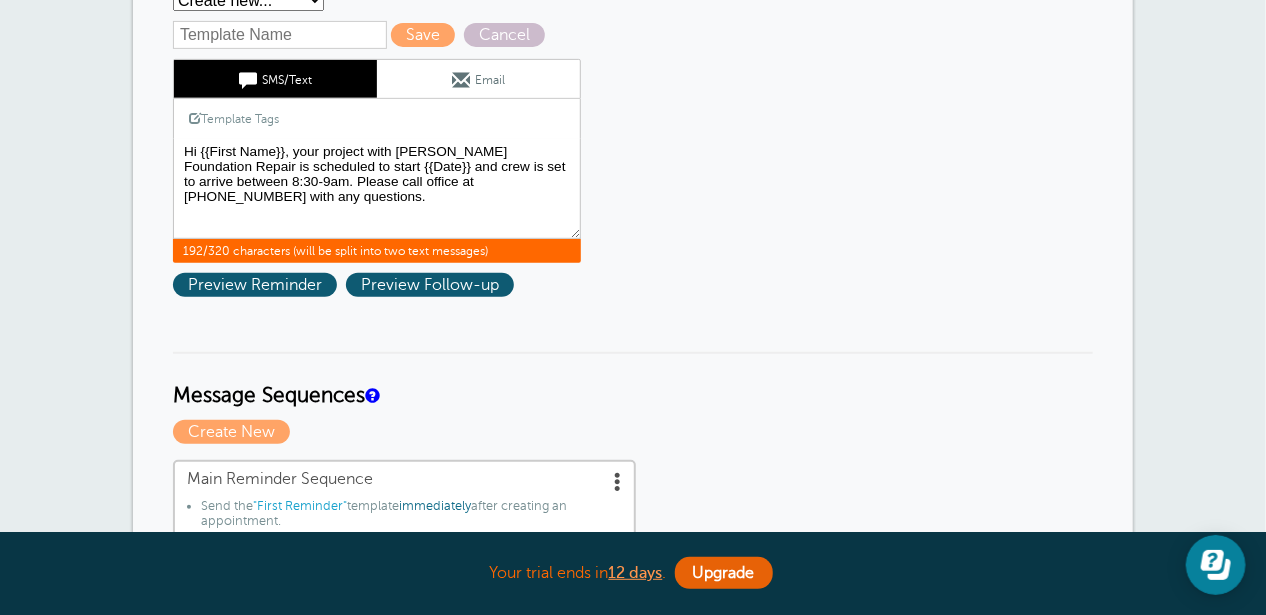 click on "Hi {{First Name}}, your appointment with Sun-Ray Foundation Repair LLC has been scheduled for {{Time}} on {{Date}}." at bounding box center (377, 189) 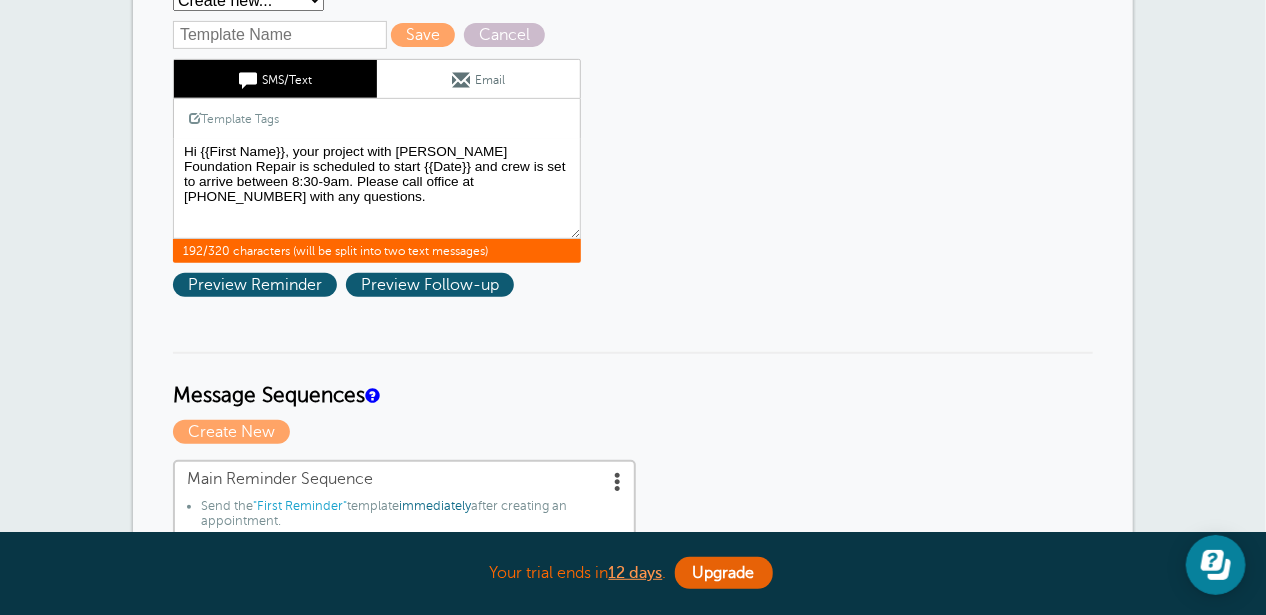 click on "Template Tags" at bounding box center (234, 118) 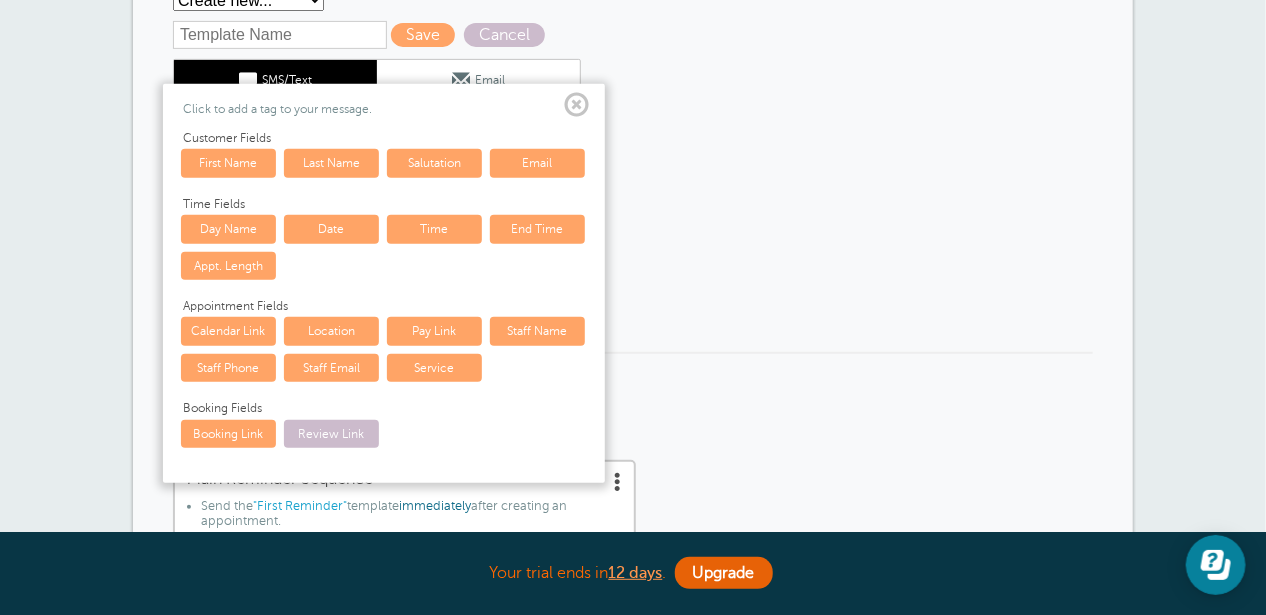 click on "Day Name" at bounding box center (228, 229) 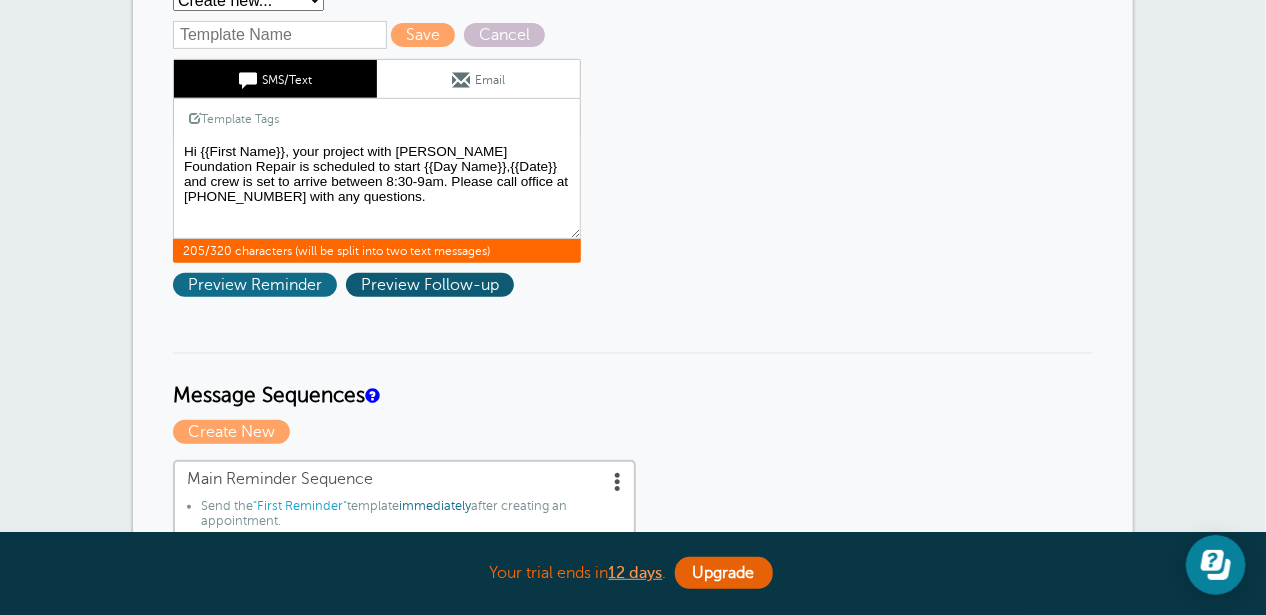 click on "Preview Reminder" at bounding box center [255, 285] 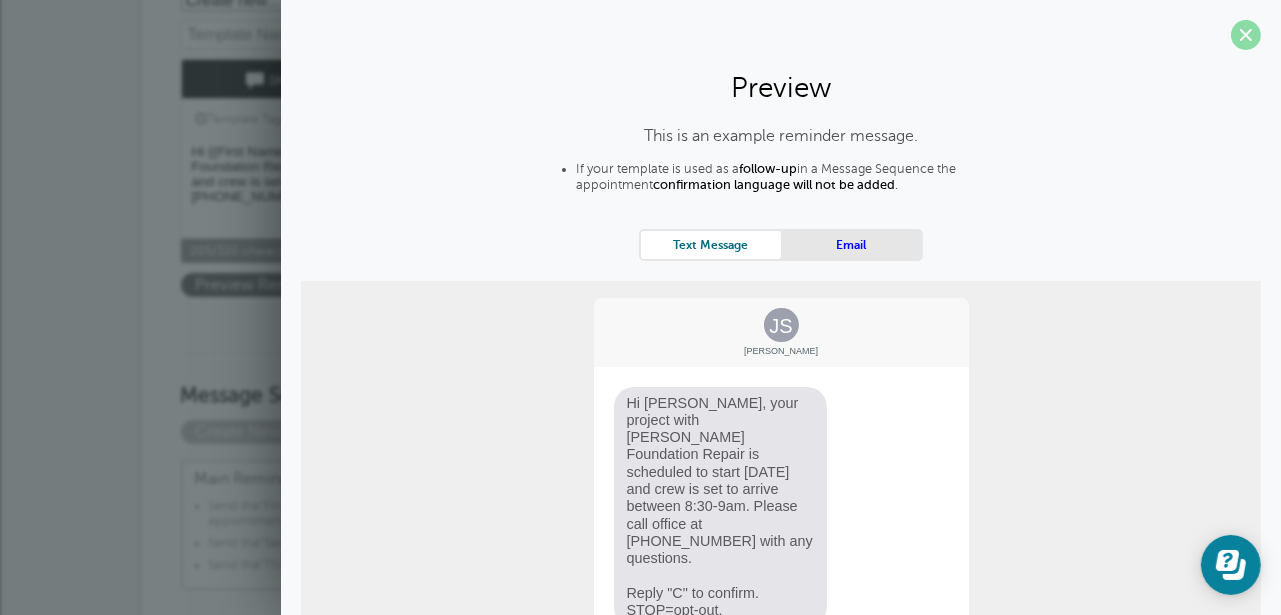 click at bounding box center [1246, 35] 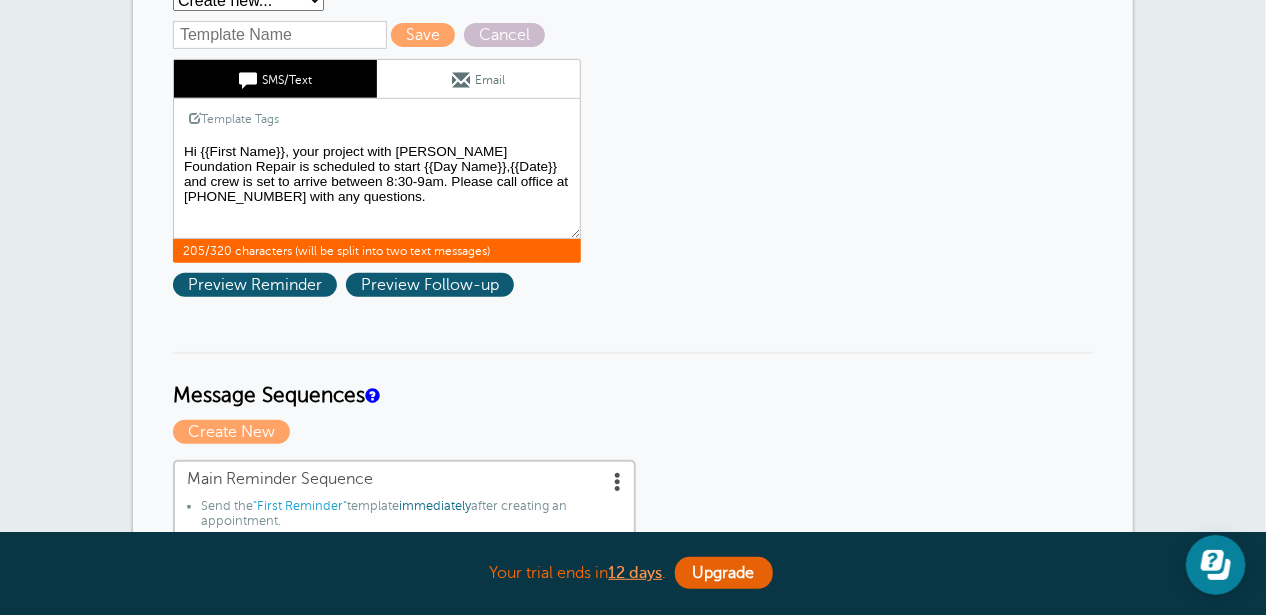click on "Hi {{First Name}}, your appointment with Sun-Ray Foundation Repair LLC has been scheduled for {{Time}} on {{Date}}." at bounding box center (377, 189) 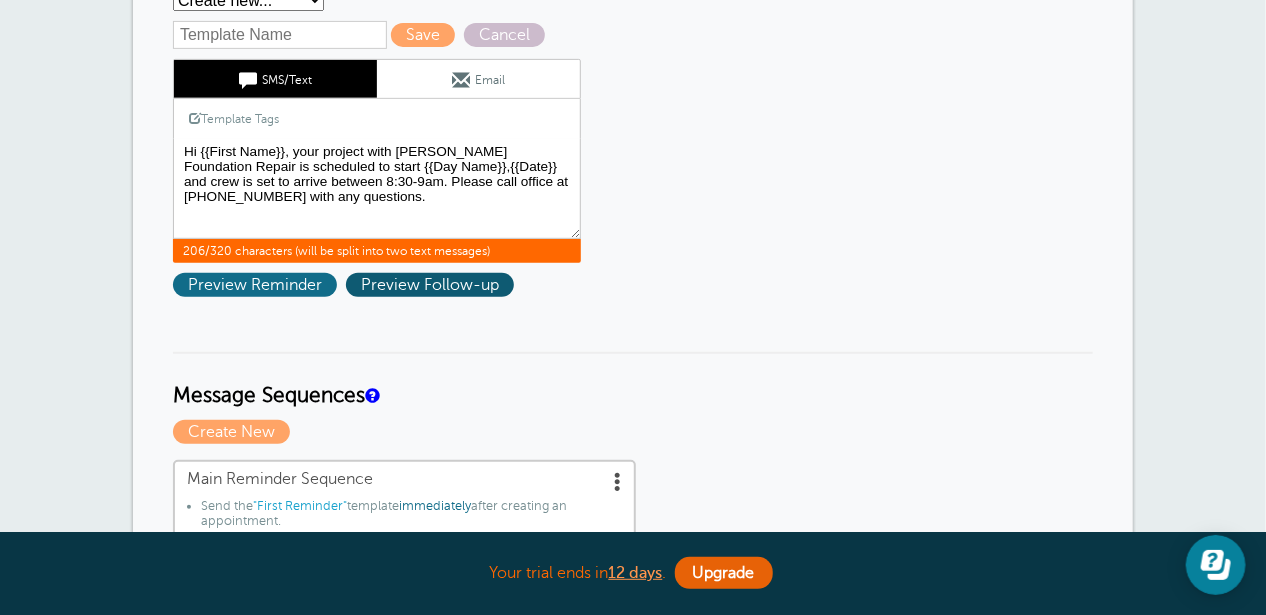 type on "Hi {{First Name}}, your project with Sun-Ray Foundation Repair is scheduled to start {{Day Name}},{{Date}} and crew is set to arrive between 8:30-9am. Please call office at
317-646-8017 with any questions." 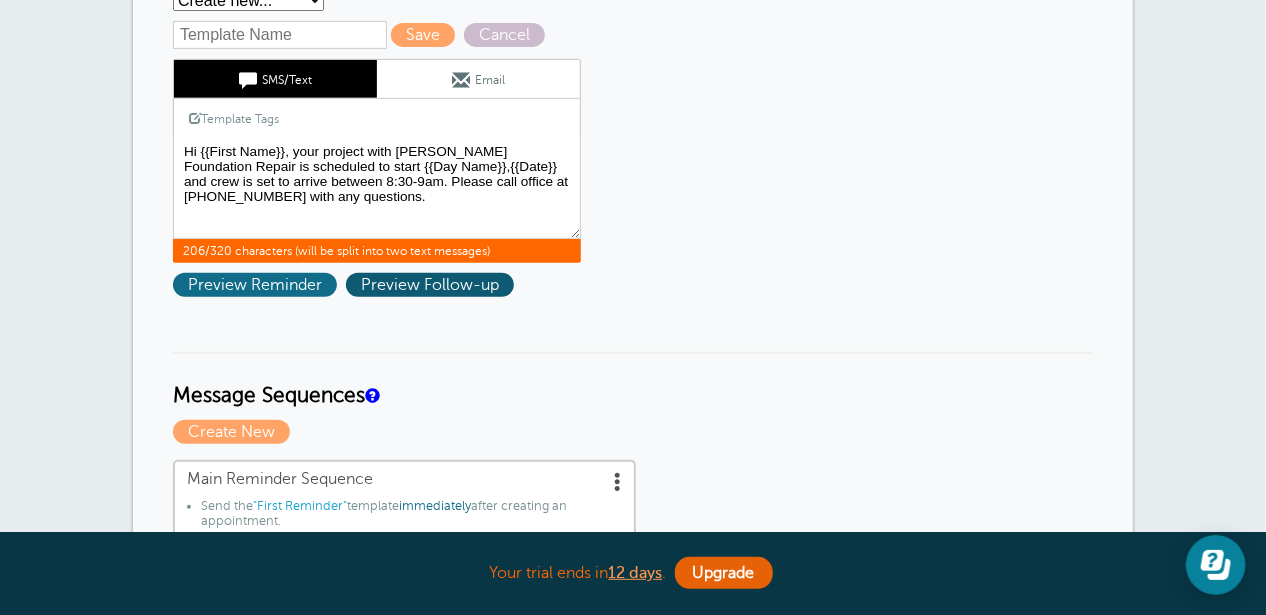 click on "Preview Reminder" at bounding box center [255, 285] 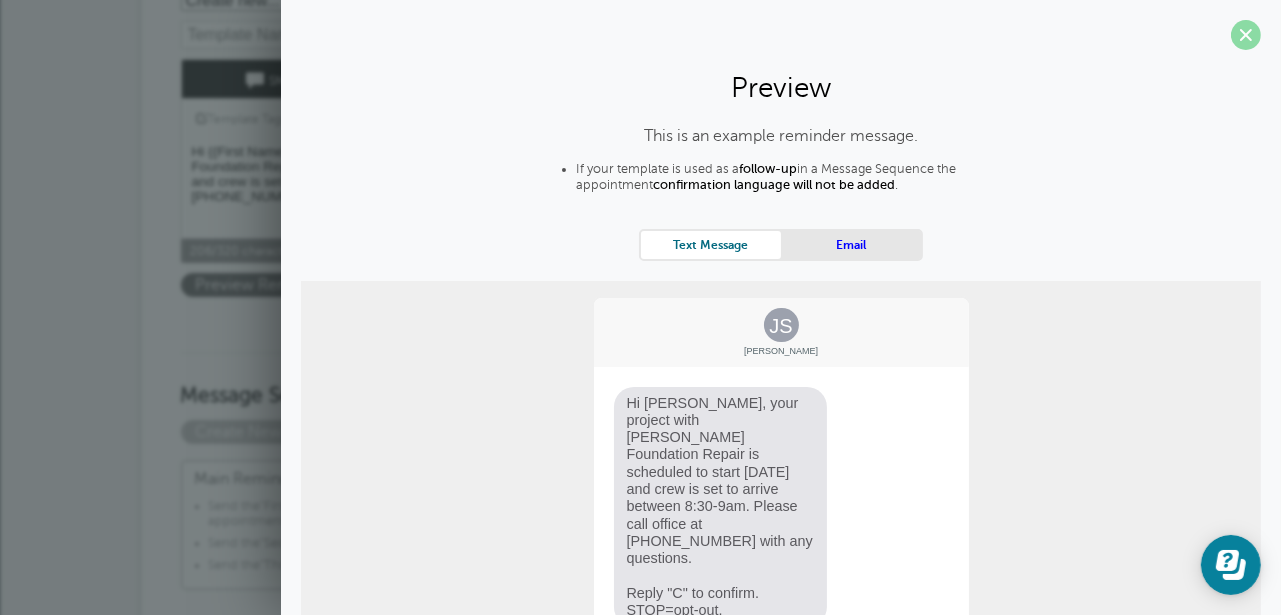 click at bounding box center [1246, 35] 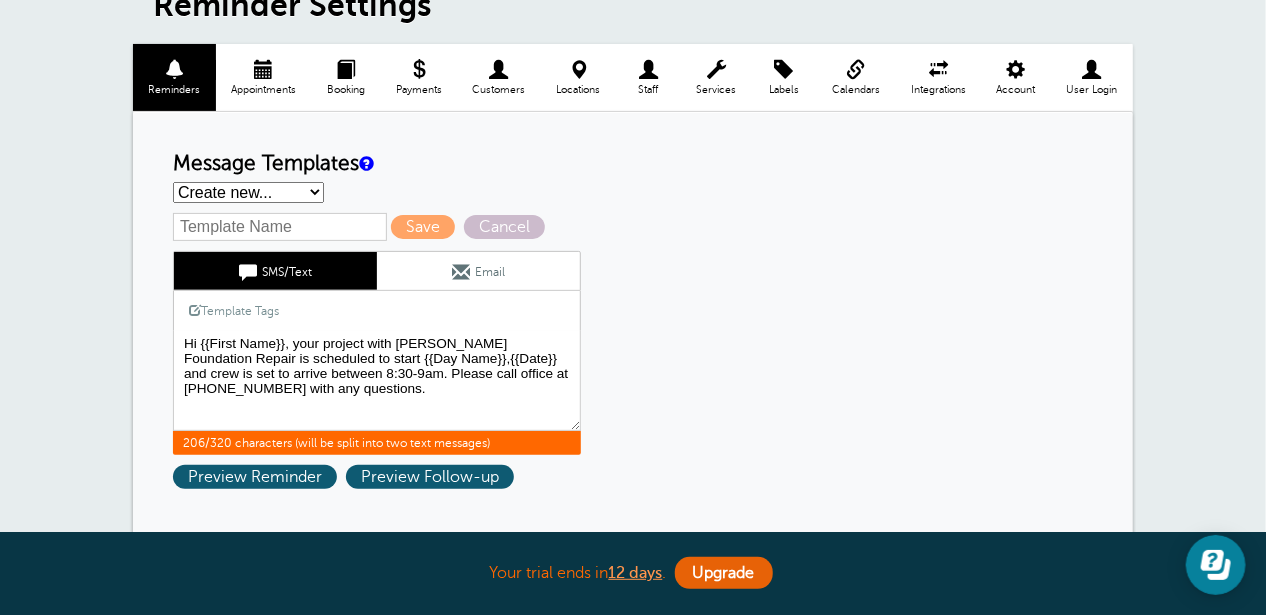 scroll, scrollTop: 100, scrollLeft: 0, axis: vertical 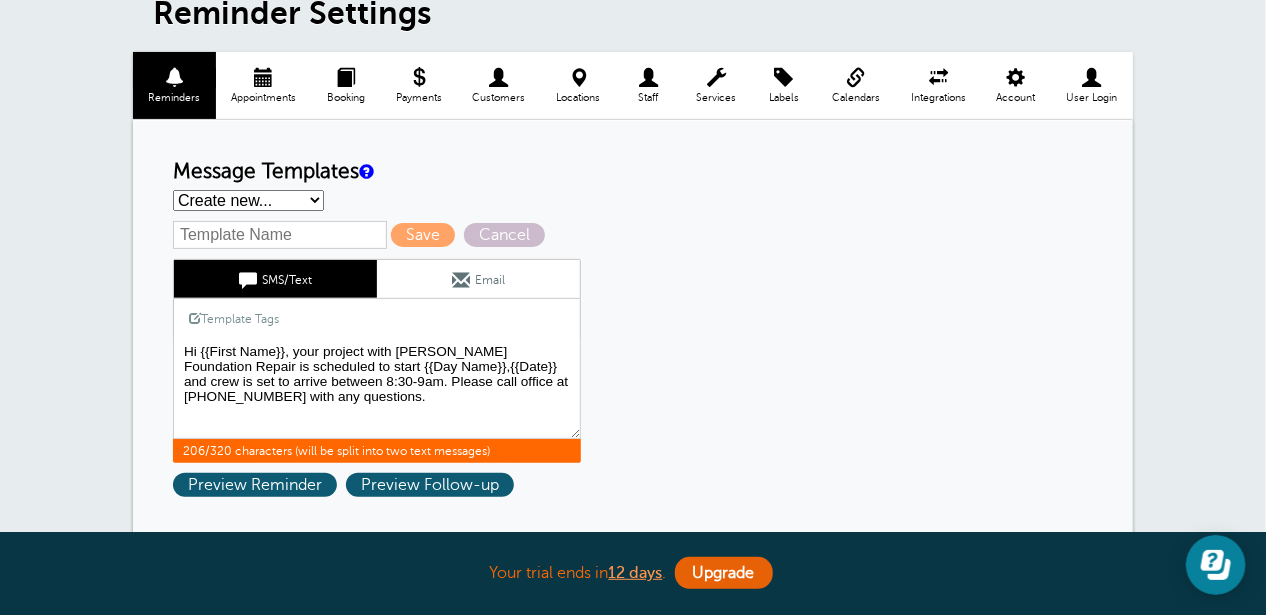 click at bounding box center (280, 235) 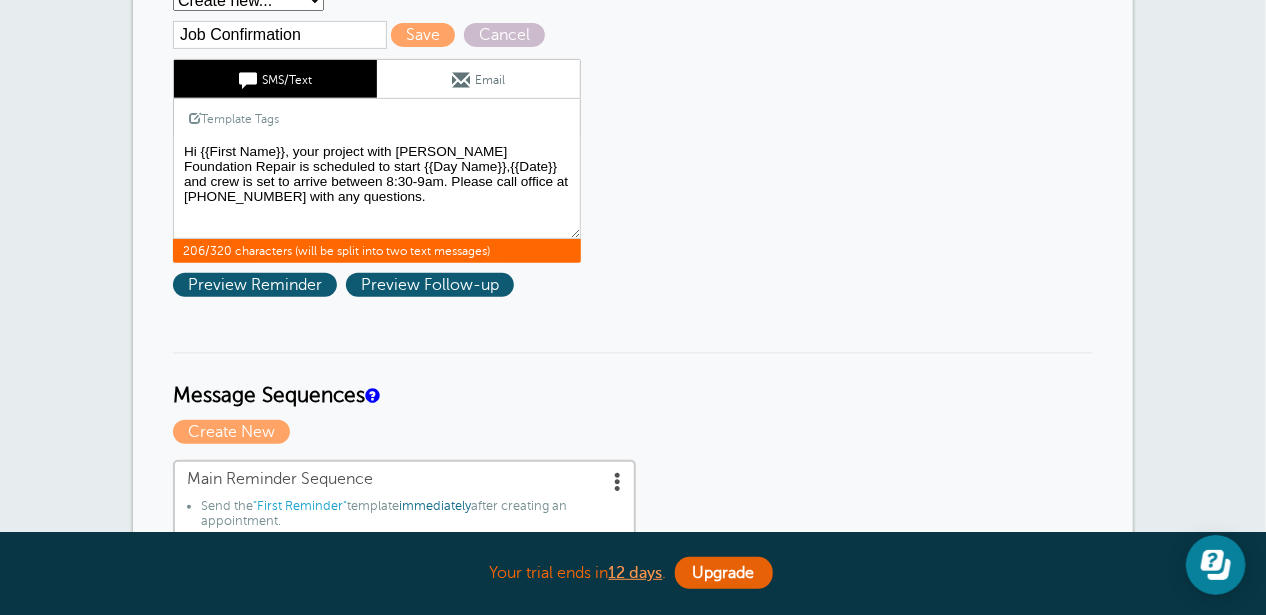 scroll, scrollTop: 200, scrollLeft: 0, axis: vertical 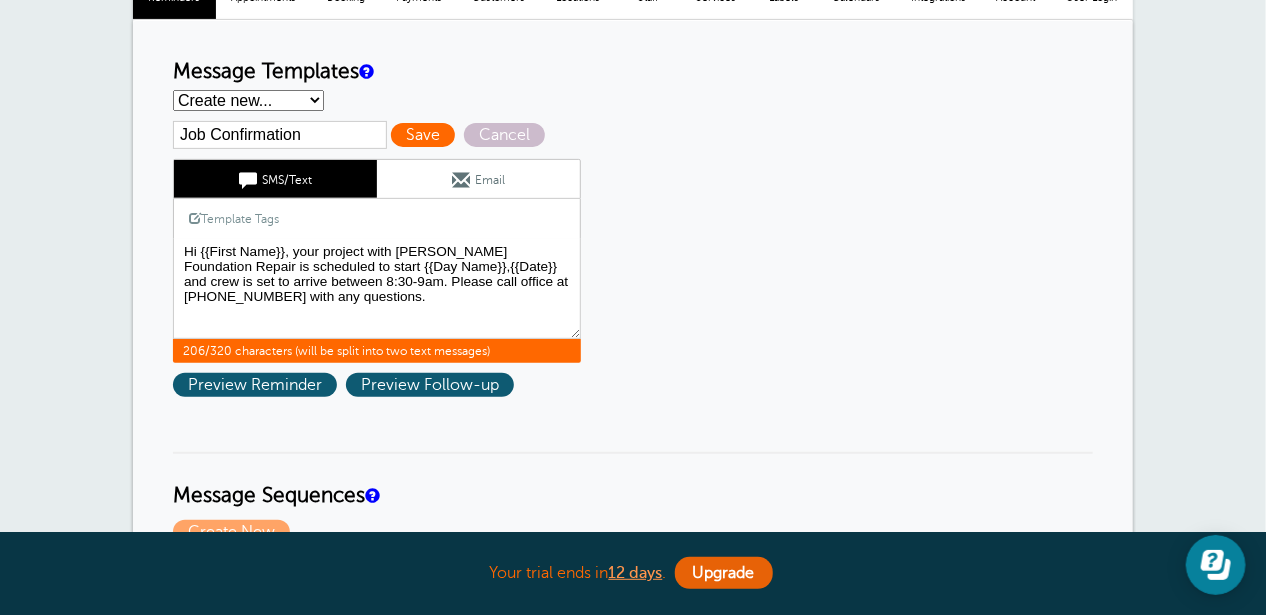 type on "Job Confirmation" 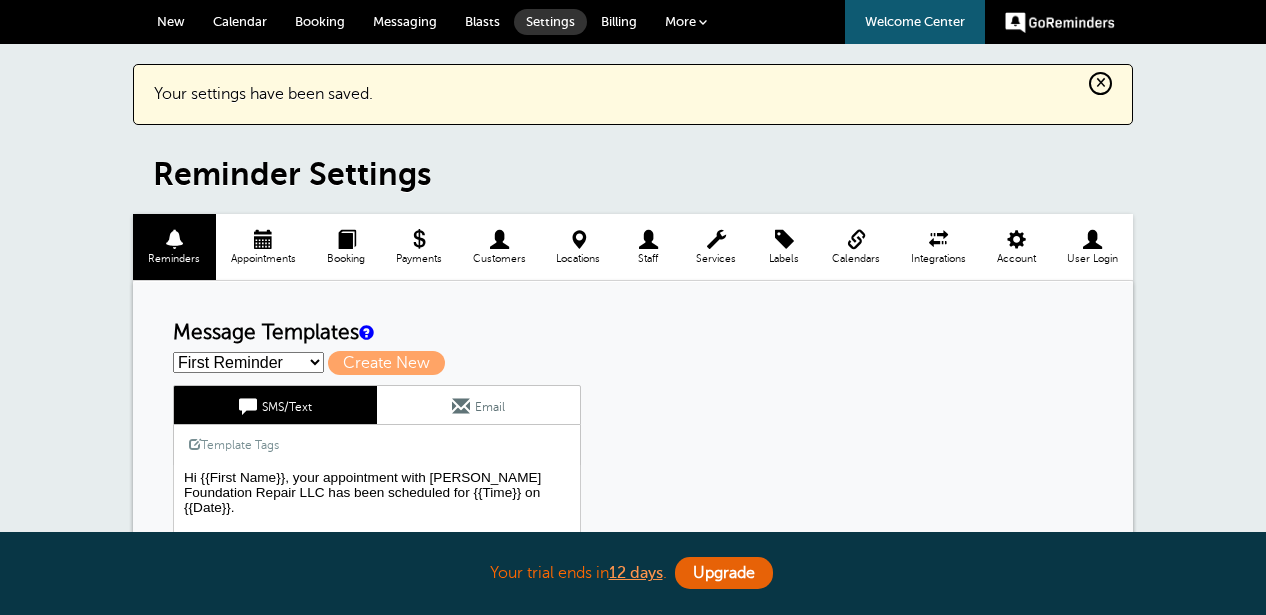 scroll, scrollTop: 0, scrollLeft: 0, axis: both 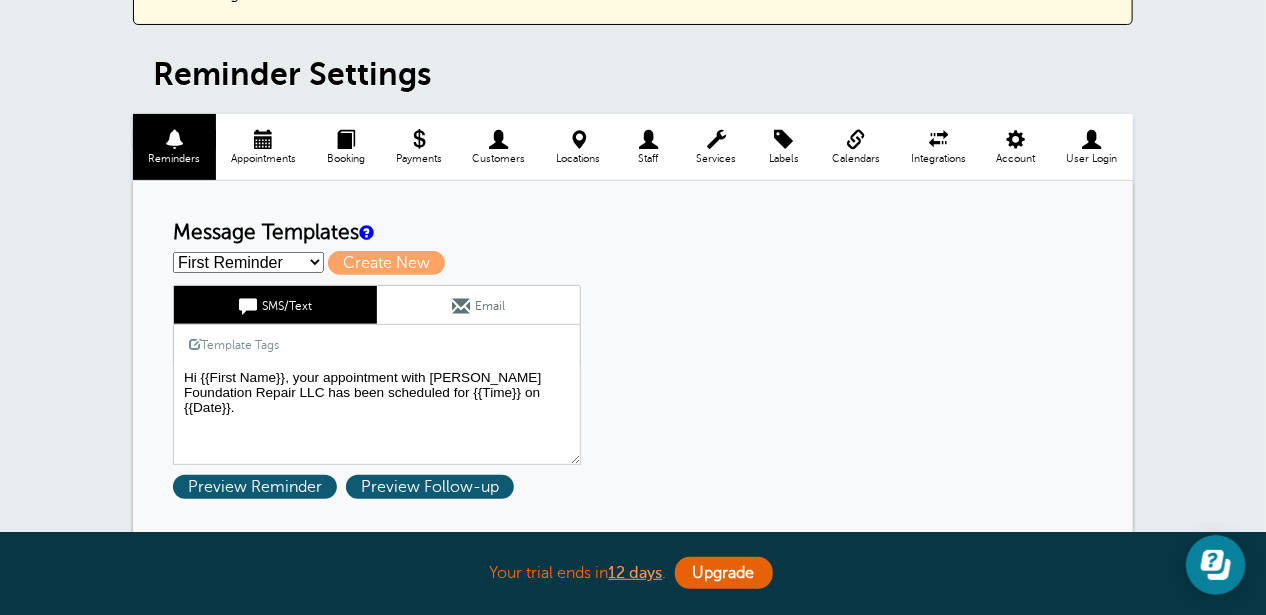 click on "First Reminder
Job Confirmation
Second Reminder
Third Reminder
Create new..." at bounding box center [248, 262] 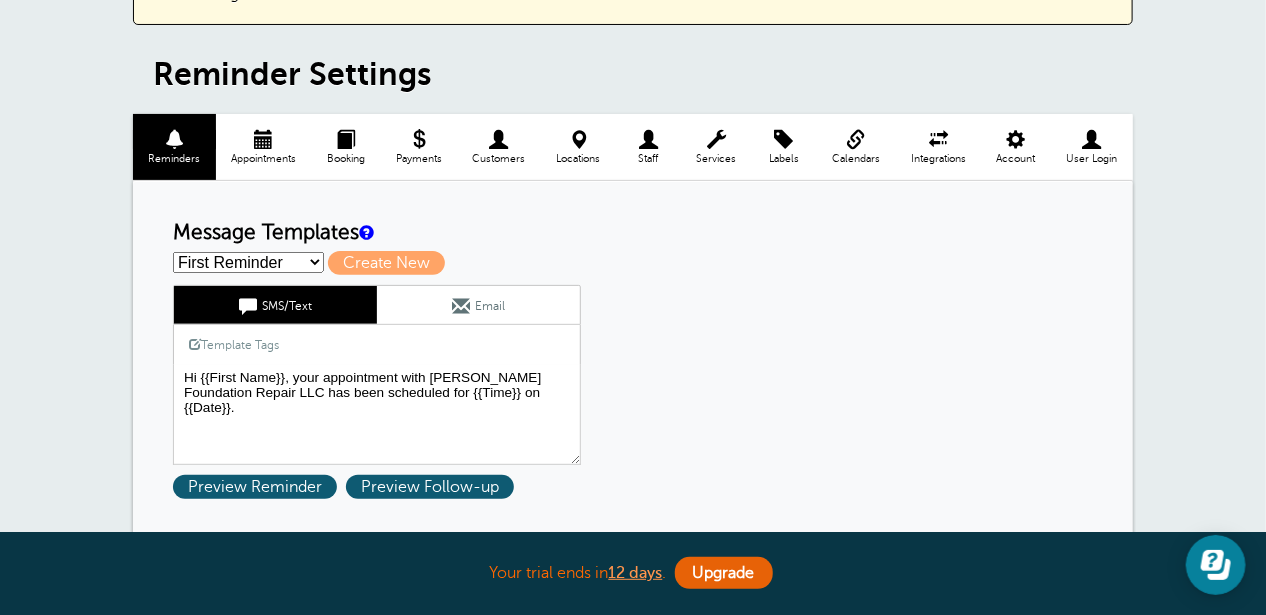 select on "156950" 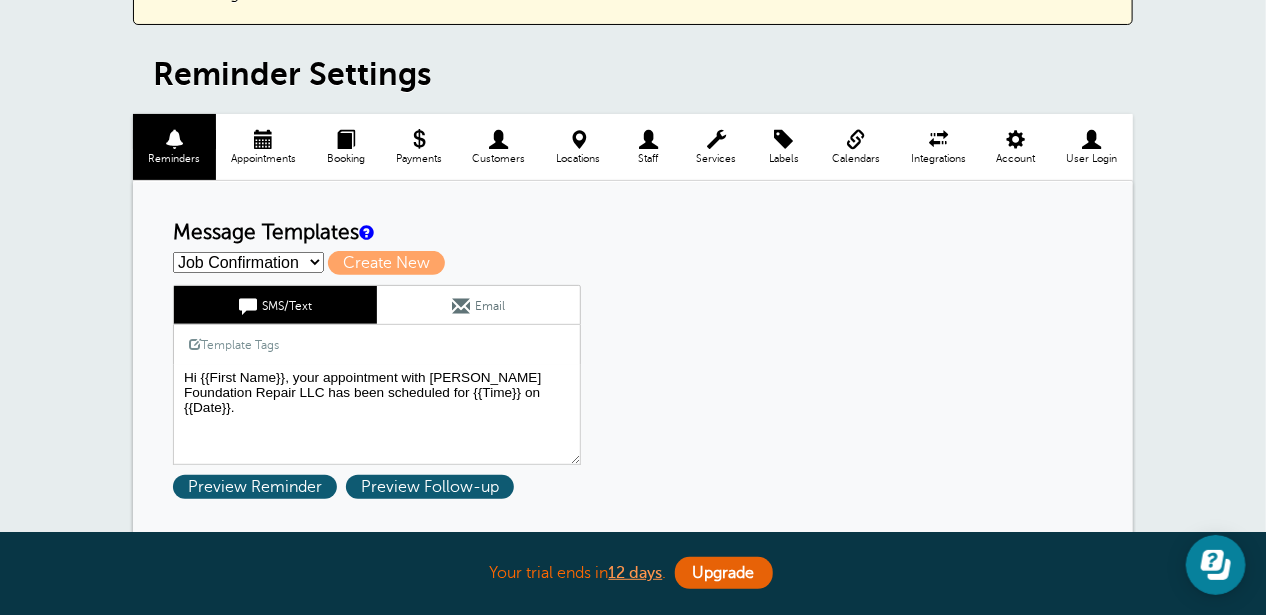 click on "First Reminder
Job Confirmation
Second Reminder
Third Reminder
Create new..." at bounding box center (248, 262) 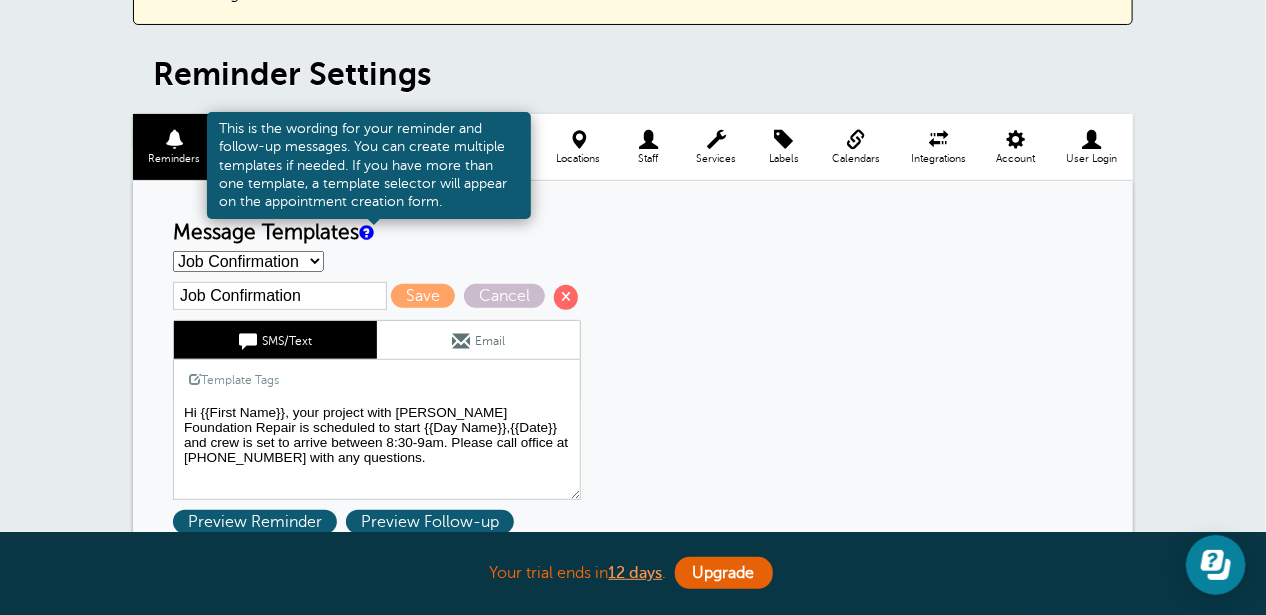 click at bounding box center [365, 232] 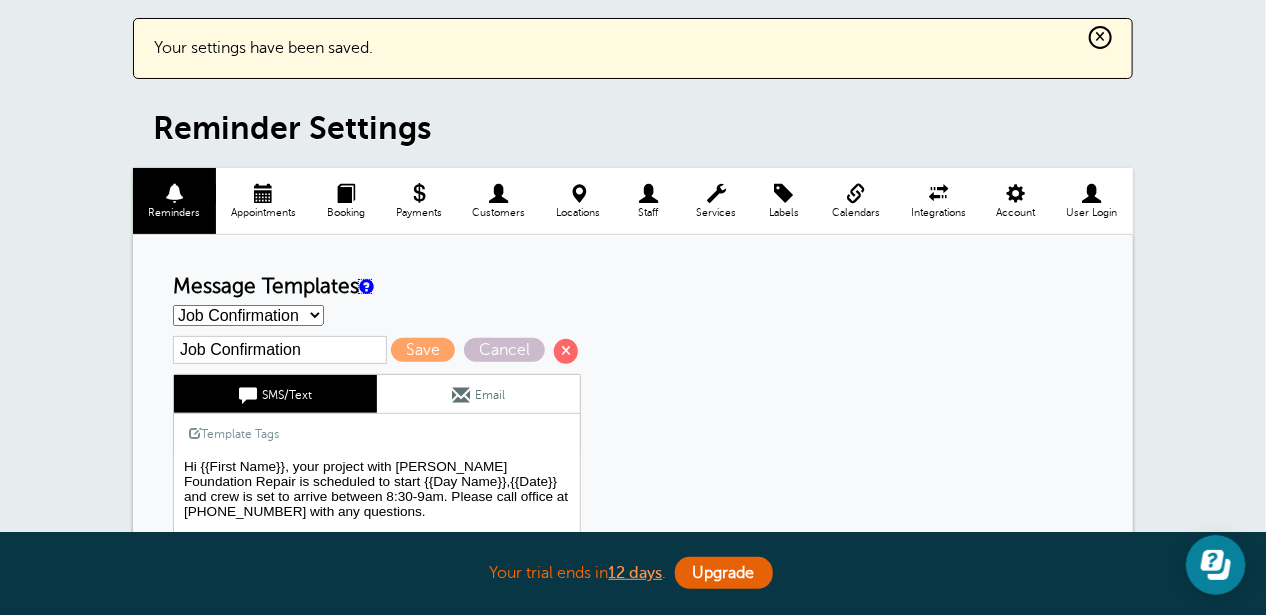scroll, scrollTop: 0, scrollLeft: 0, axis: both 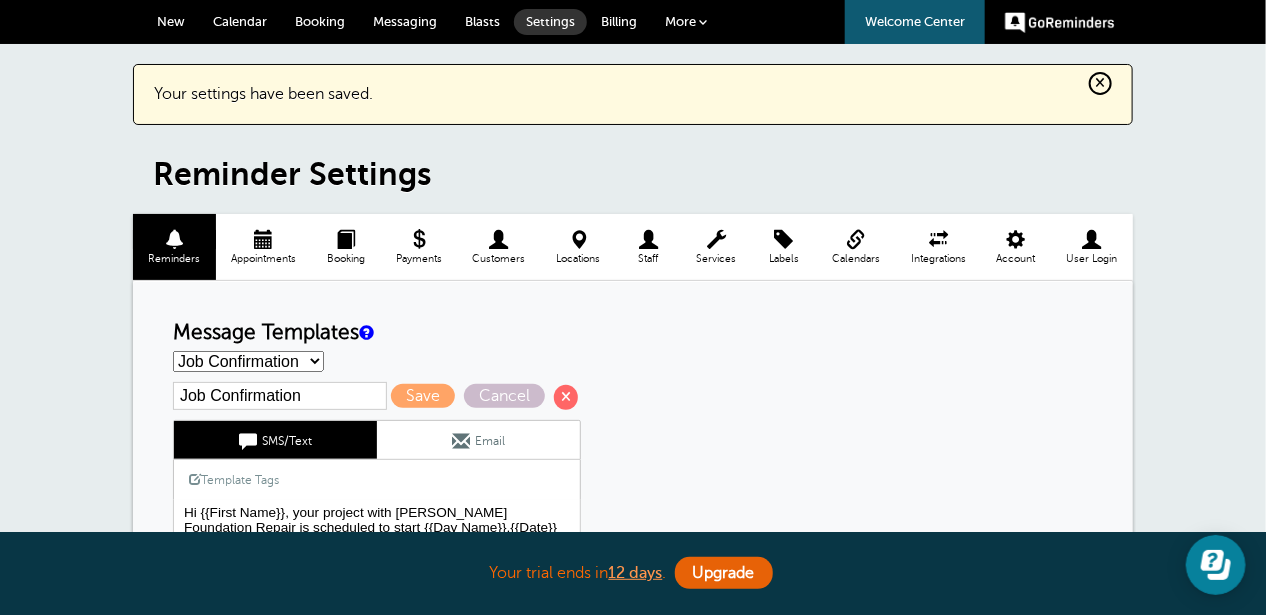 click at bounding box center (346, 239) 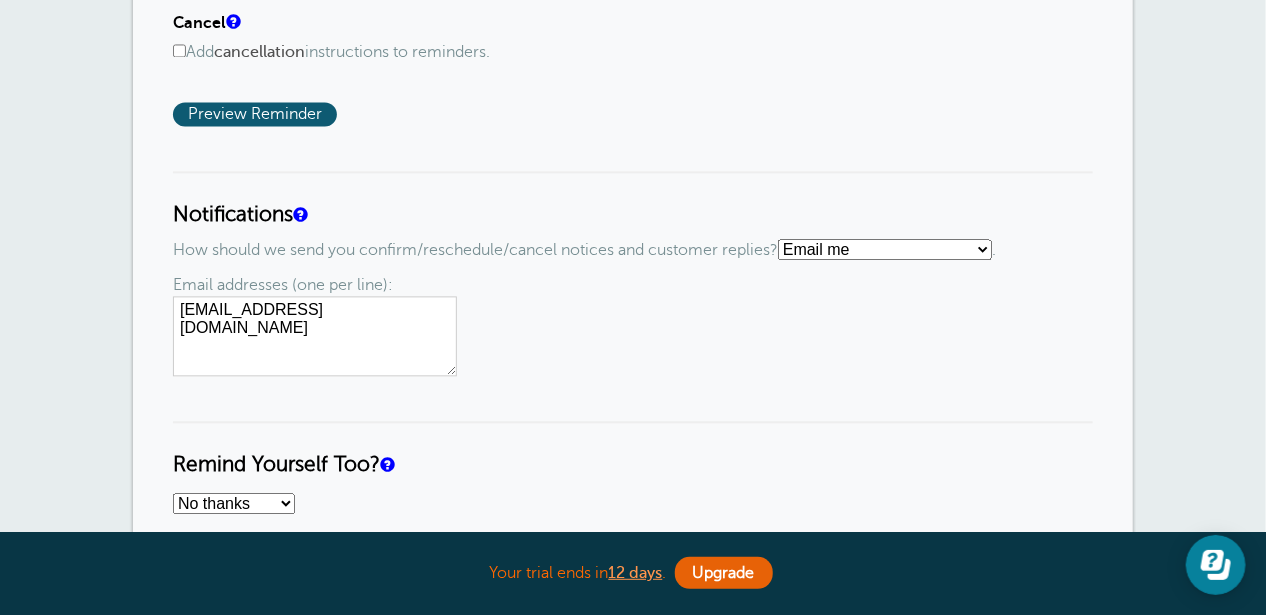 scroll, scrollTop: 1708, scrollLeft: 0, axis: vertical 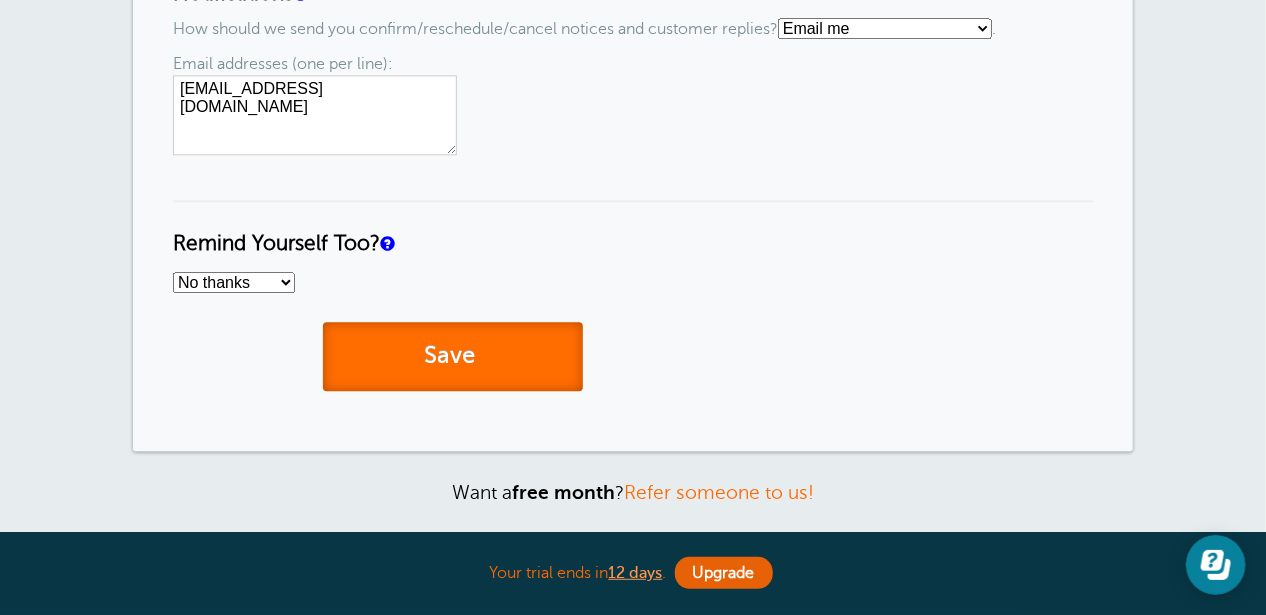 click on "Save" at bounding box center (453, 356) 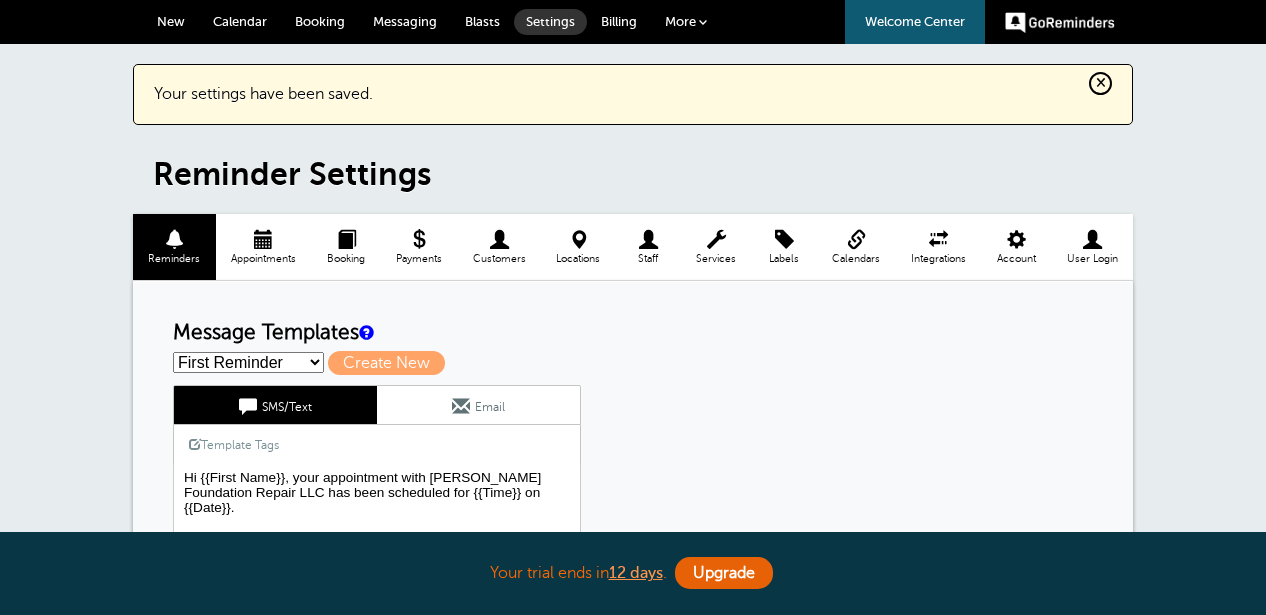 scroll, scrollTop: 0, scrollLeft: 0, axis: both 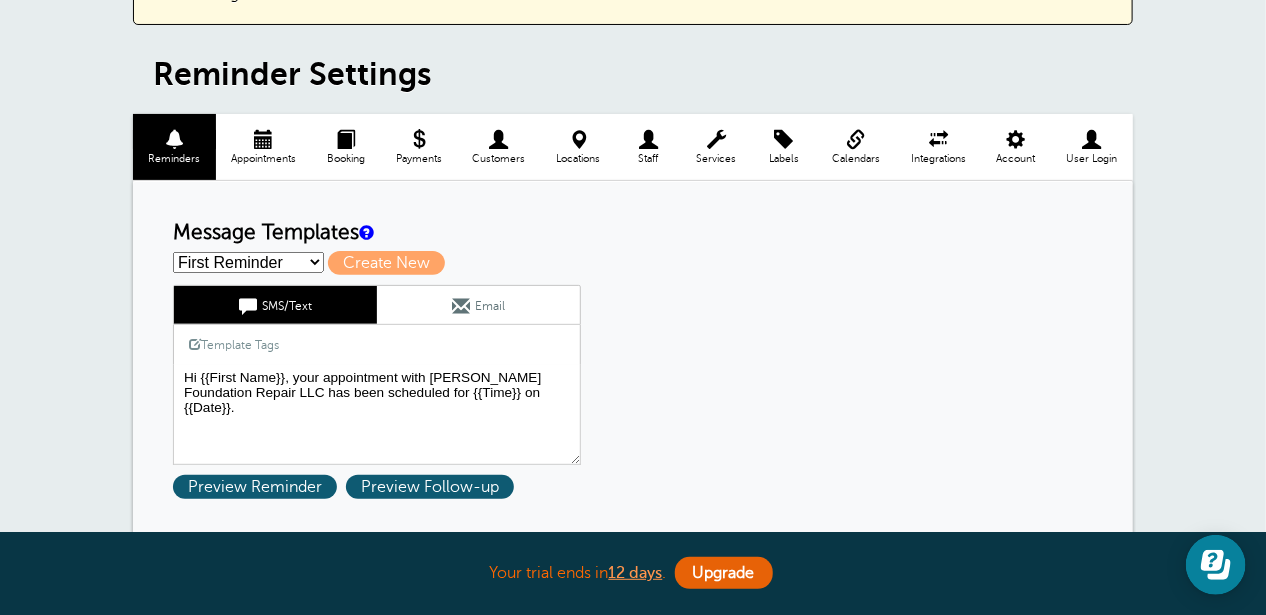click on "Appointments" at bounding box center [264, 147] 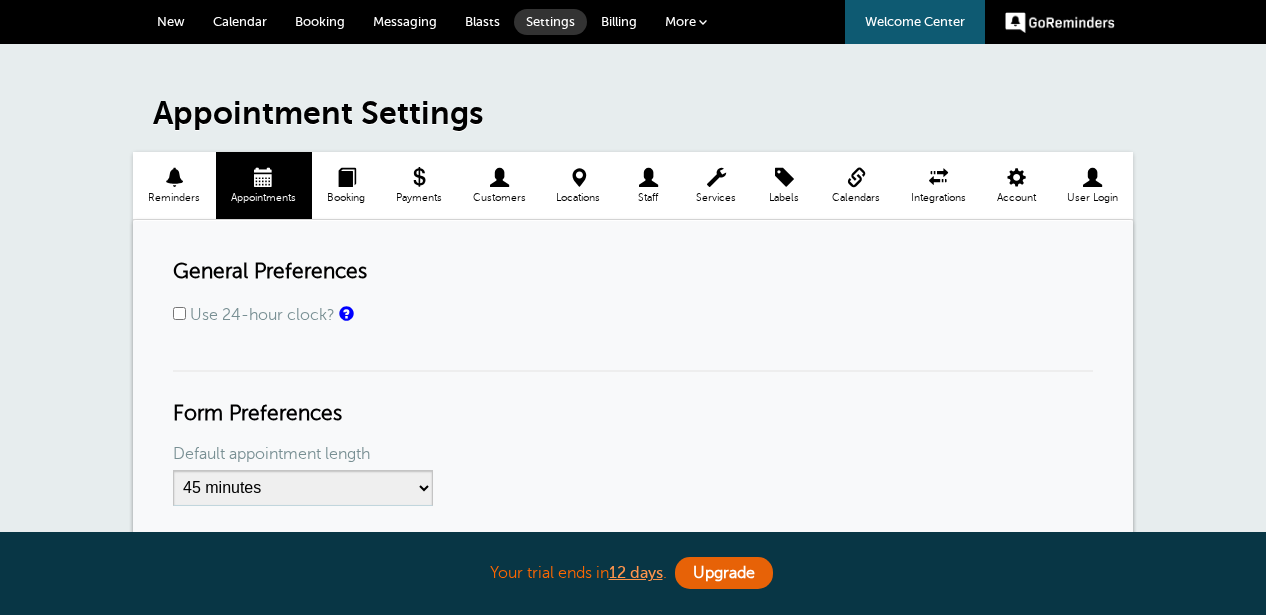 scroll, scrollTop: 0, scrollLeft: 0, axis: both 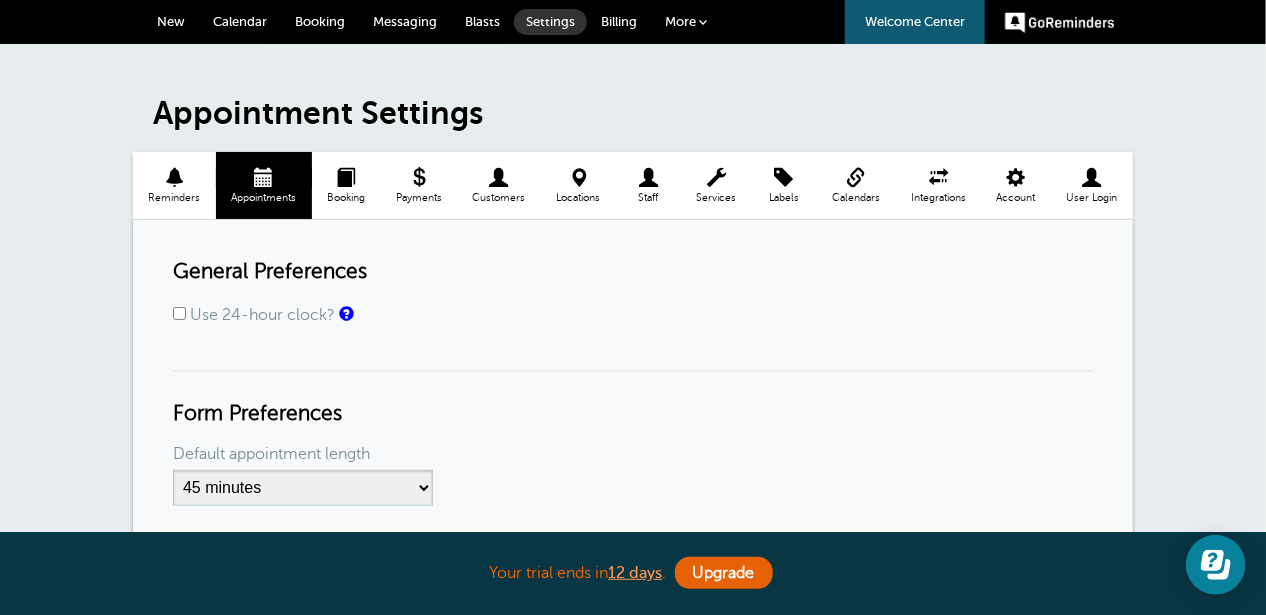 click on "Calendar" at bounding box center (240, 21) 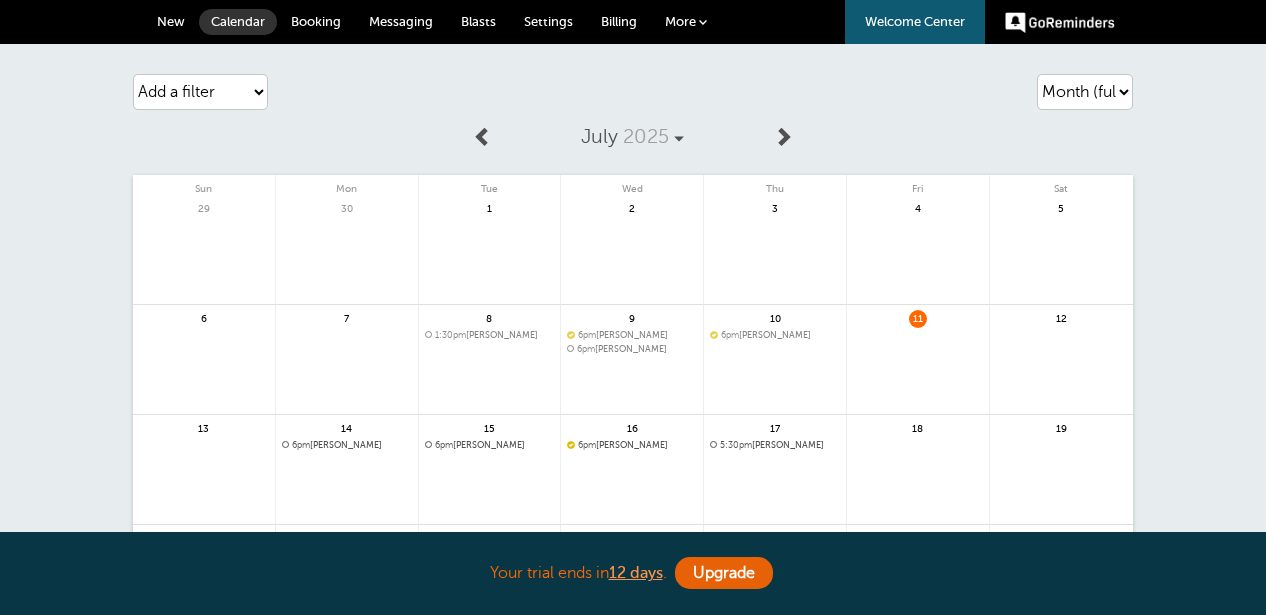 scroll, scrollTop: 0, scrollLeft: 0, axis: both 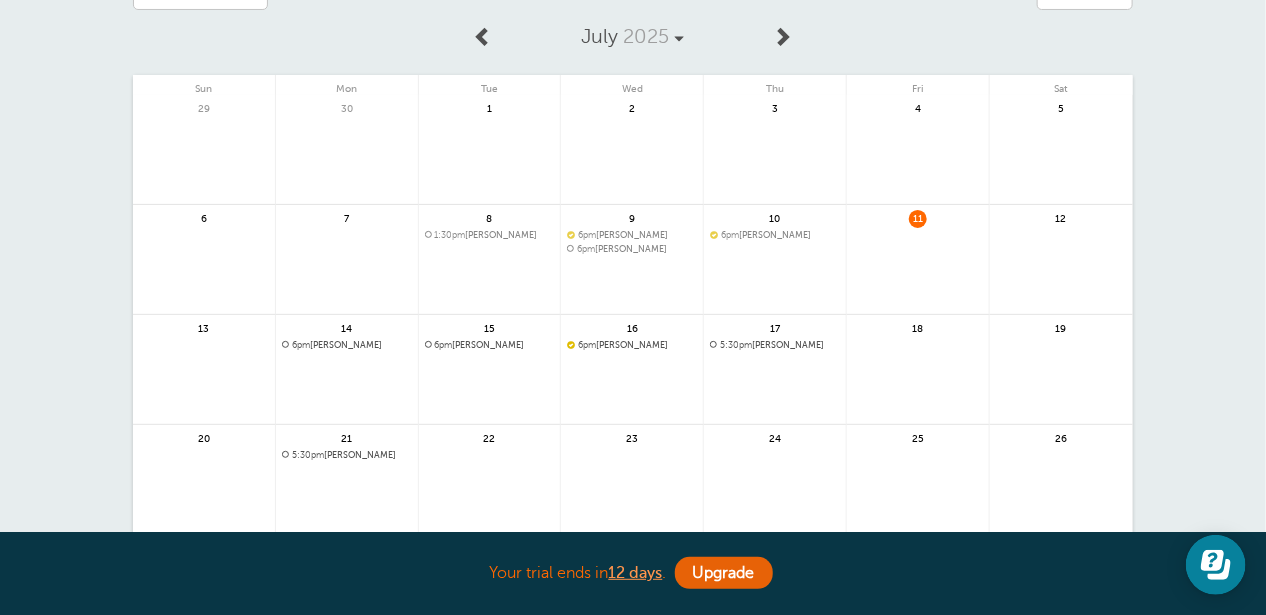 click at bounding box center [347, 397] 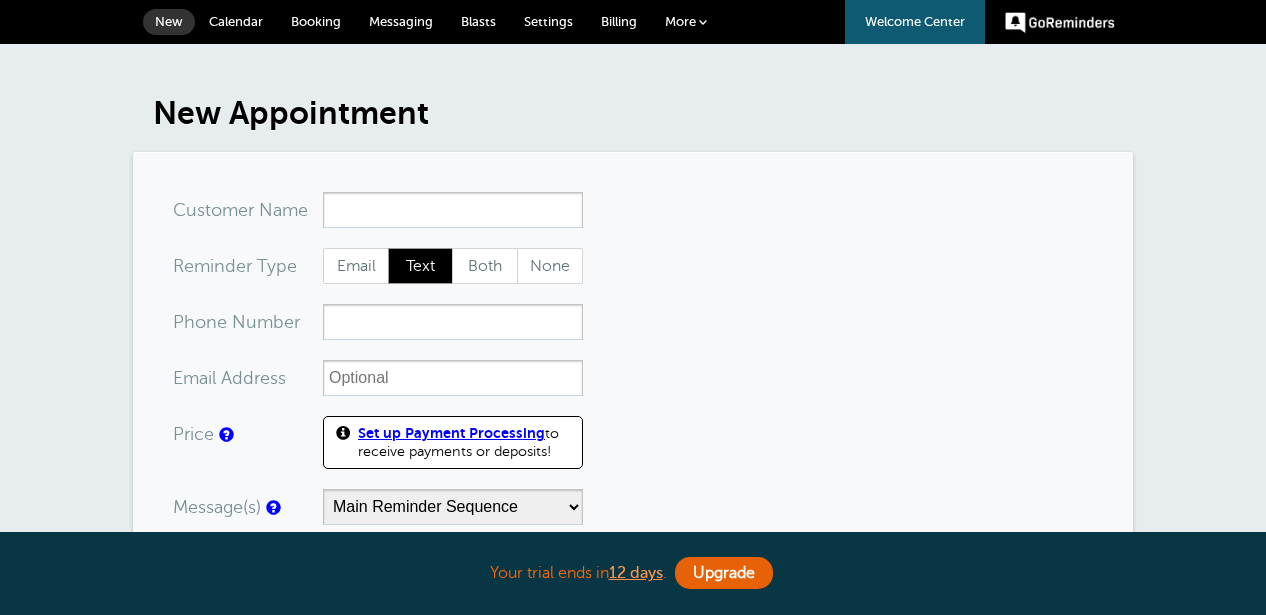 scroll, scrollTop: 0, scrollLeft: 0, axis: both 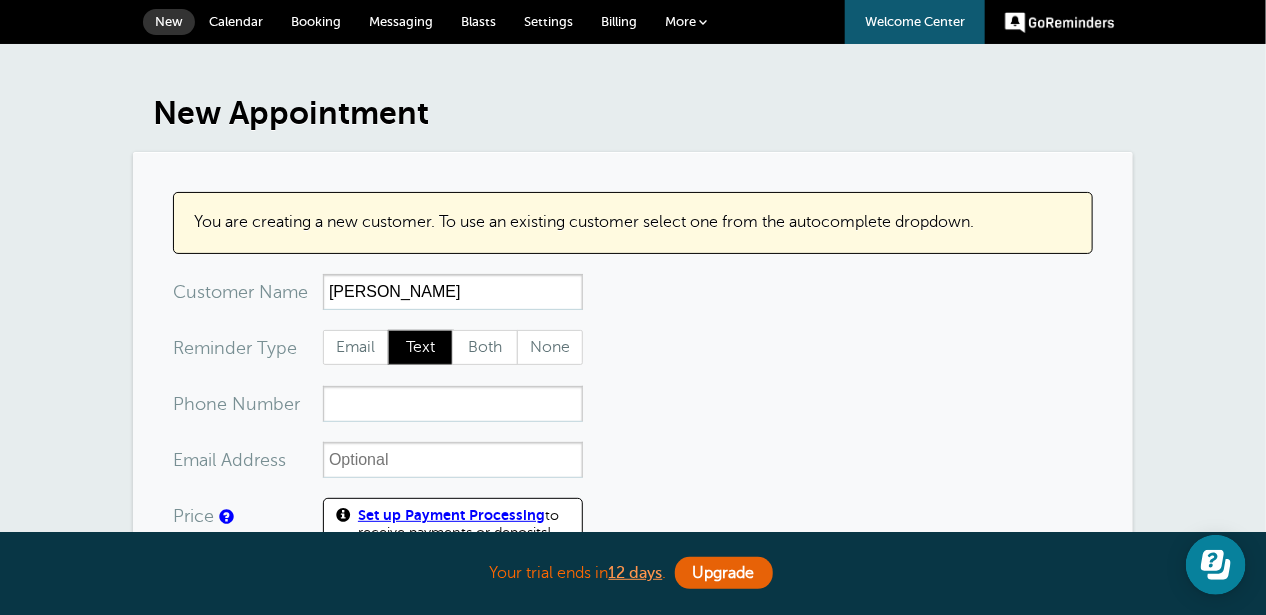 type on "[PERSON_NAME]" 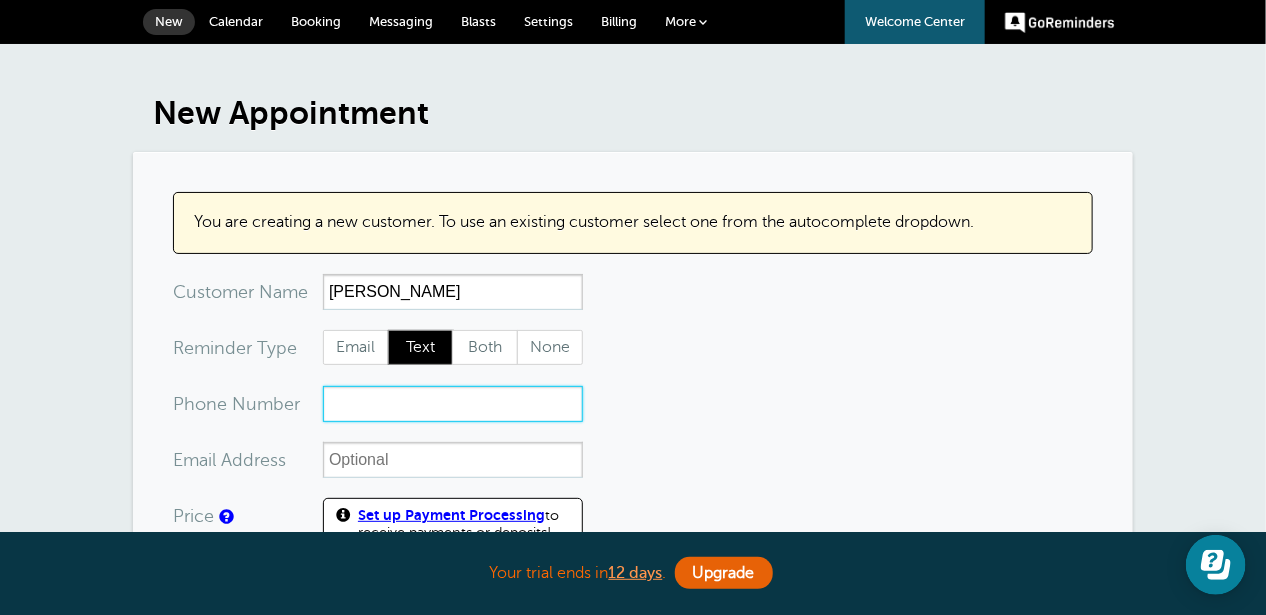 click on "xxx-no-autofill" at bounding box center (453, 404) 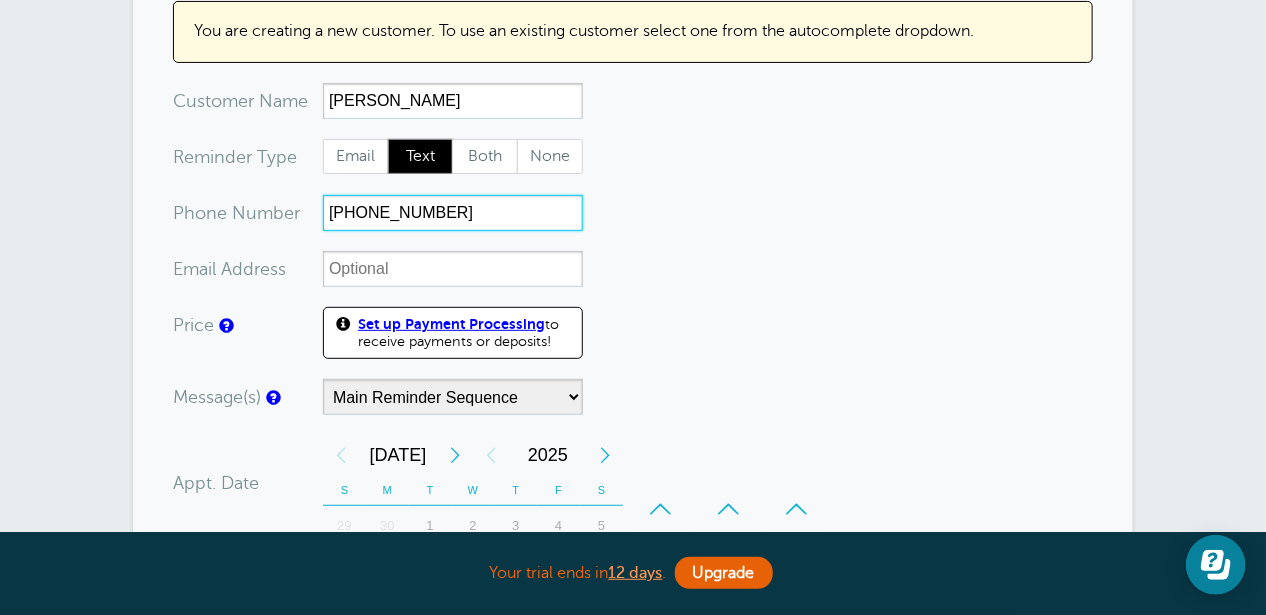 scroll, scrollTop: 200, scrollLeft: 0, axis: vertical 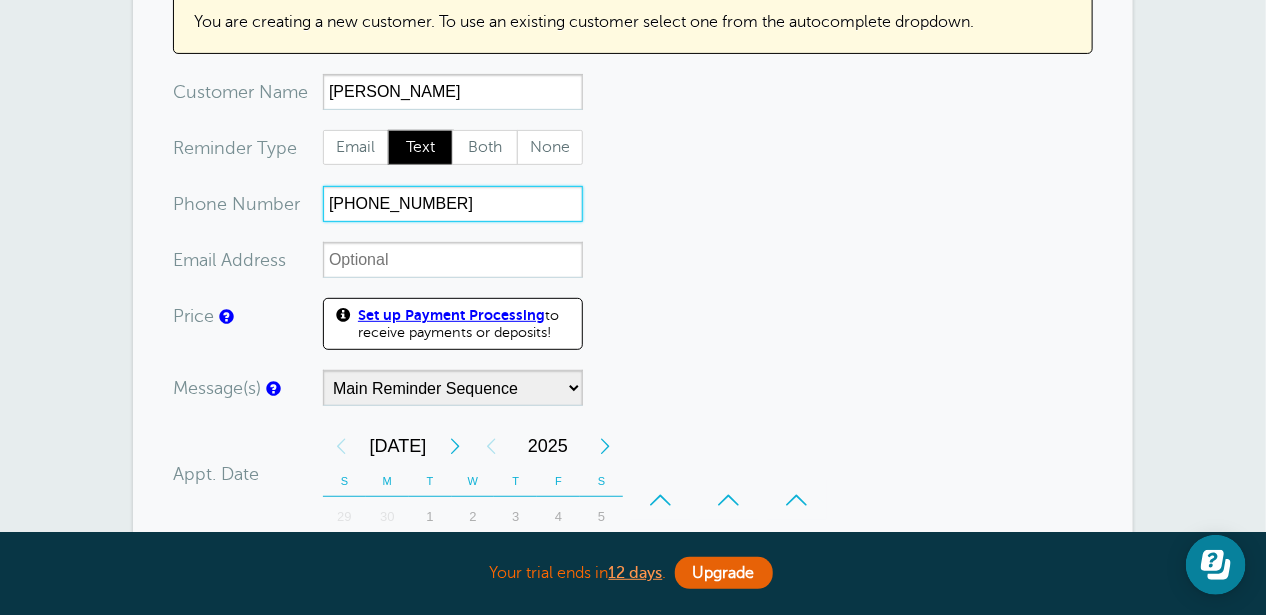 type on "765-650-0356" 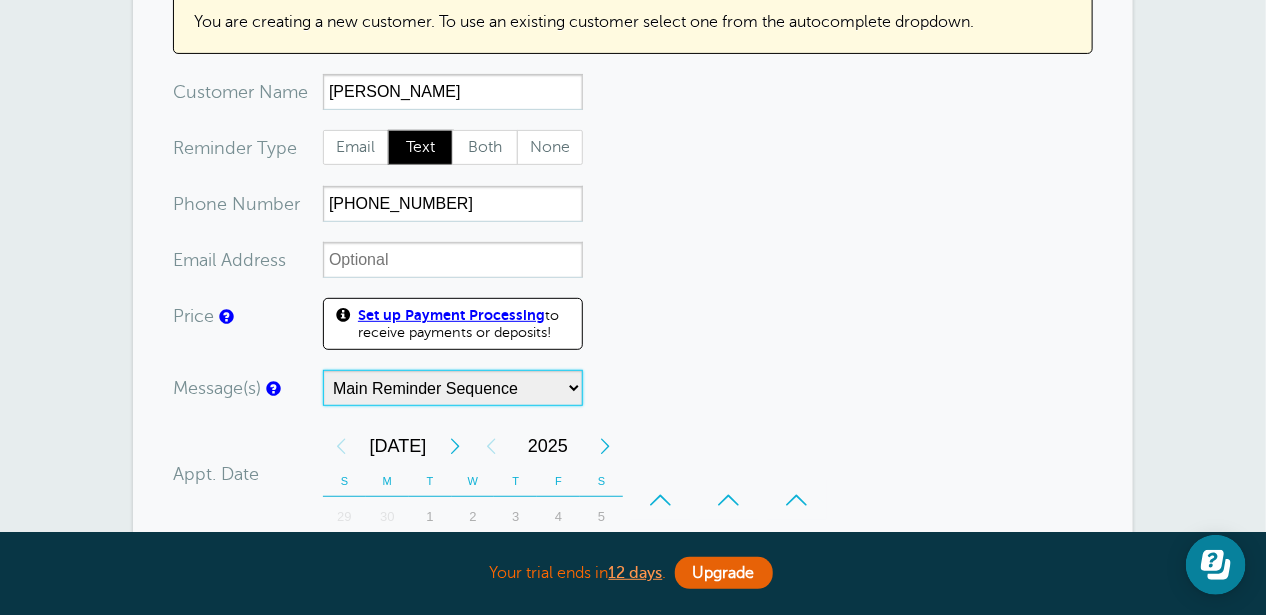 click on "Main Reminder Sequence" at bounding box center (453, 388) 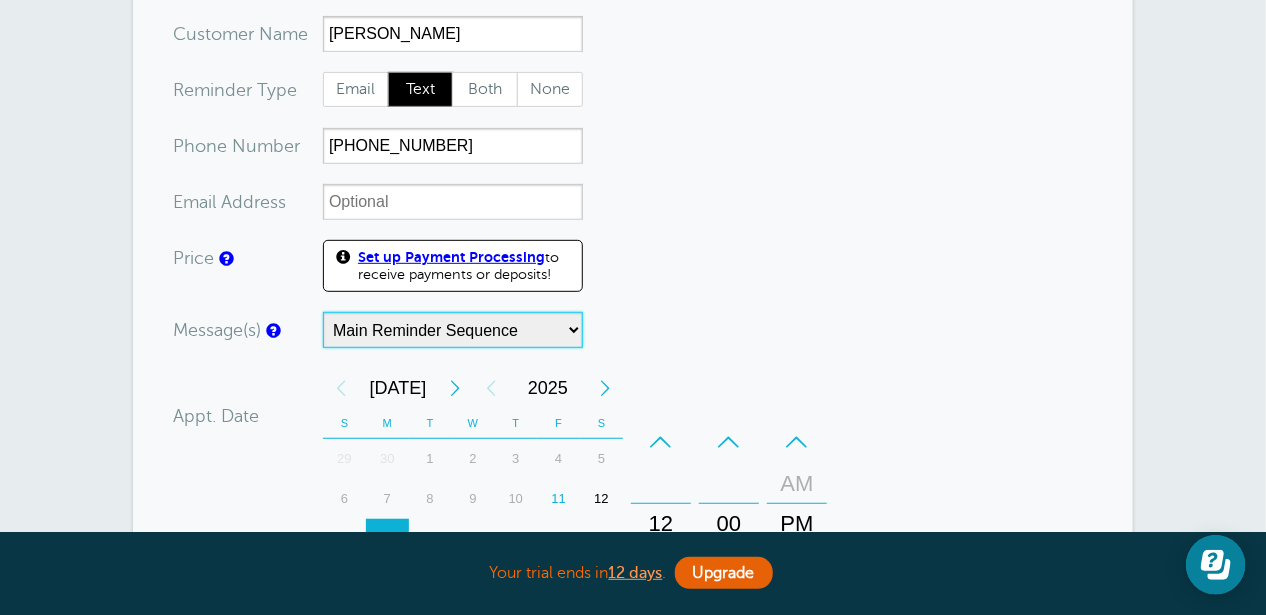 scroll, scrollTop: 300, scrollLeft: 0, axis: vertical 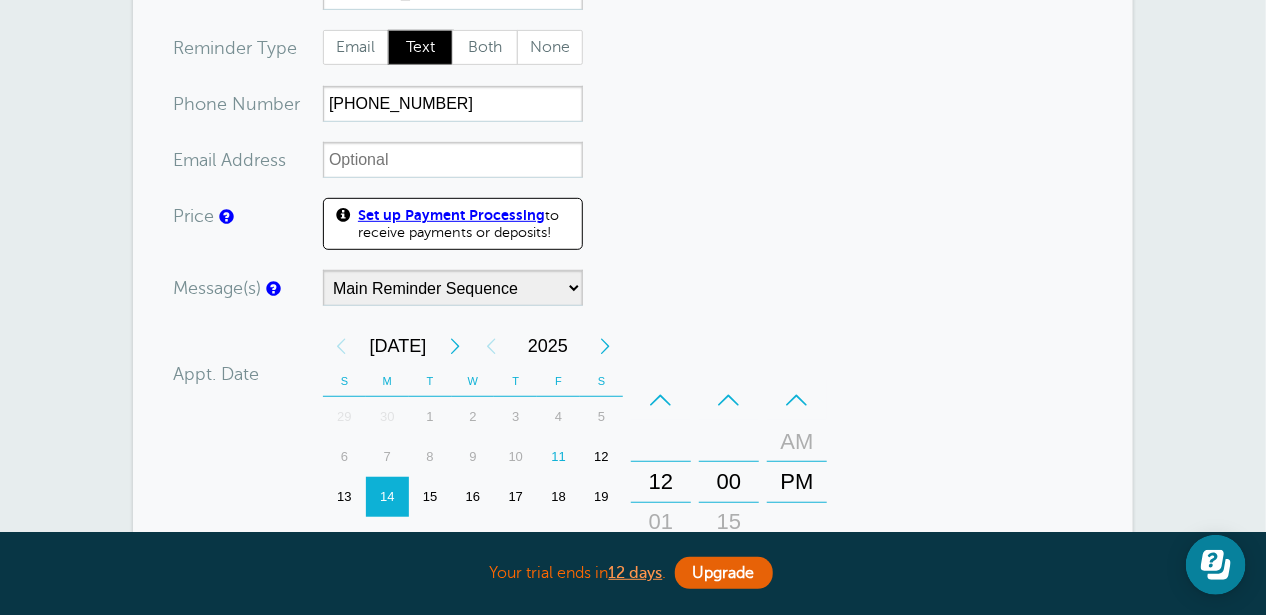 click on "You are creating a new customer. To use an existing customer select one from the autocomplete dropdown.
x-no-autofill
Cus tomer N ame
Seth Eldridge No search results.
Edit
Remove
Customer TZ
--
Time zone
am/pm
24h" at bounding box center [633, 426] 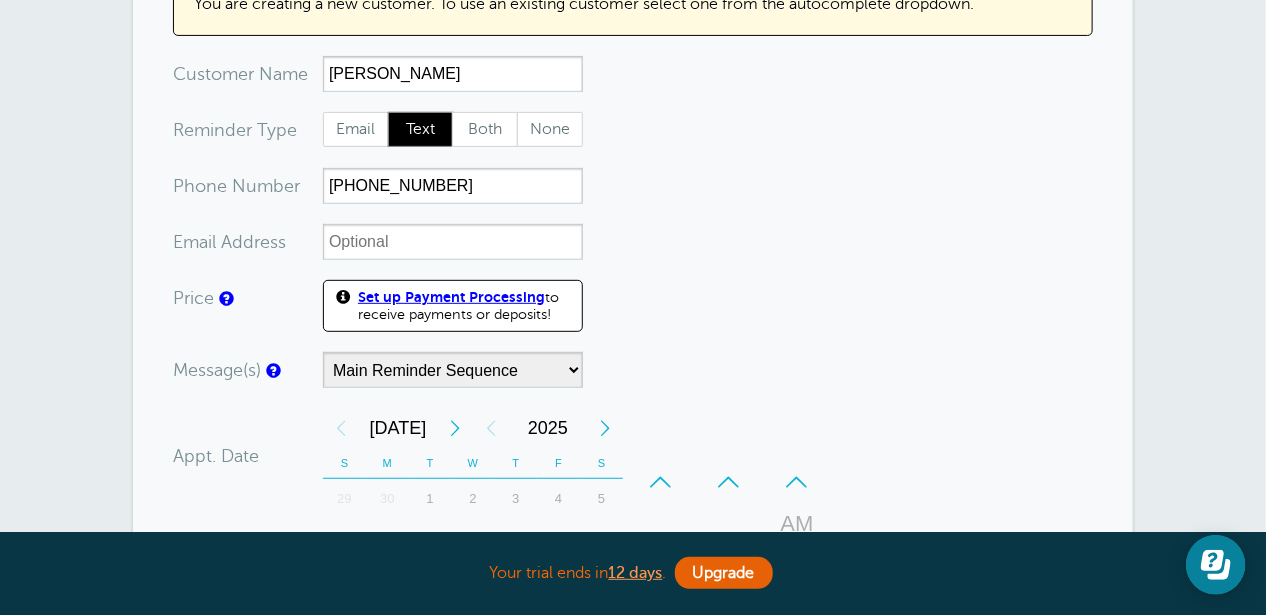 scroll, scrollTop: 200, scrollLeft: 0, axis: vertical 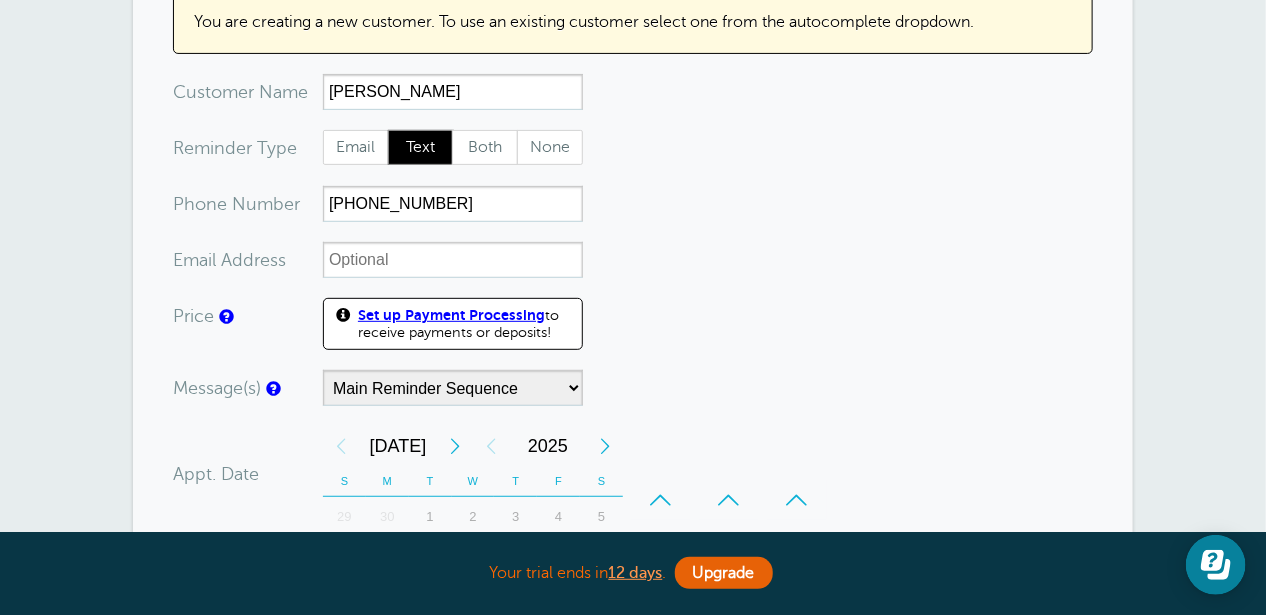 click on "Message(s)
Main Reminder Sequence
Custom Message
Start with
First Reminder
Job Confirmation
Second Reminder
Third Reminder" at bounding box center (498, 388) 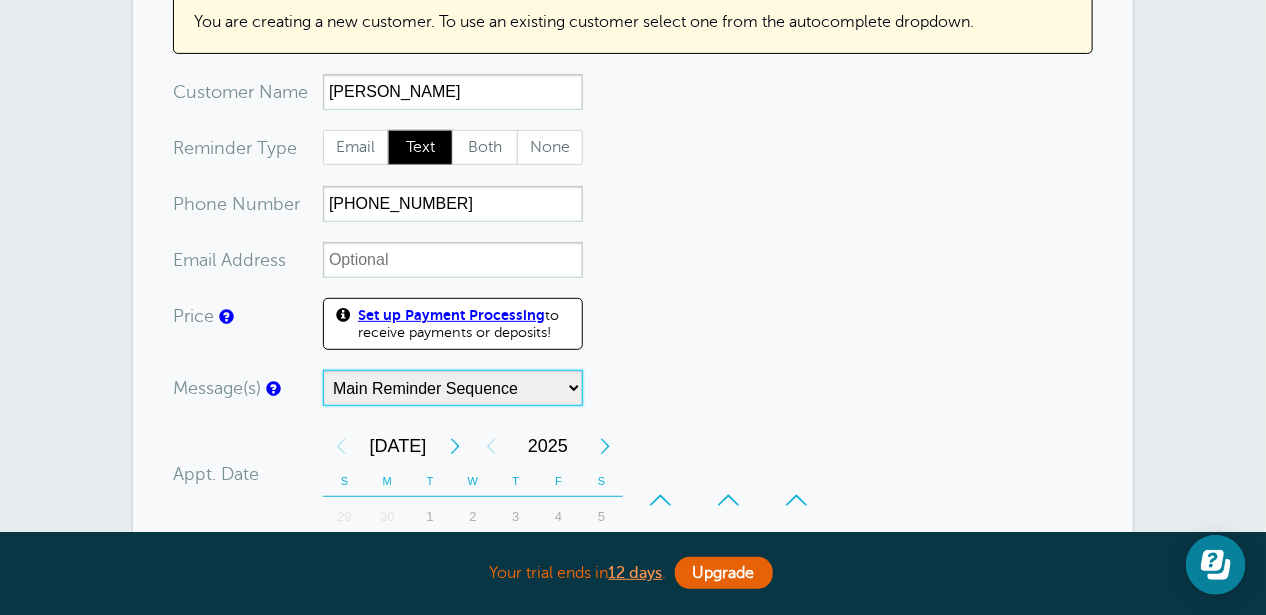 click on "Main Reminder Sequence" at bounding box center [453, 388] 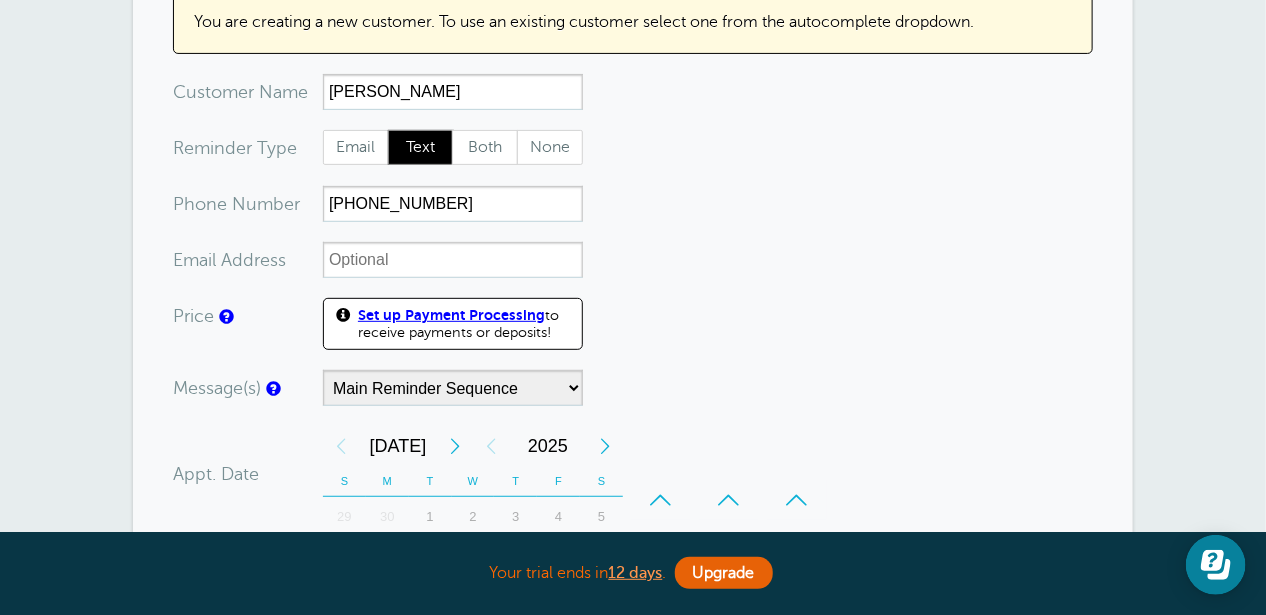 click on "Message(s)
Main Reminder Sequence
Custom Message
Start with
First Reminder
Job Confirmation
Second Reminder
Third Reminder" at bounding box center [498, 388] 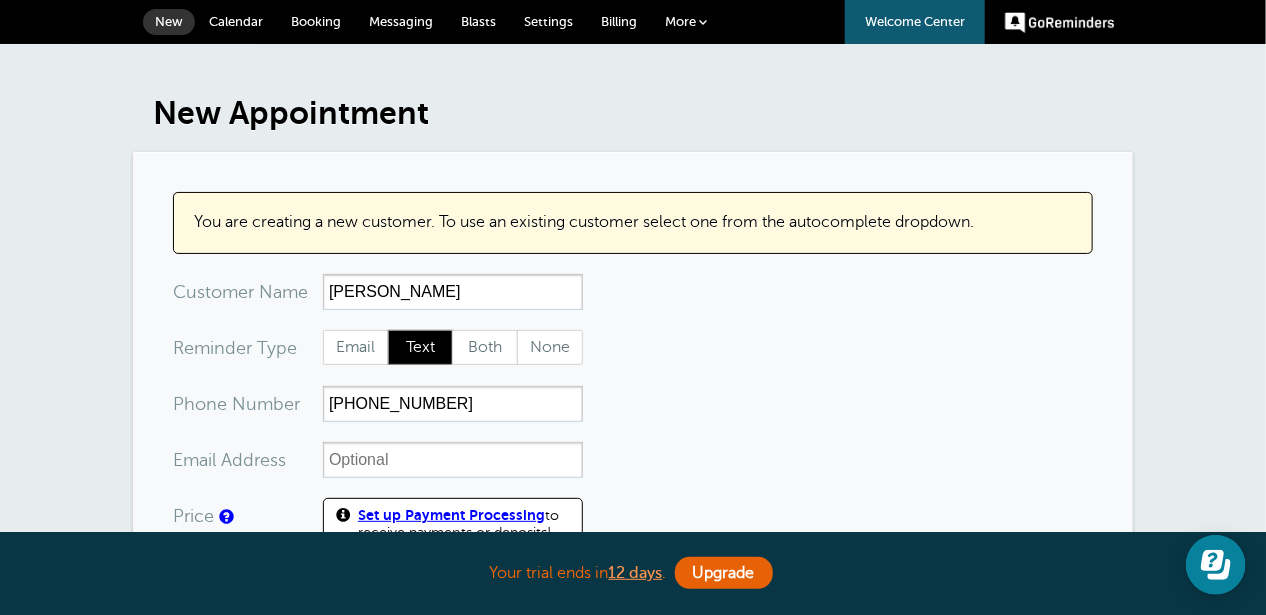 click on "Messaging" at bounding box center (401, 21) 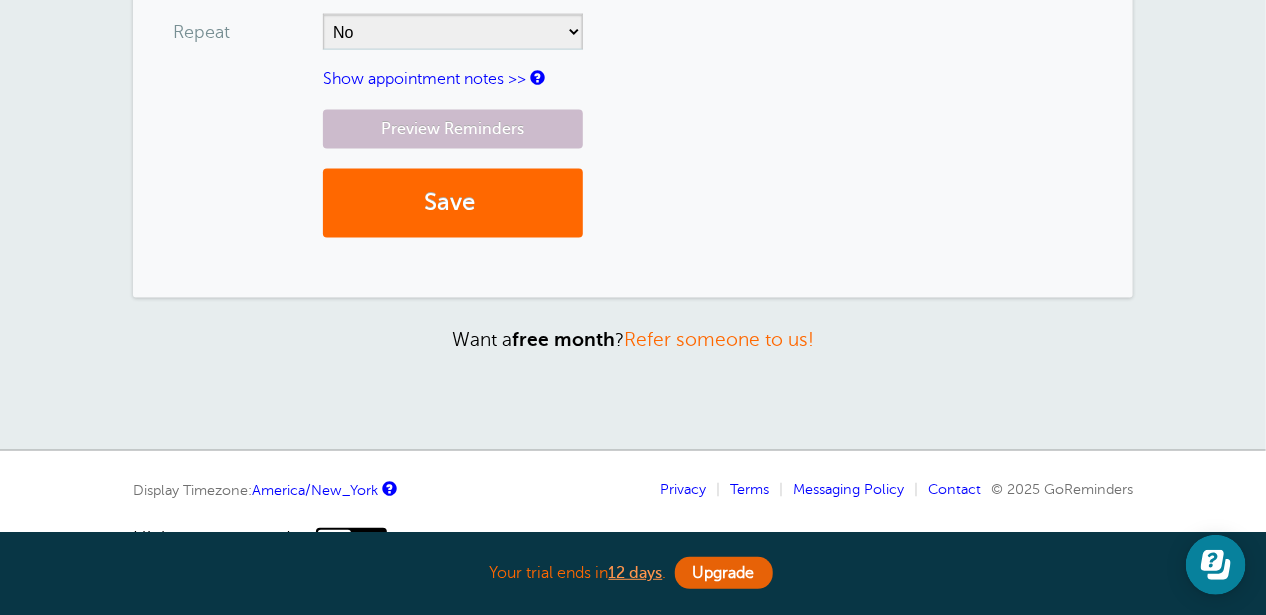 scroll, scrollTop: 1059, scrollLeft: 0, axis: vertical 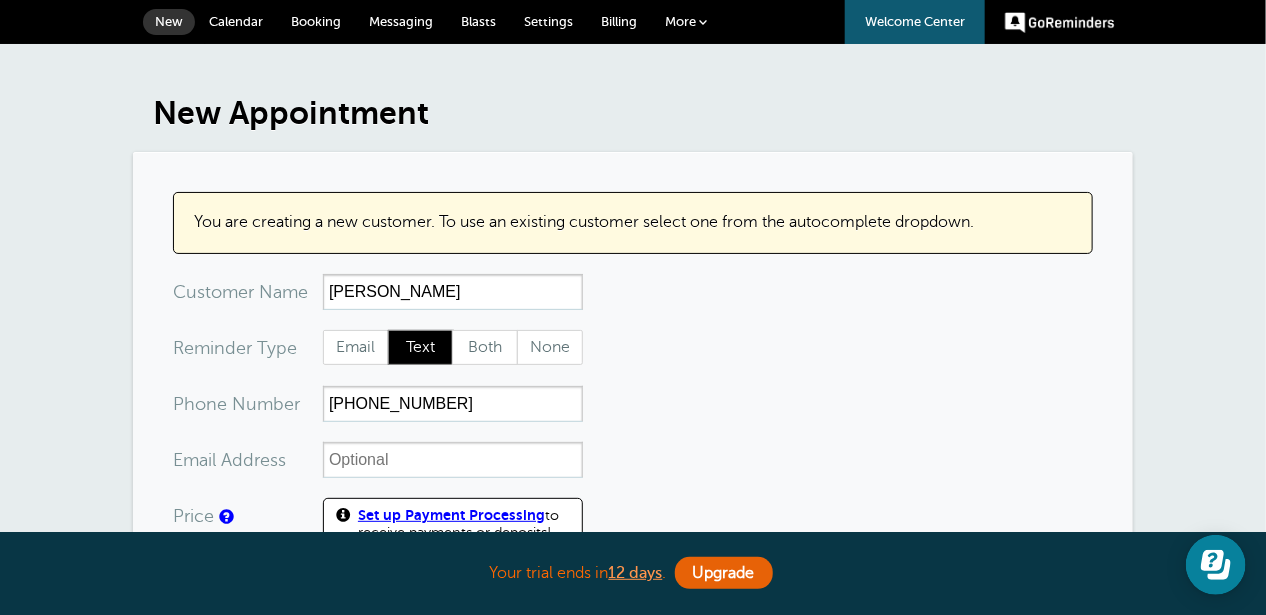 click on "Settings" at bounding box center (548, 21) 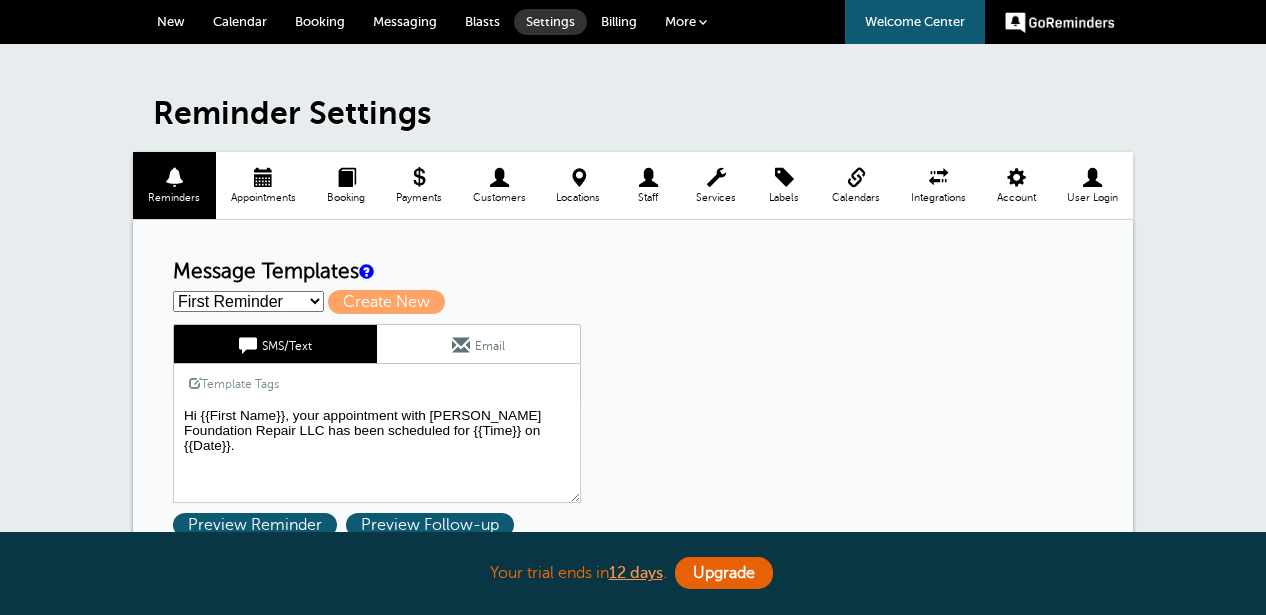 scroll, scrollTop: 0, scrollLeft: 0, axis: both 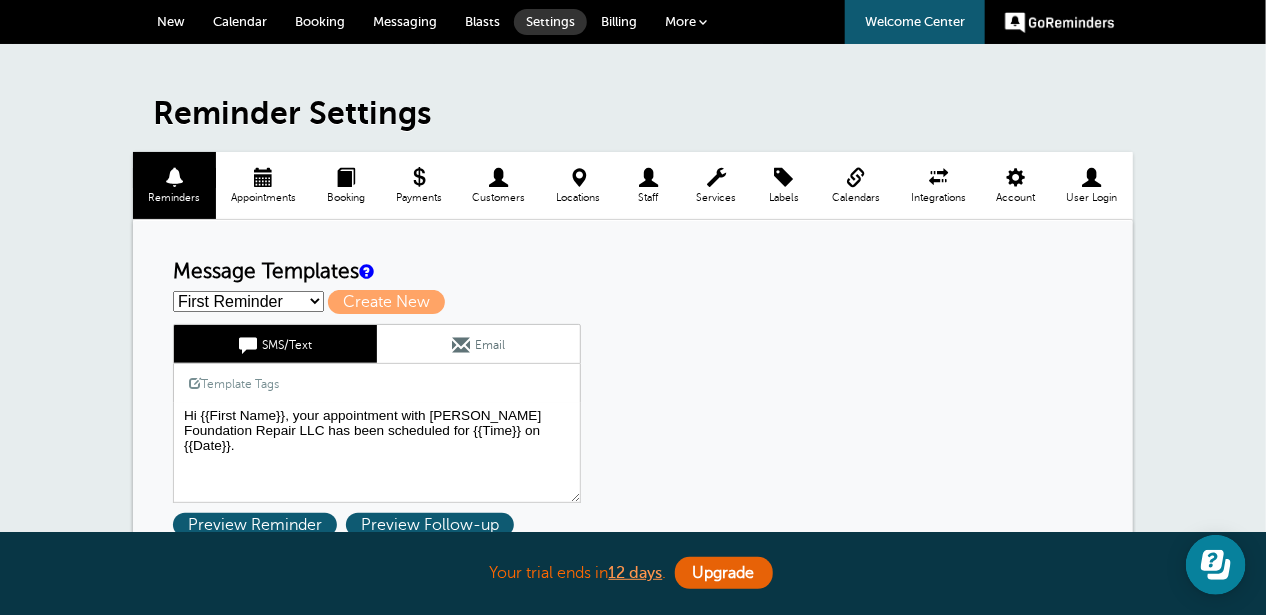click on "First Reminder
Job Confirmation
Second Reminder
Third Reminder
Create new..." at bounding box center [248, 301] 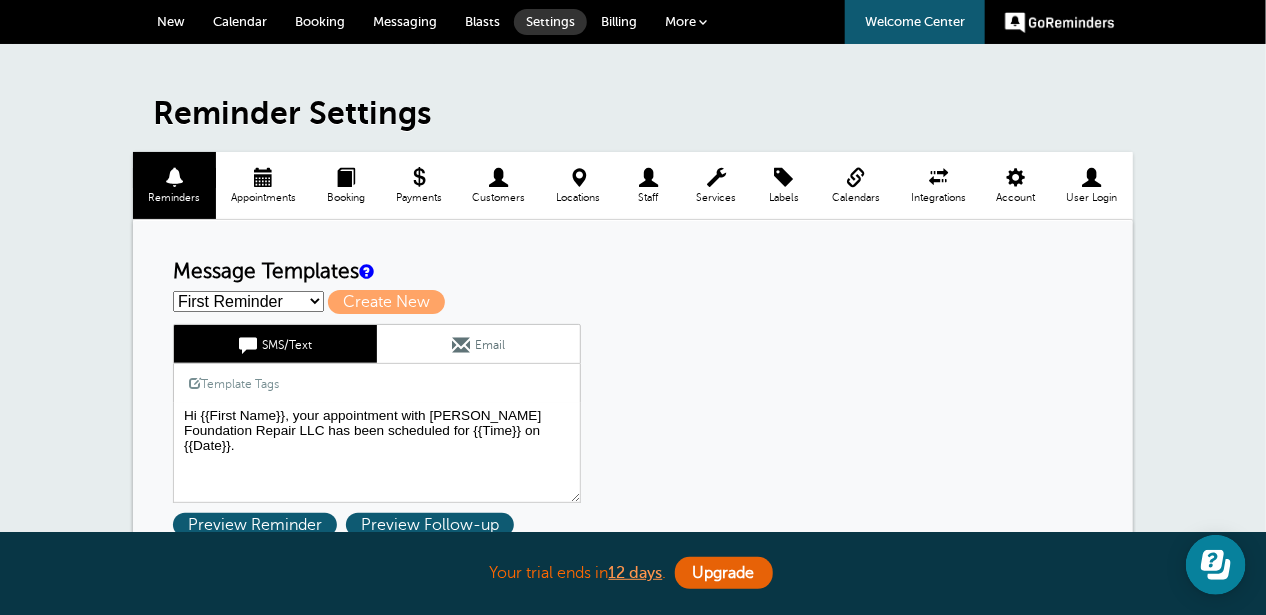 select on "156950" 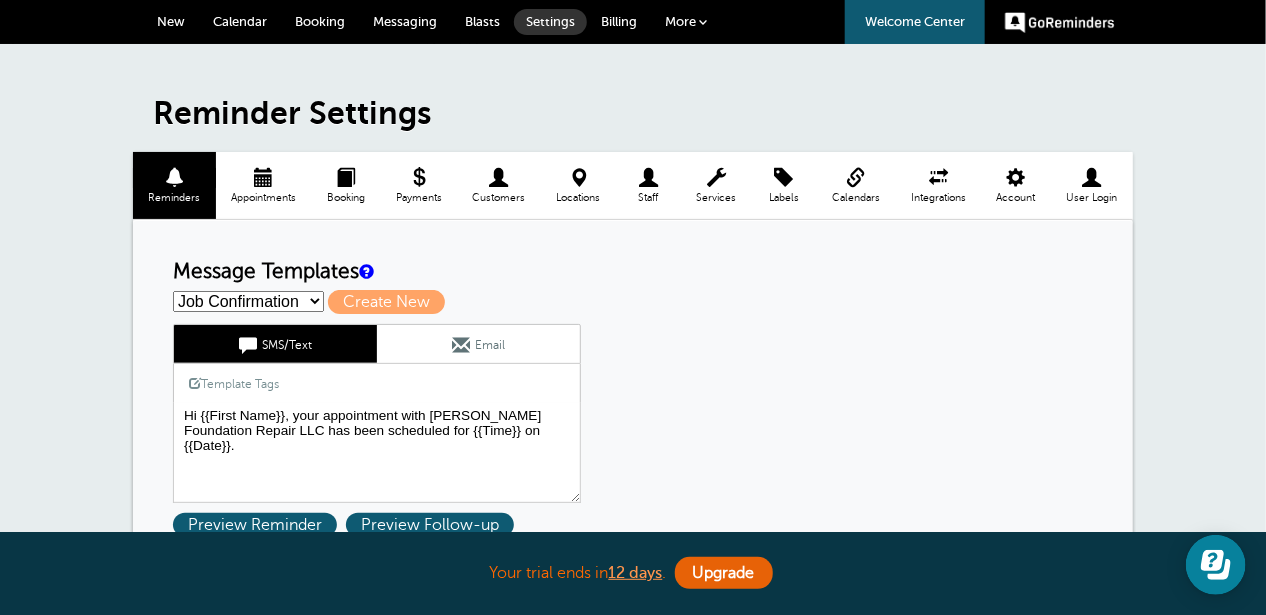 click on "First Reminder
Job Confirmation
Second Reminder
Third Reminder
Create new..." at bounding box center (248, 301) 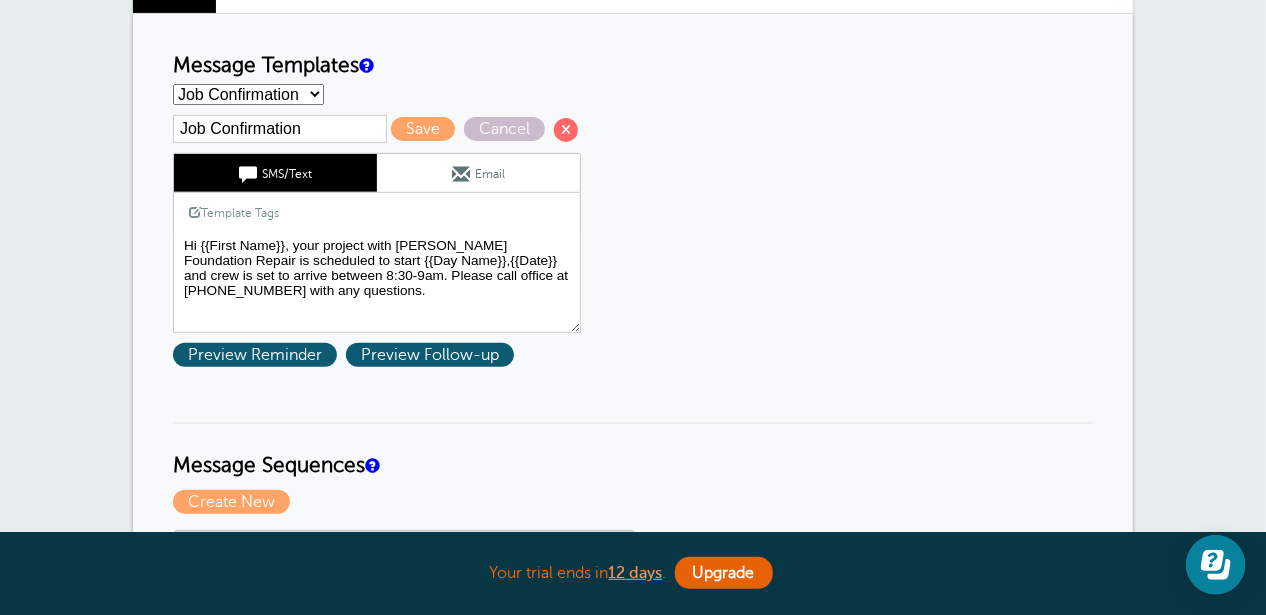 scroll, scrollTop: 300, scrollLeft: 0, axis: vertical 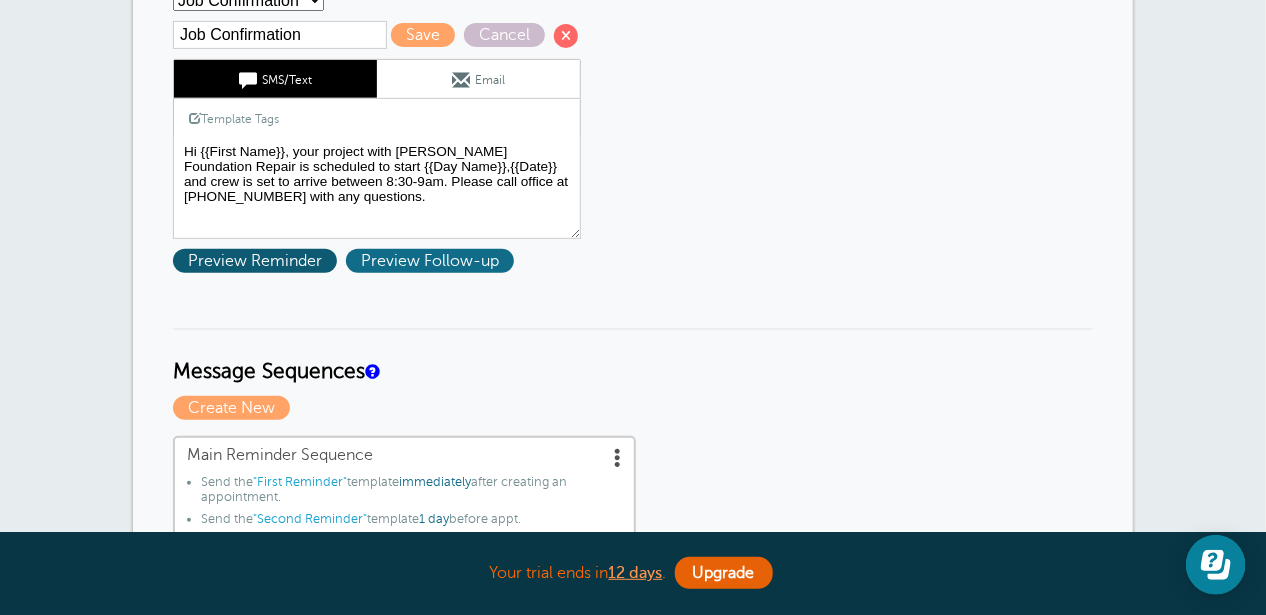 click on "Preview Follow-up" at bounding box center (430, 261) 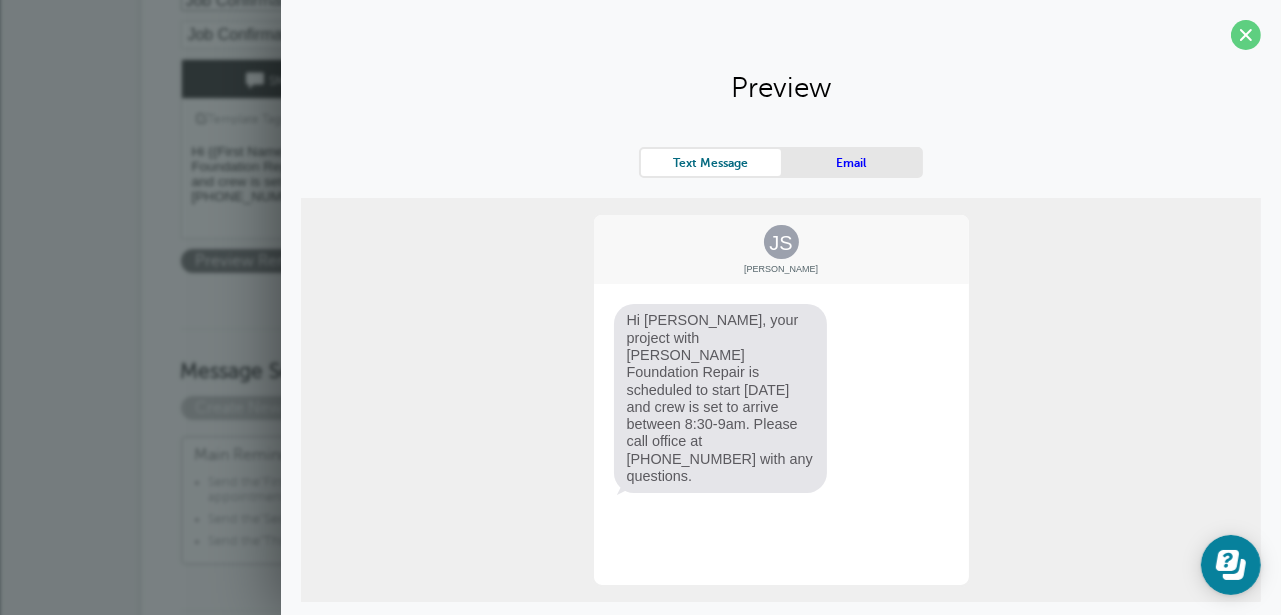 click on "Email" at bounding box center (851, 162) 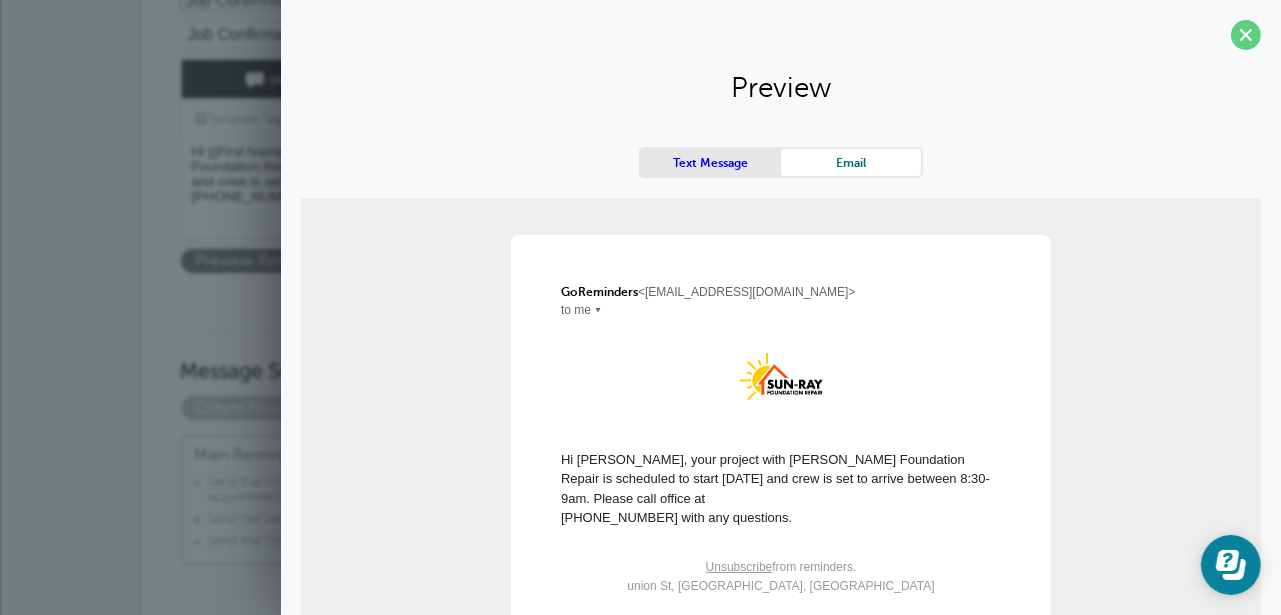 click on "Text Message" at bounding box center [711, 162] 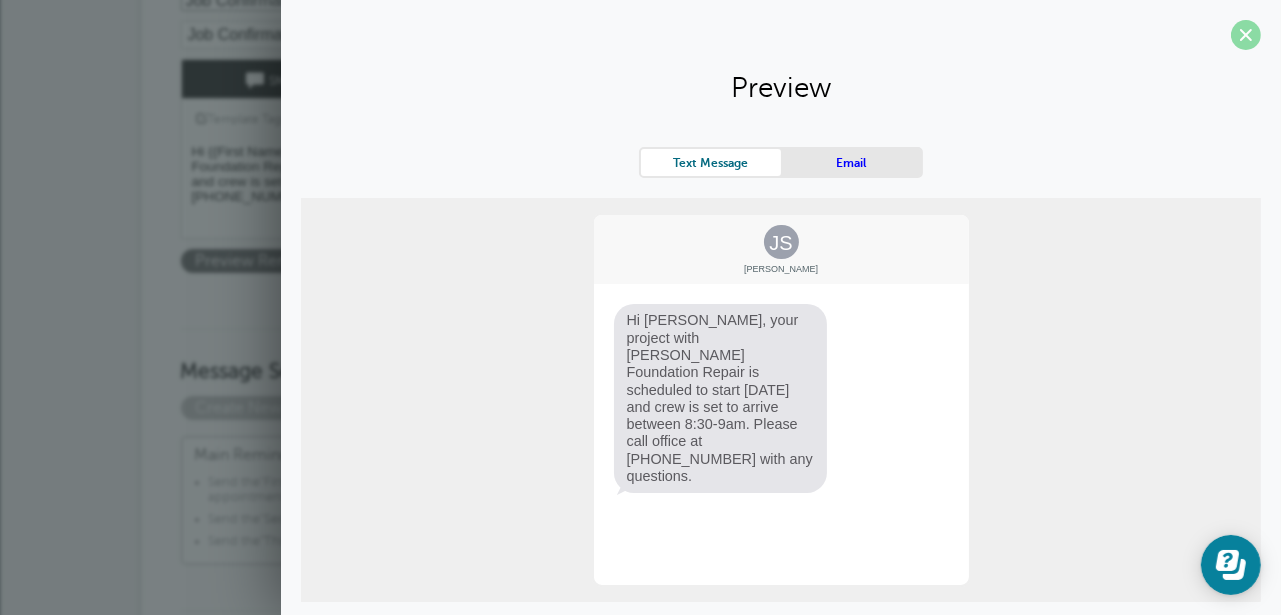 click at bounding box center [1246, 35] 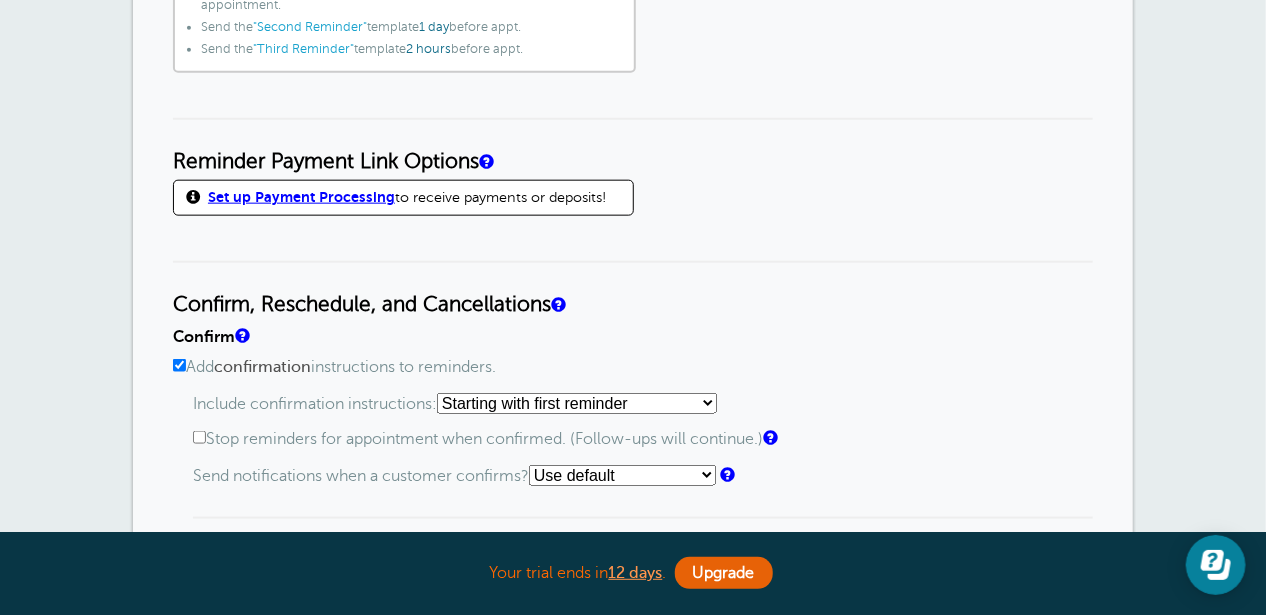 scroll, scrollTop: 900, scrollLeft: 0, axis: vertical 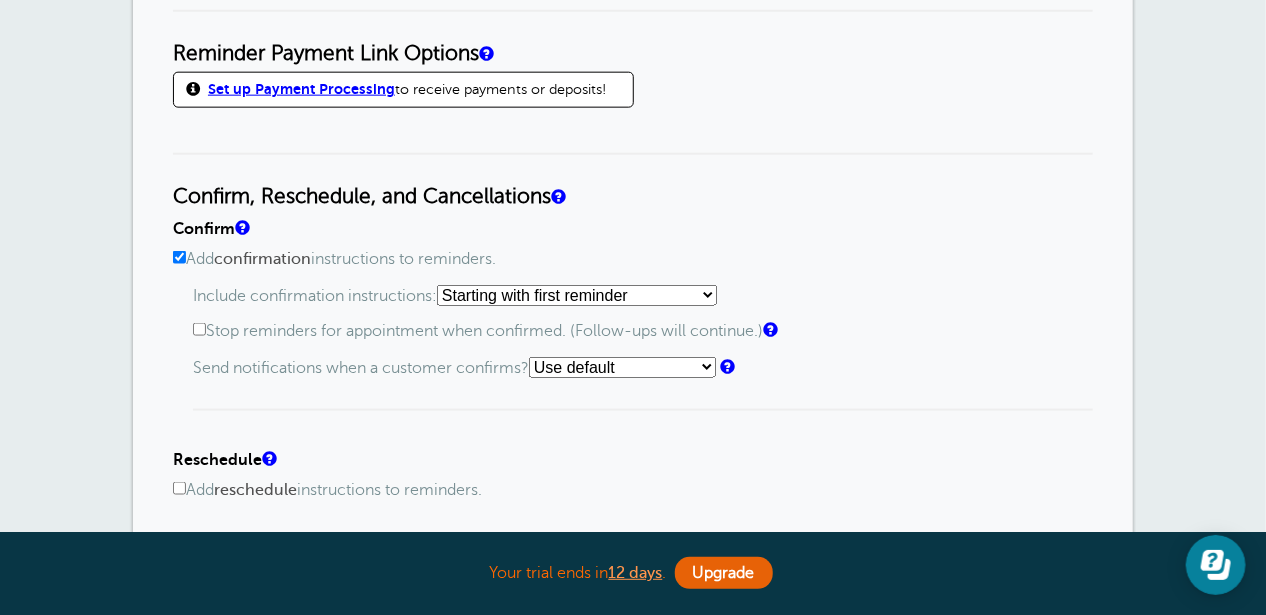 click on "Use default Text me Email me Don't send notifications" at bounding box center [622, 367] 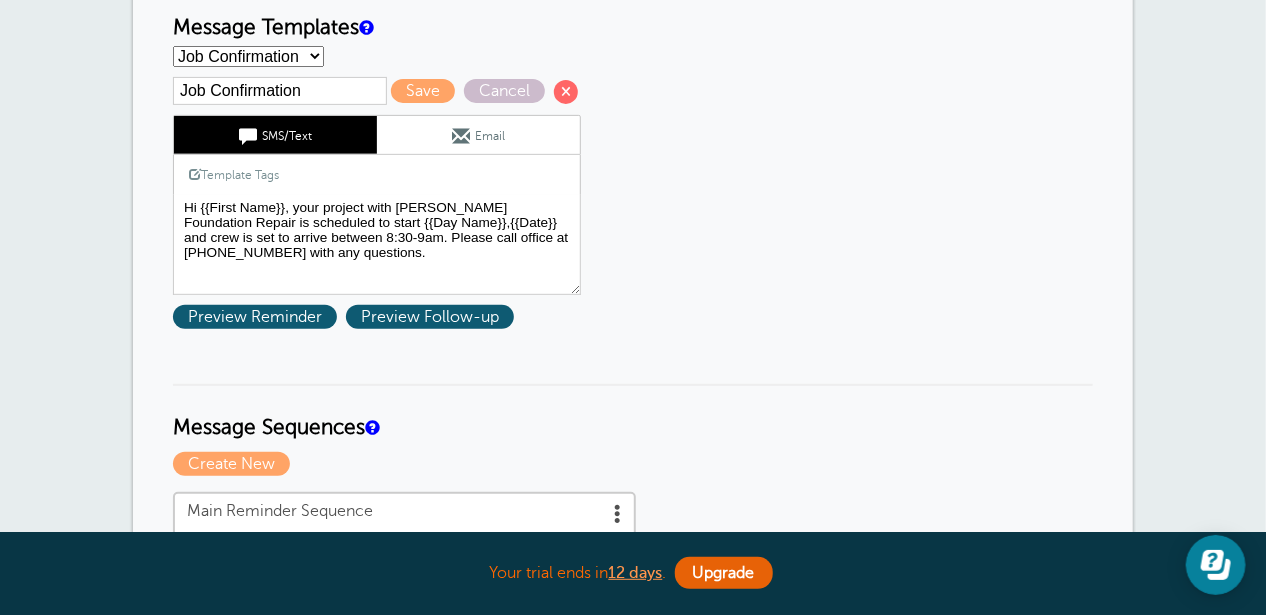 scroll, scrollTop: 200, scrollLeft: 0, axis: vertical 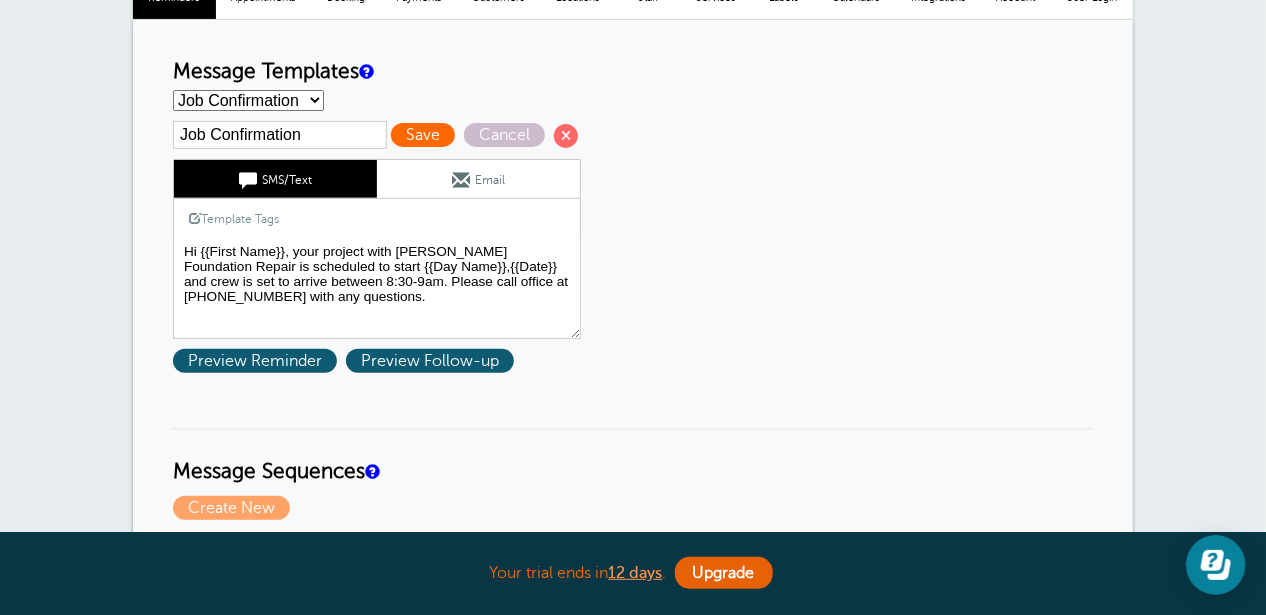 click on "Save" at bounding box center [423, 135] 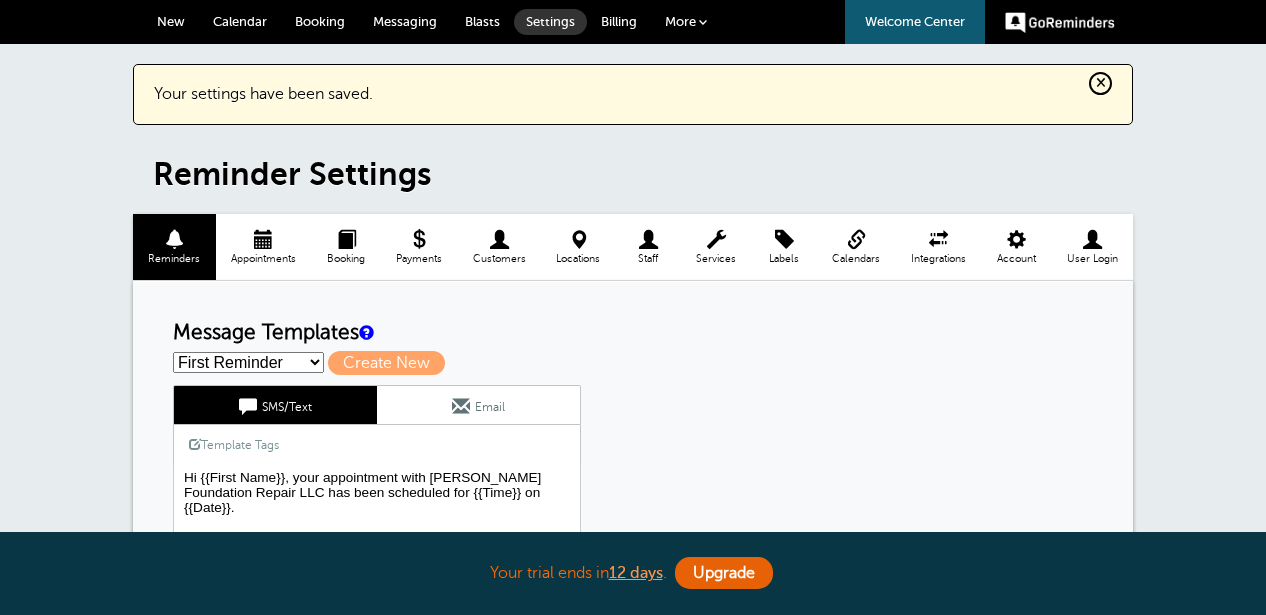 scroll, scrollTop: 0, scrollLeft: 0, axis: both 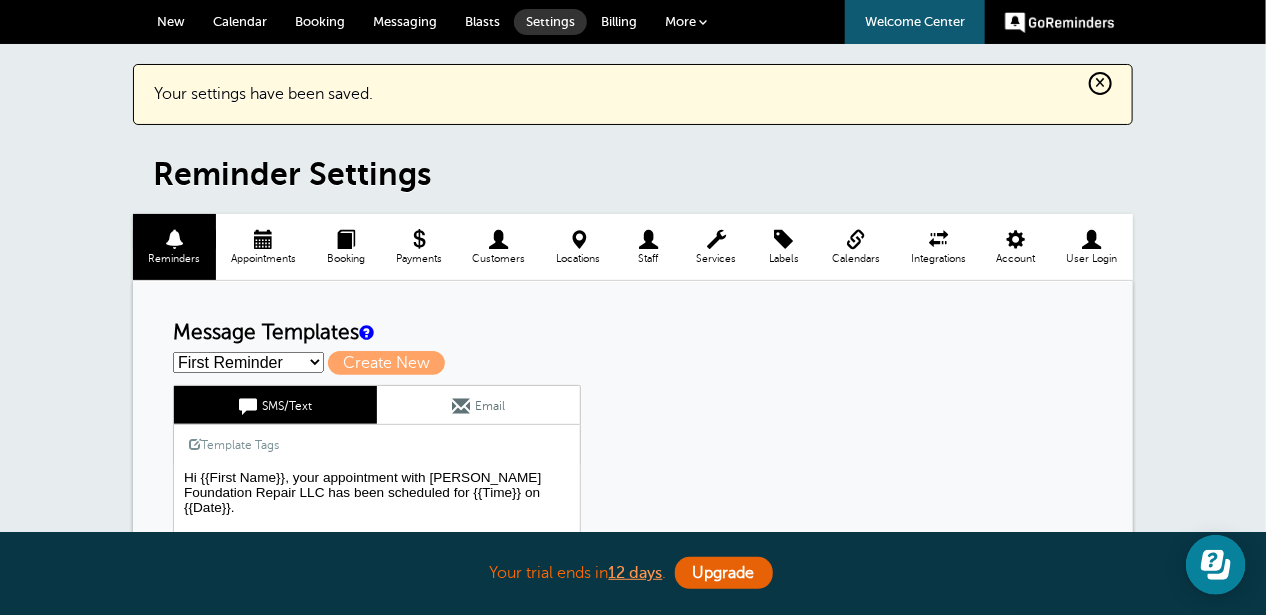 click on "Calendar" at bounding box center (240, 21) 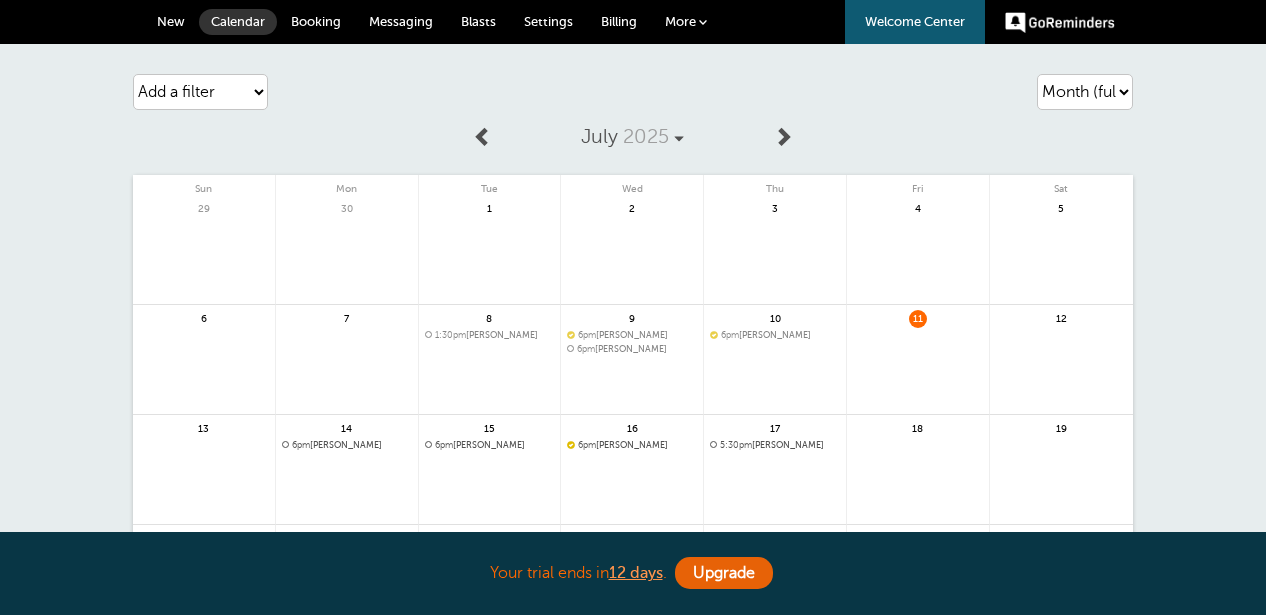 scroll, scrollTop: 0, scrollLeft: 0, axis: both 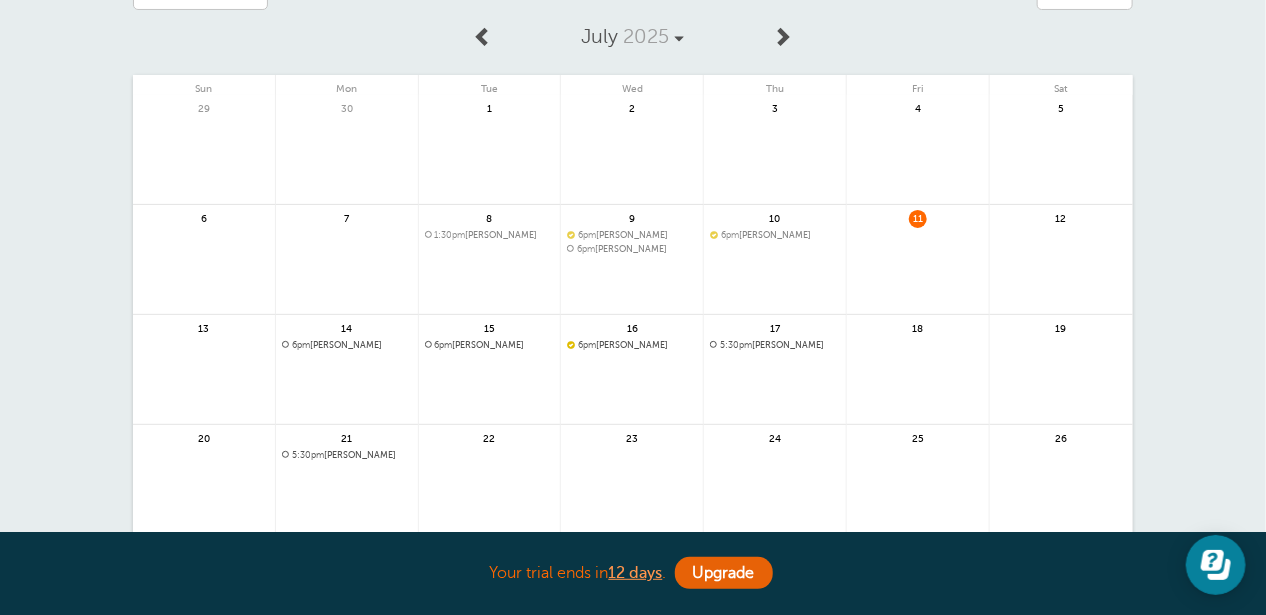 click at bounding box center [347, 397] 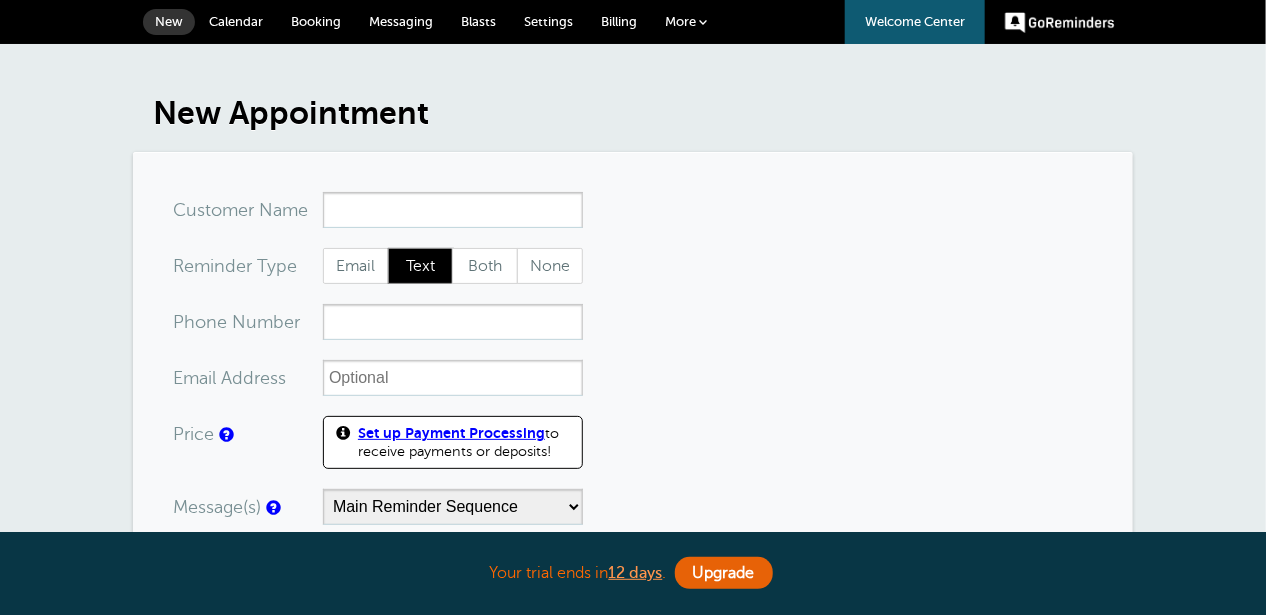 scroll, scrollTop: 100, scrollLeft: 0, axis: vertical 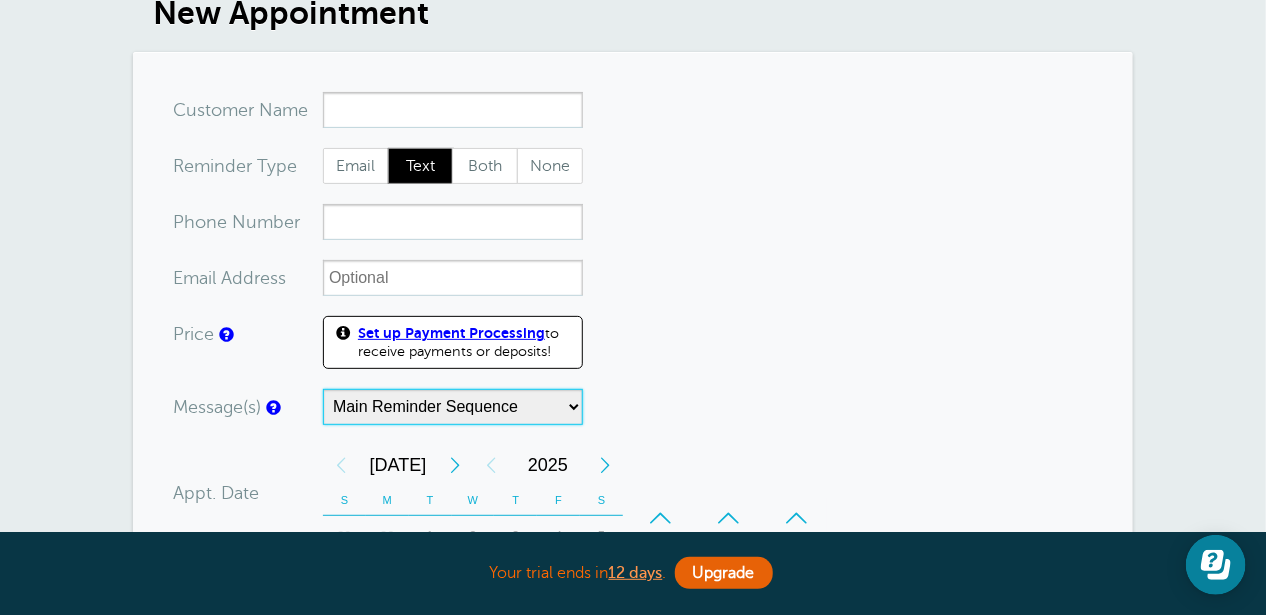 click on "Main Reminder Sequence" at bounding box center (453, 407) 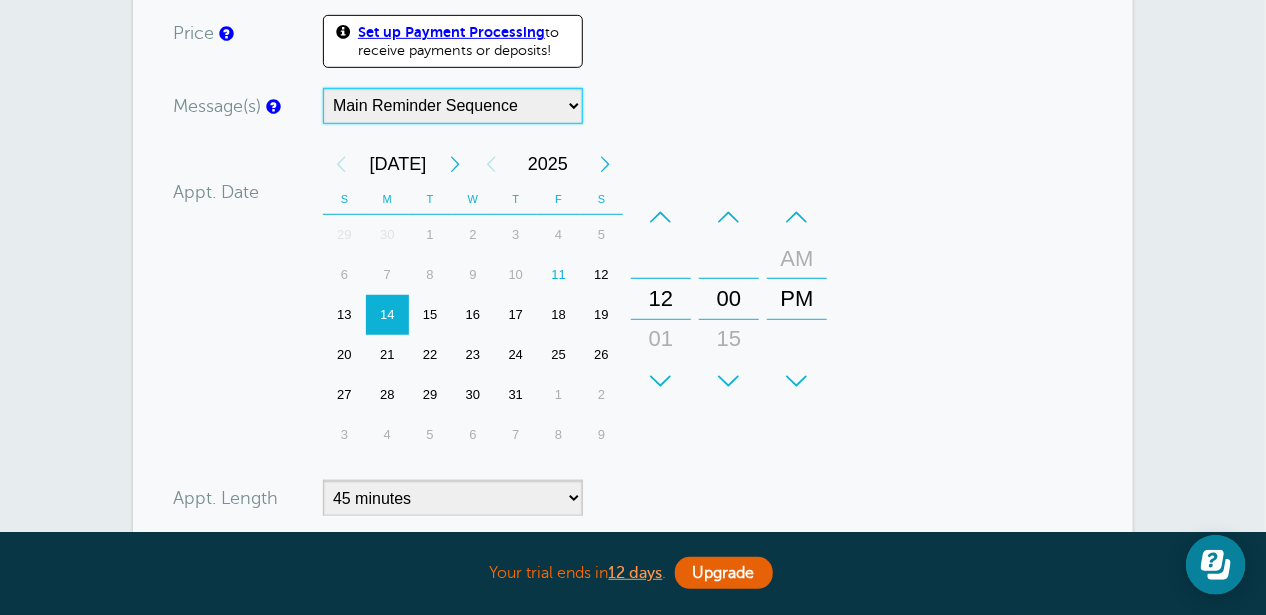 scroll, scrollTop: 400, scrollLeft: 0, axis: vertical 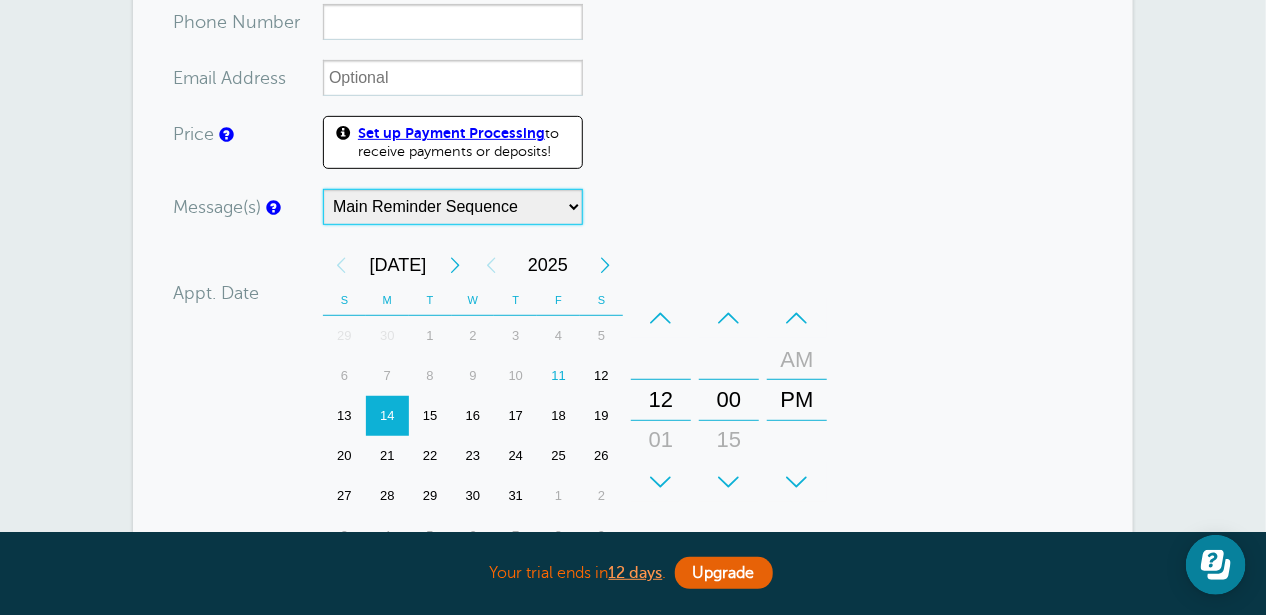click on "Main Reminder Sequence" at bounding box center (453, 207) 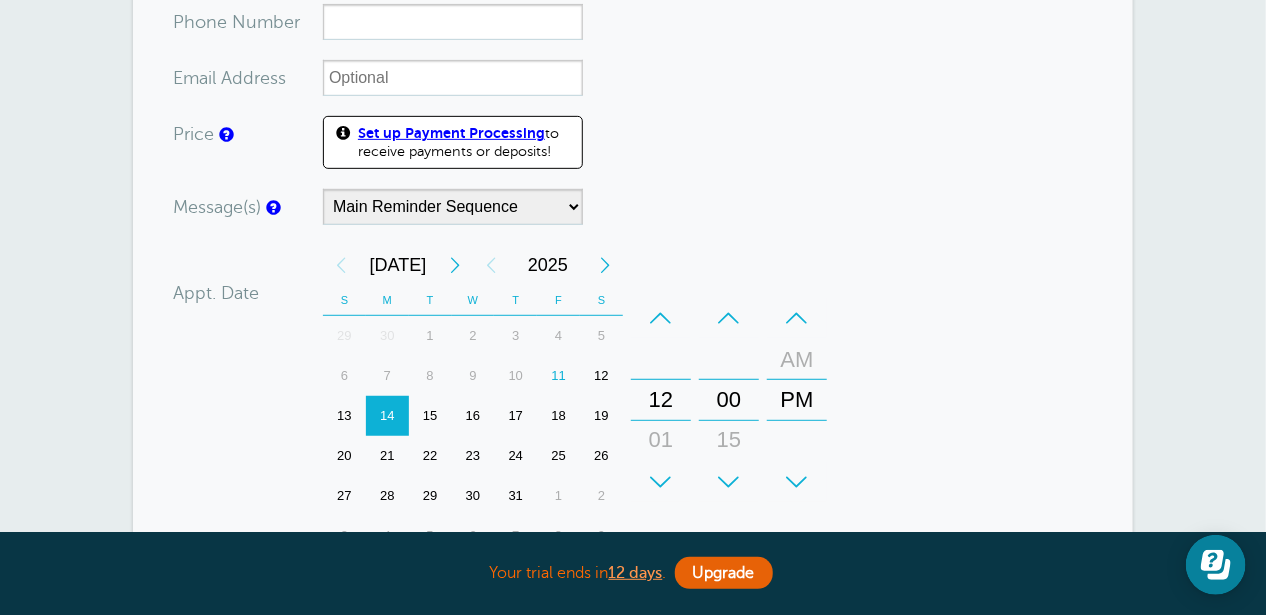 click on "Message(s)
Main Reminder Sequence
Custom Message
Start with
First Reminder
Job Confirmation
Second Reminder
Third Reminder" at bounding box center [498, 207] 